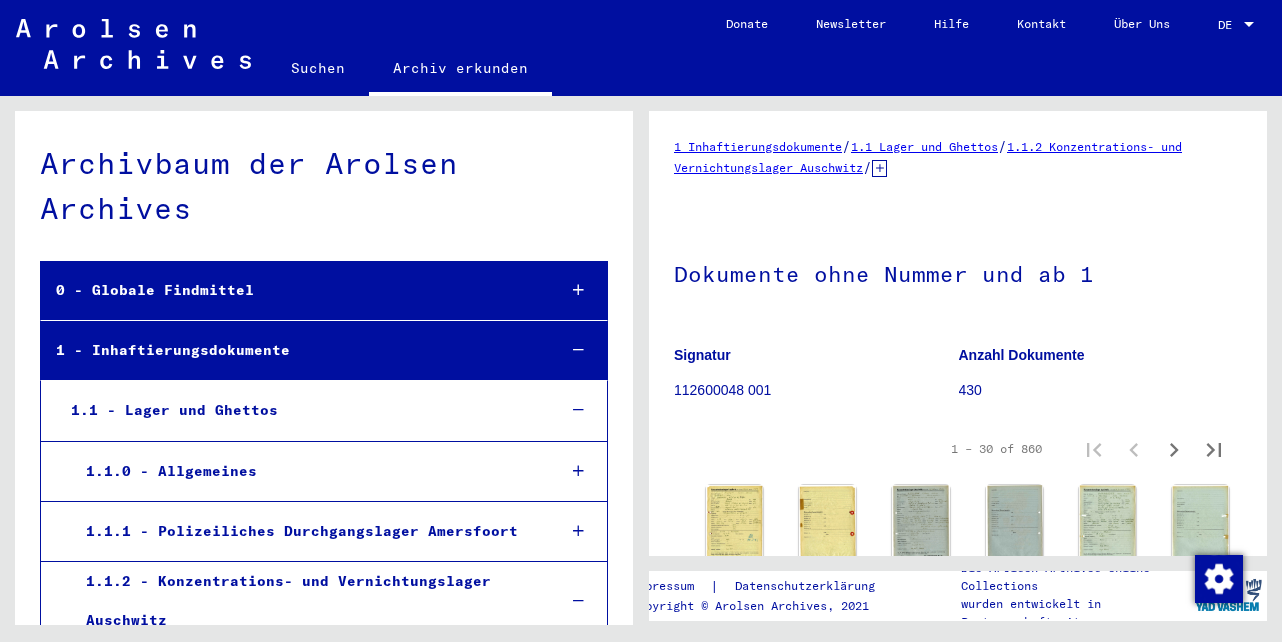 scroll, scrollTop: 0, scrollLeft: 0, axis: both 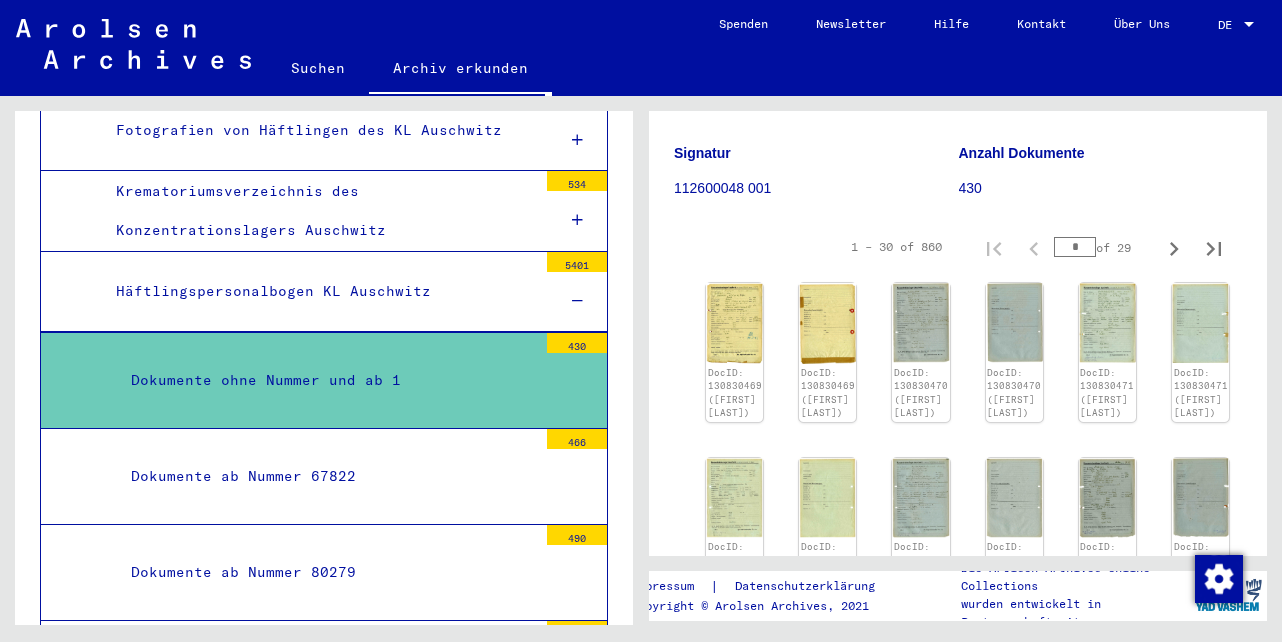 drag, startPoint x: 1068, startPoint y: 243, endPoint x: 1048, endPoint y: 250, distance: 21.189621 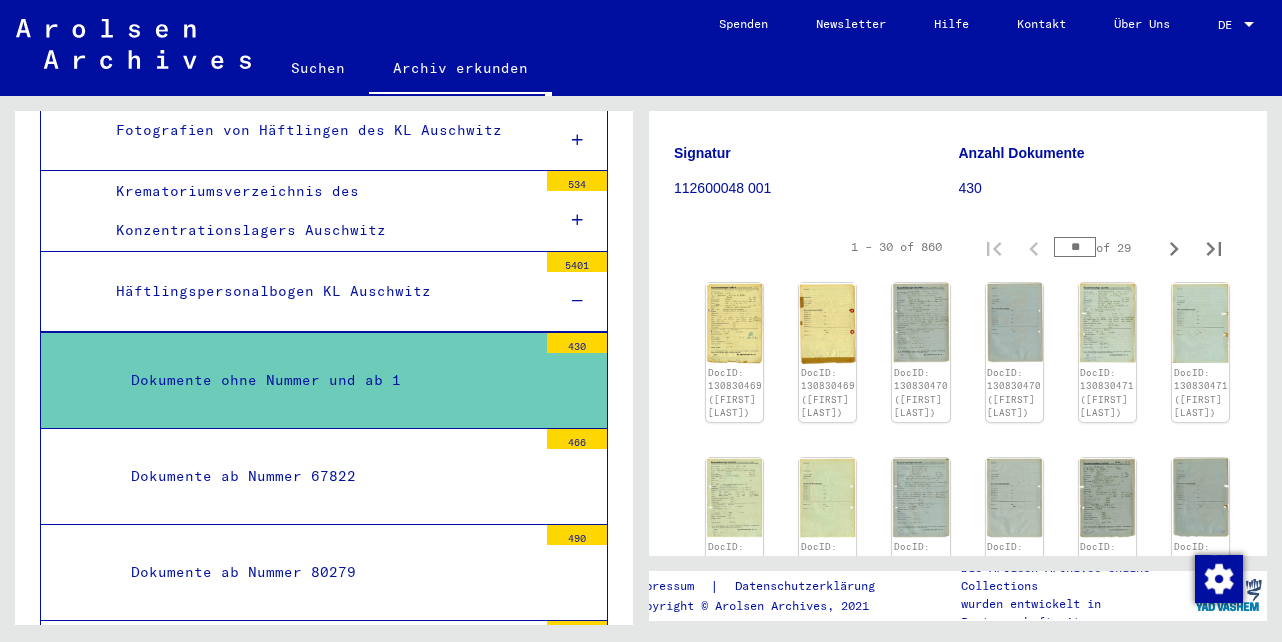 type on "**" 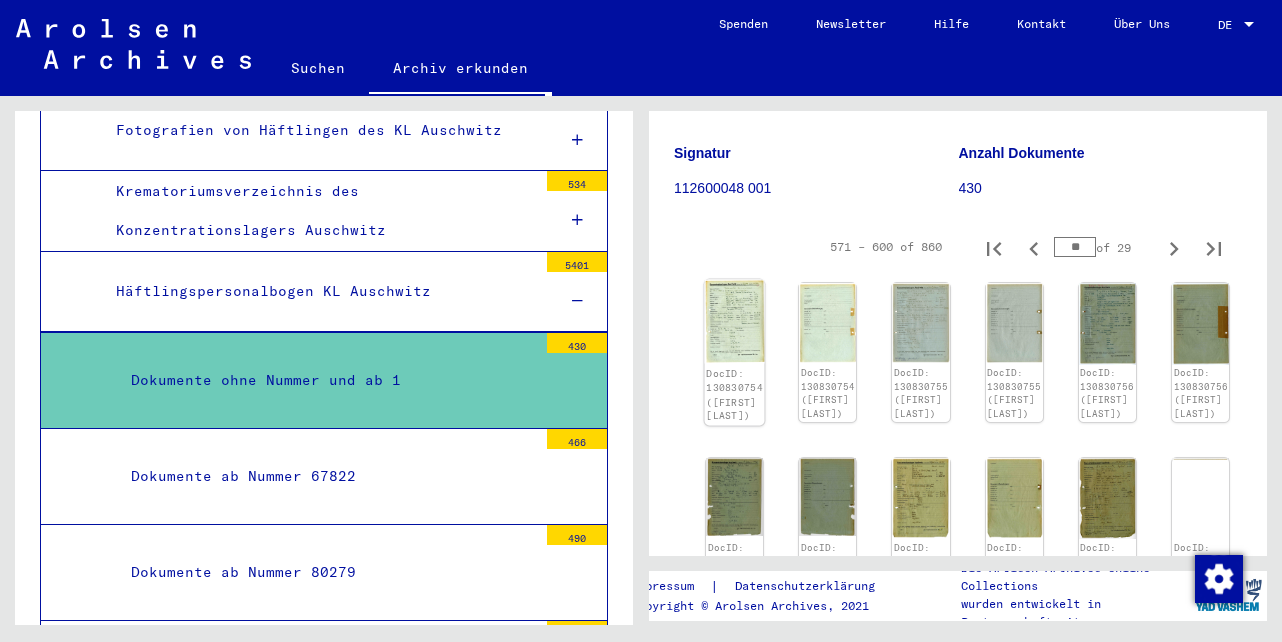click 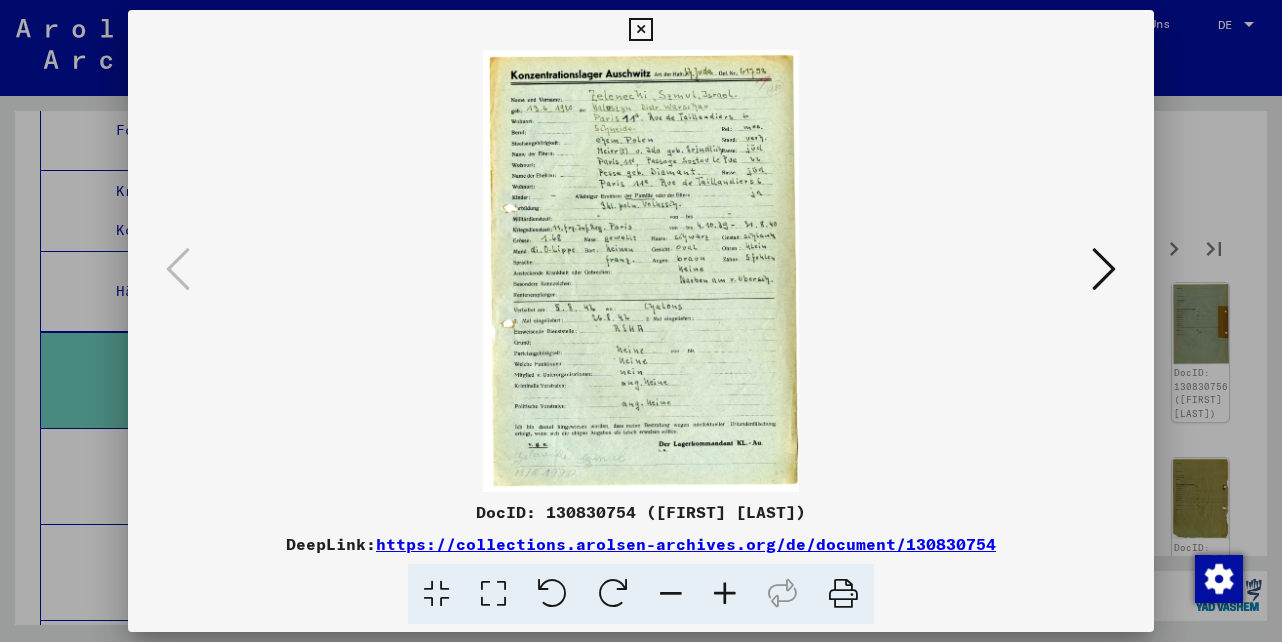 click at bounding box center [640, 30] 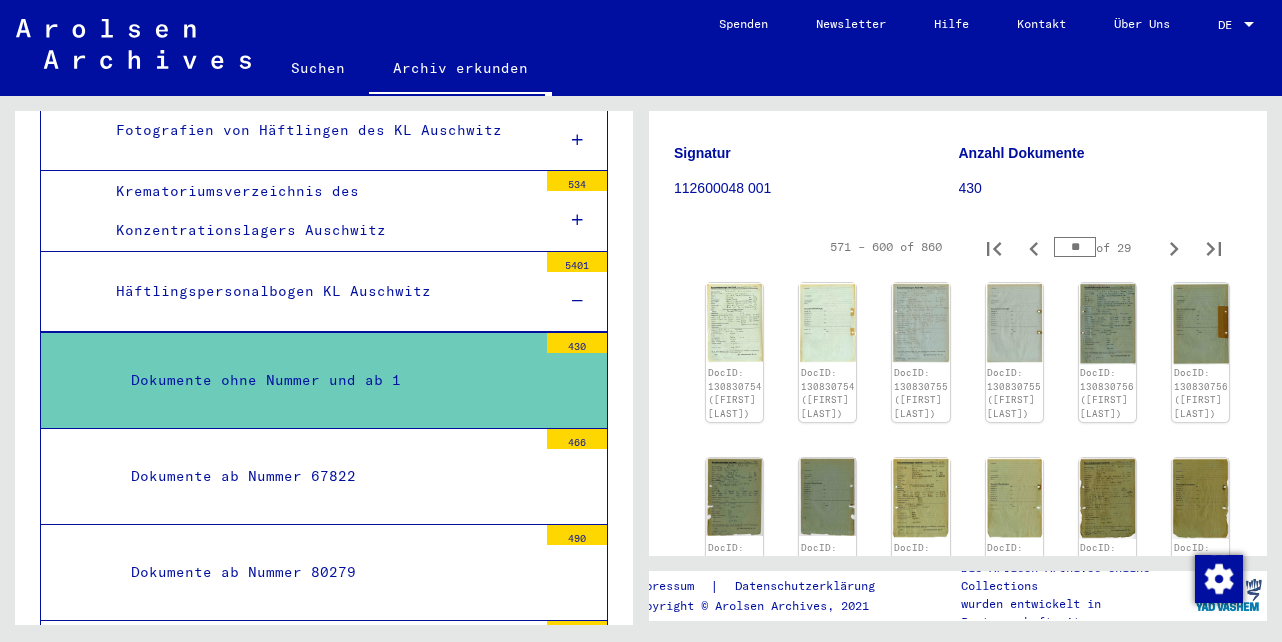 drag, startPoint x: 1068, startPoint y: 239, endPoint x: 1044, endPoint y: 239, distance: 24 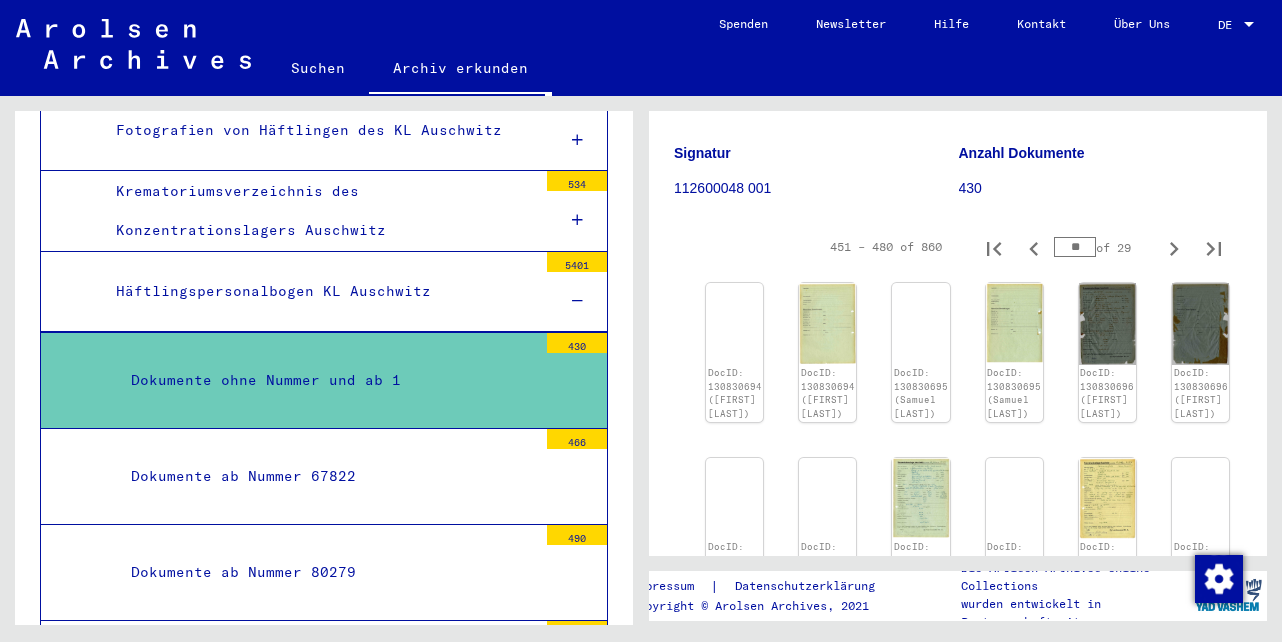 drag, startPoint x: 1070, startPoint y: 242, endPoint x: 1043, endPoint y: 239, distance: 27.166155 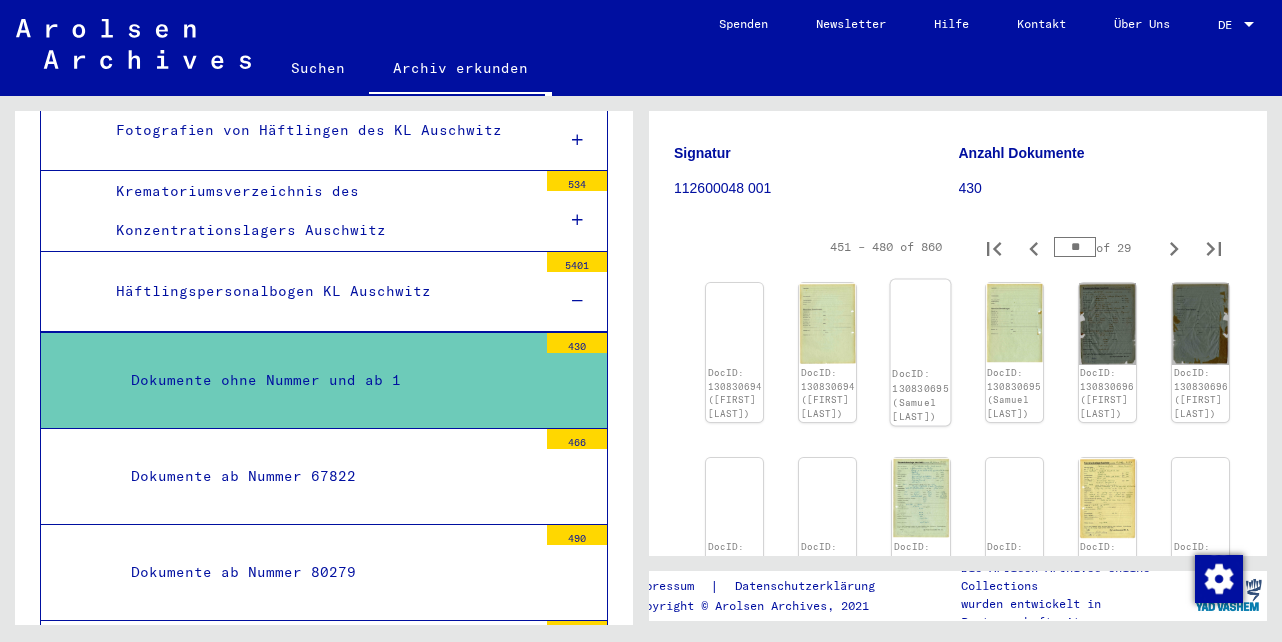type on "**" 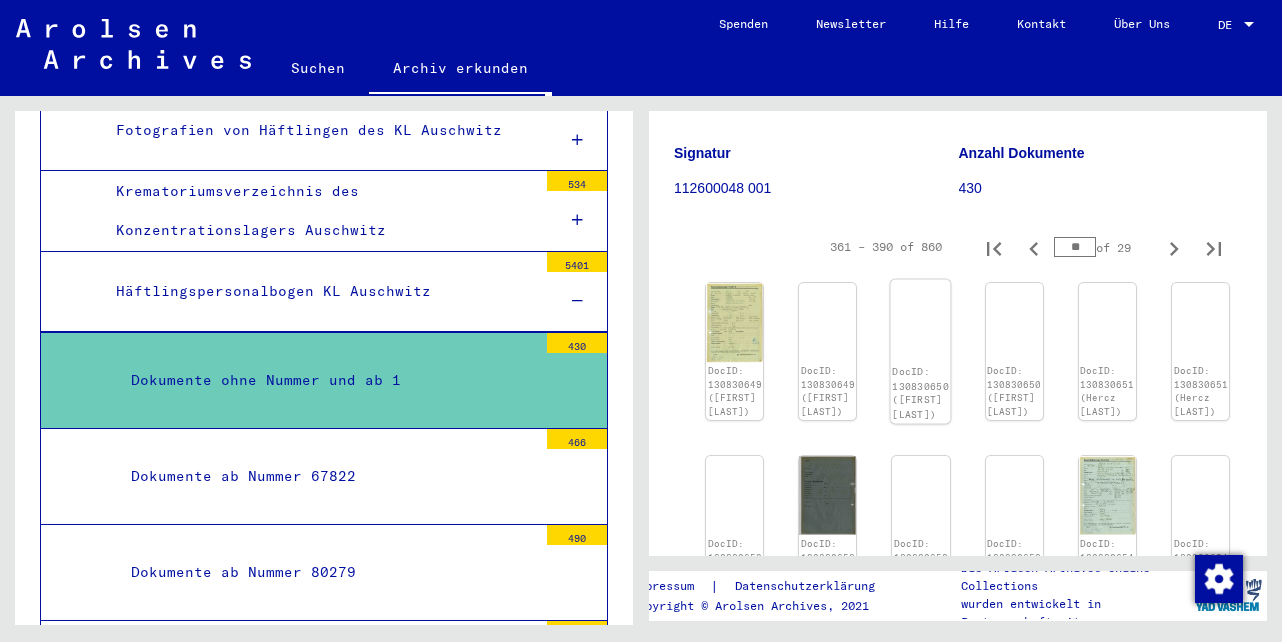 type on "**" 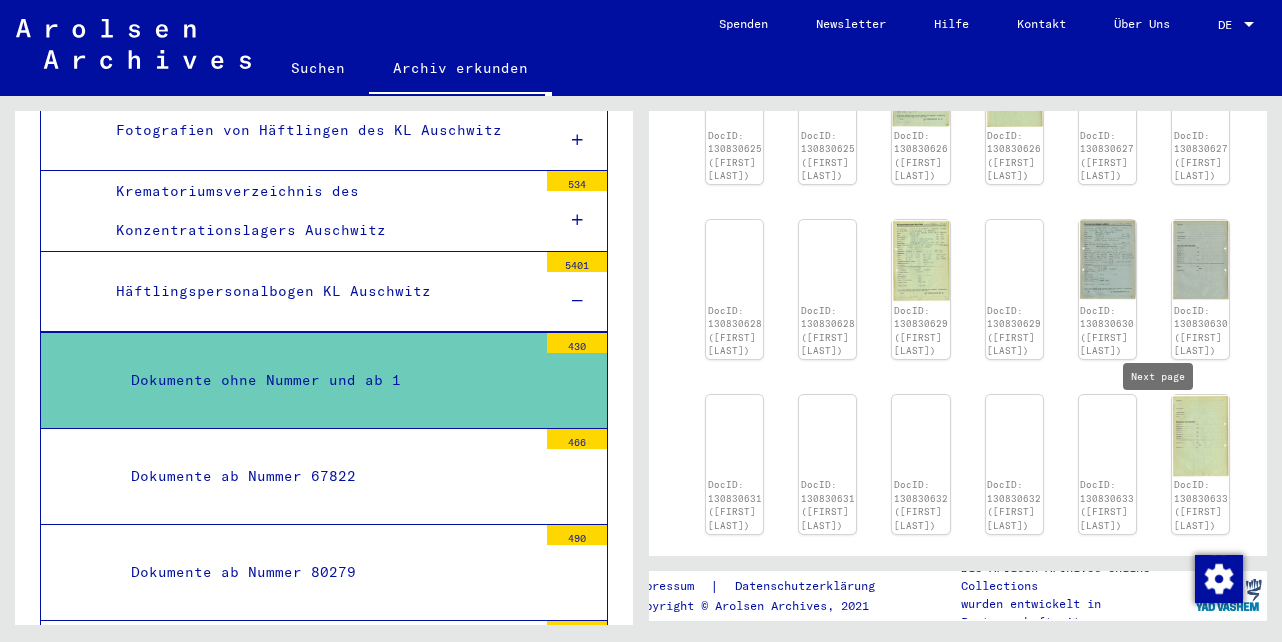 scroll, scrollTop: 866, scrollLeft: 0, axis: vertical 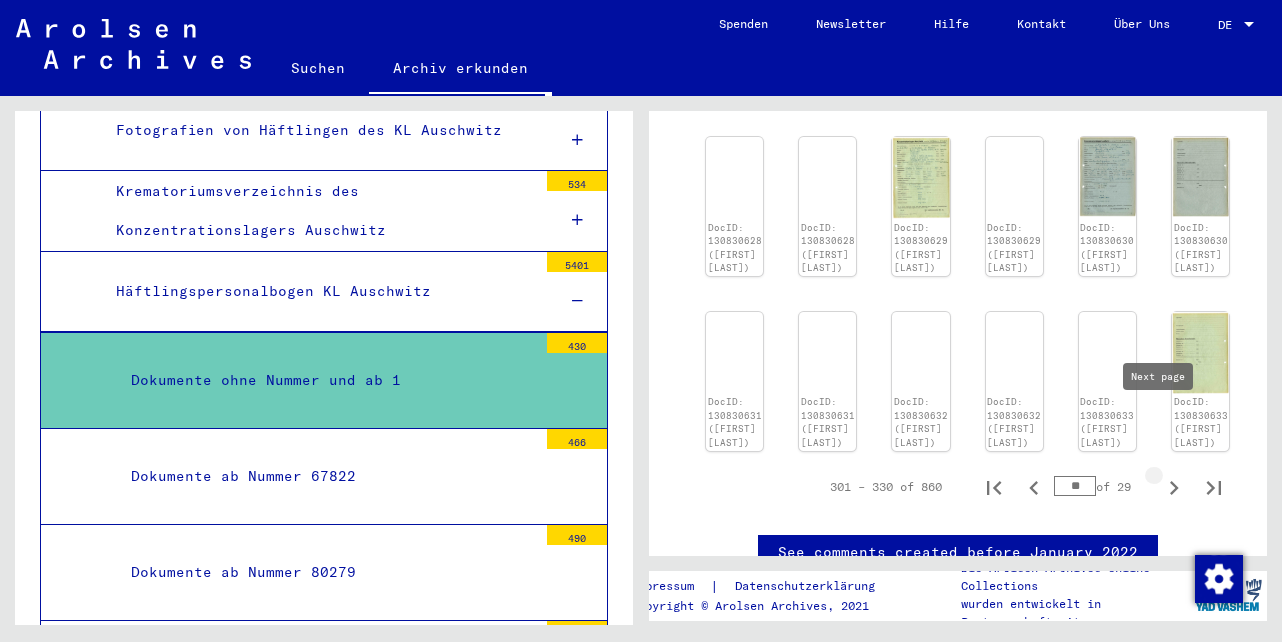 click 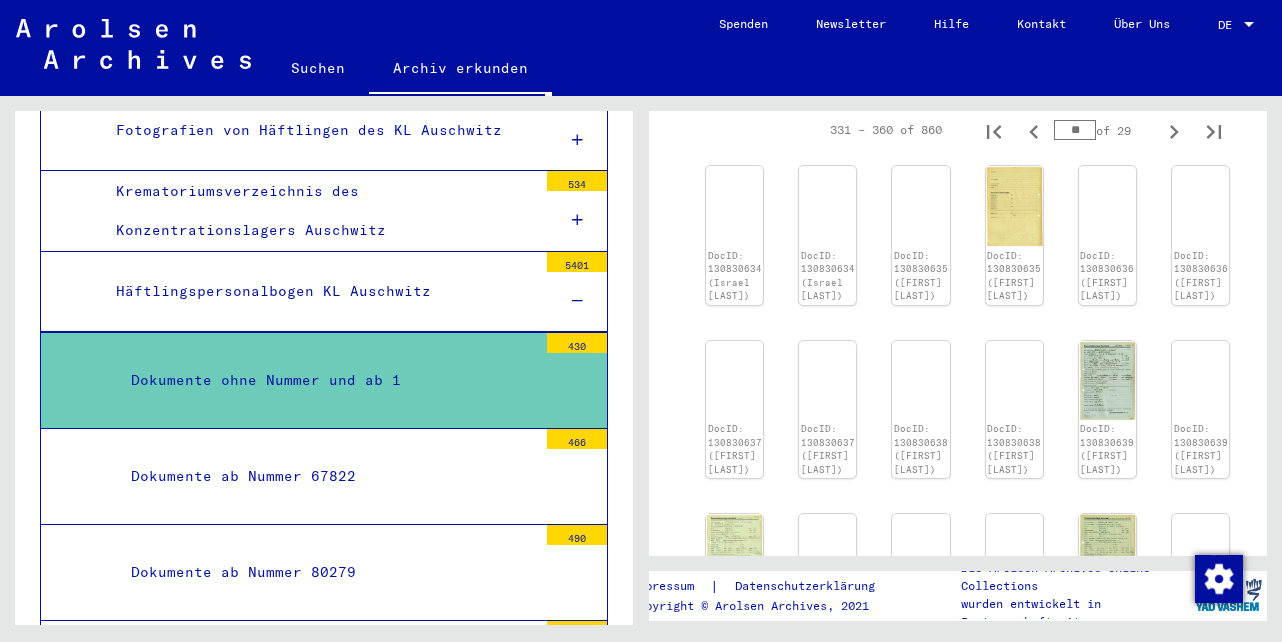 scroll, scrollTop: 266, scrollLeft: 0, axis: vertical 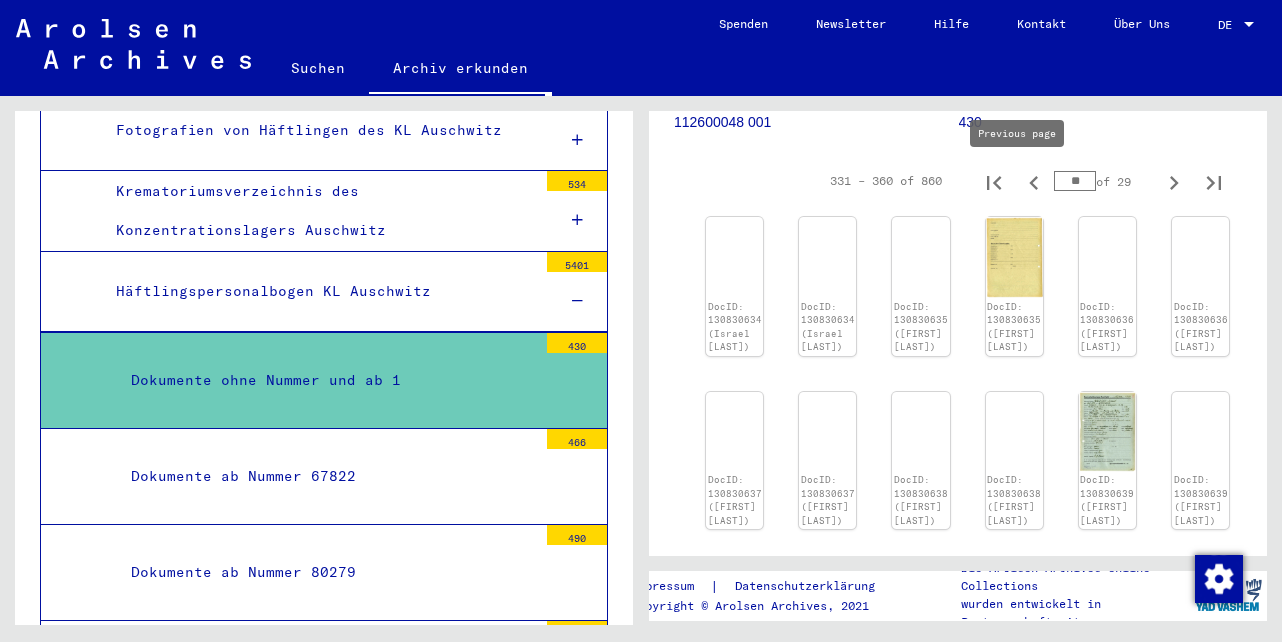click 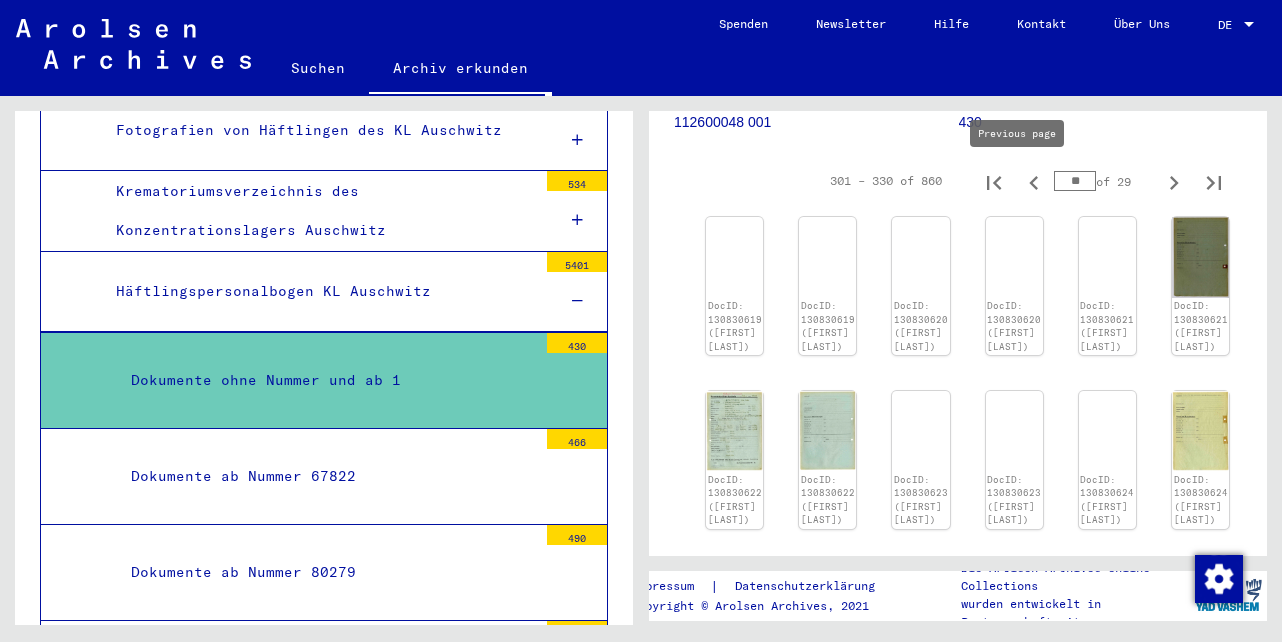 click 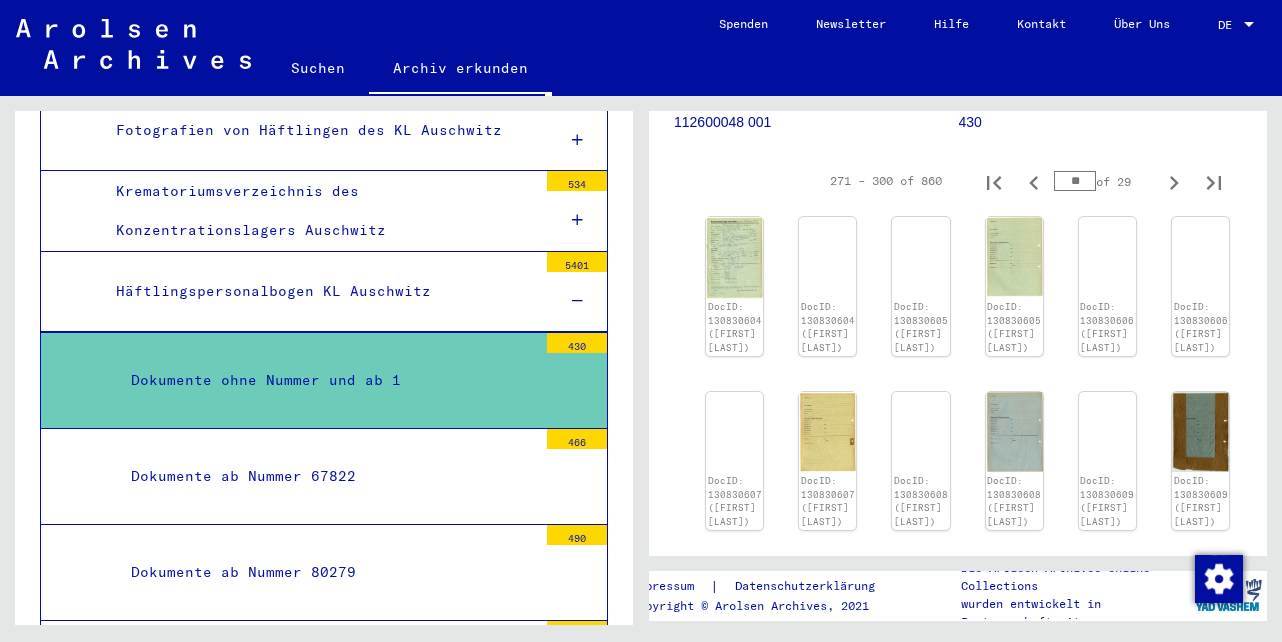 click on "Dokumente ab Nummer 67822" at bounding box center [326, 476] 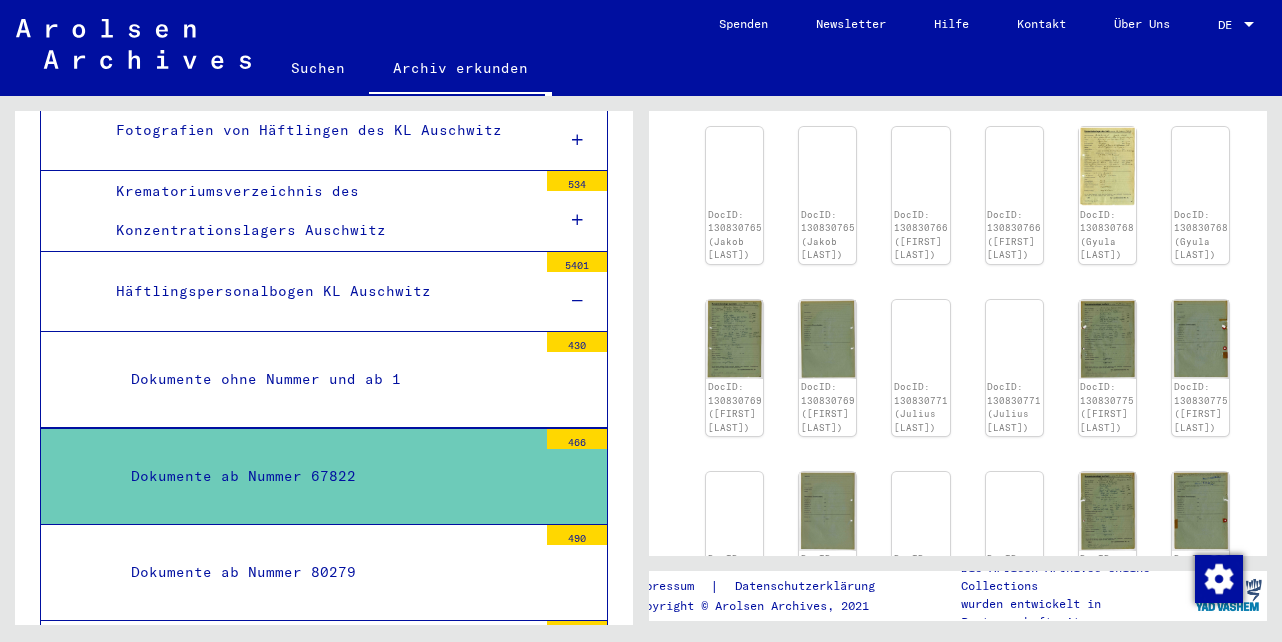 scroll, scrollTop: 700, scrollLeft: 0, axis: vertical 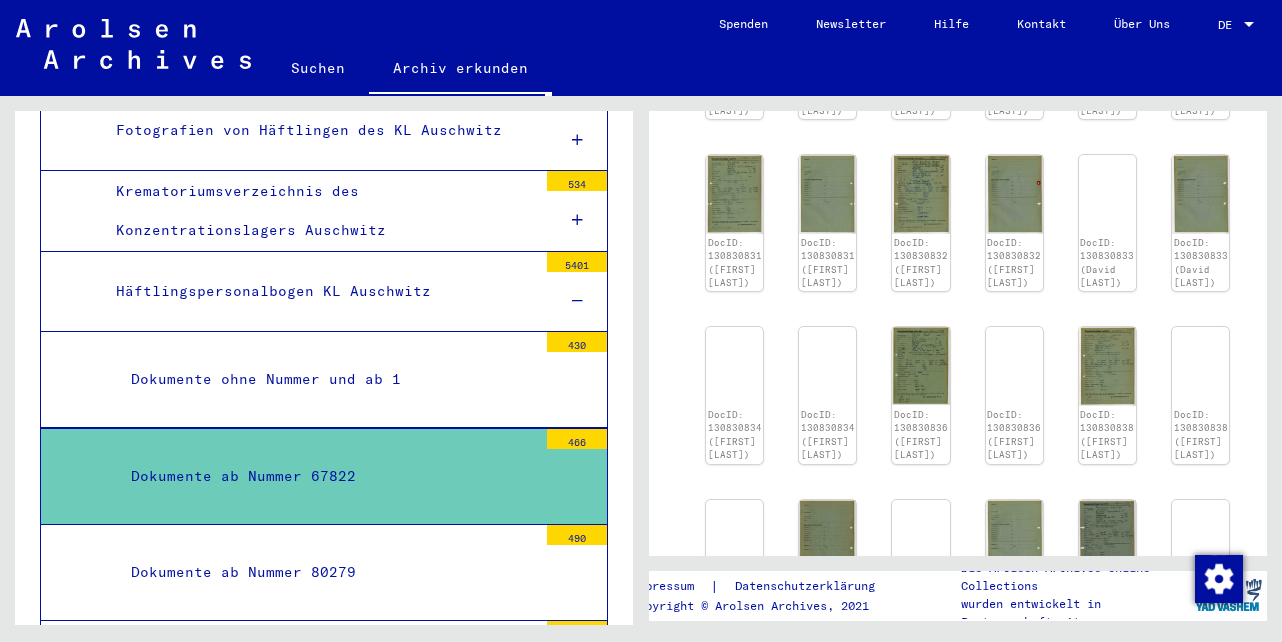type on "**" 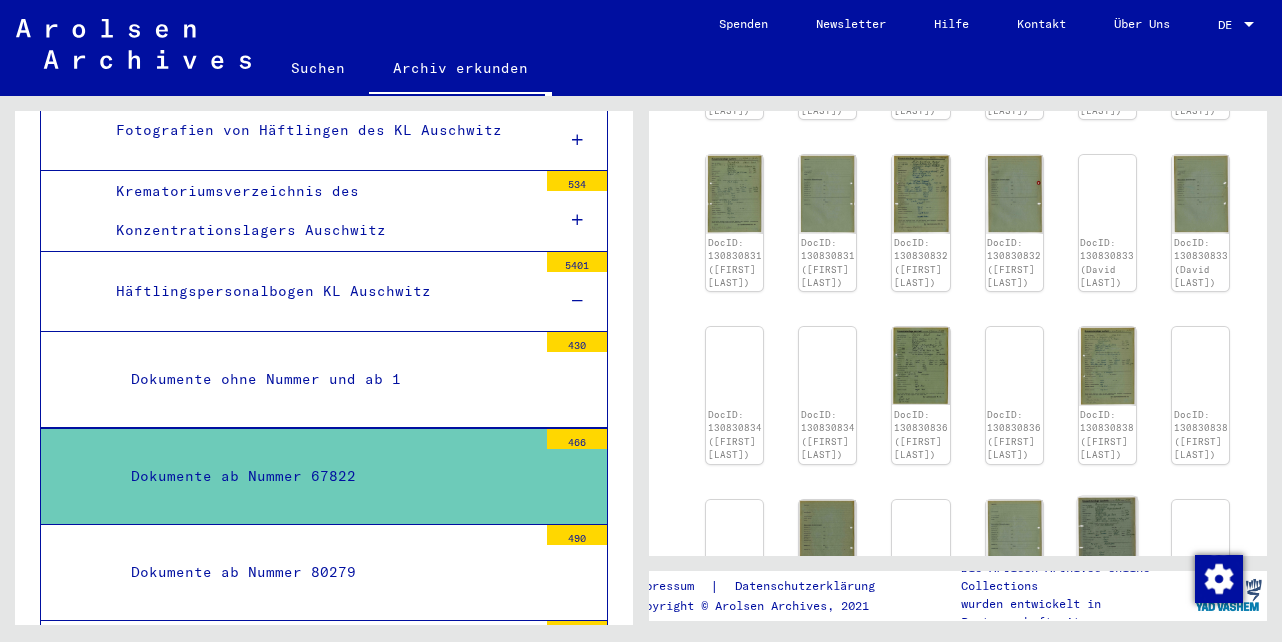 scroll, scrollTop: 700, scrollLeft: 0, axis: vertical 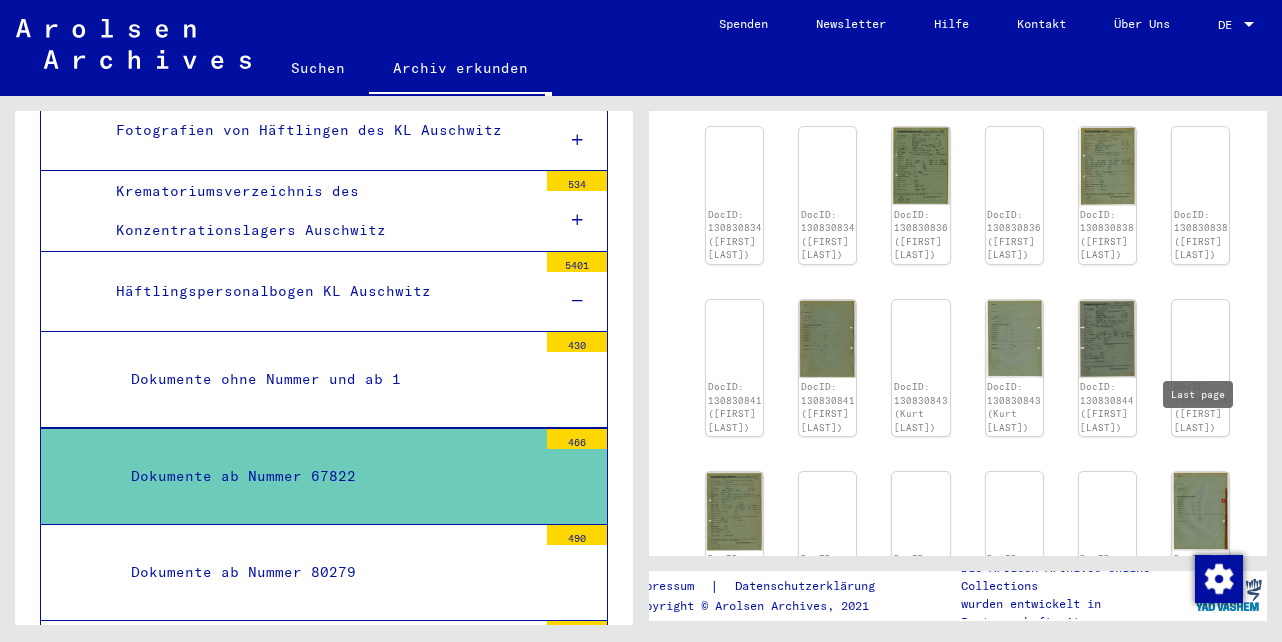 type on "**" 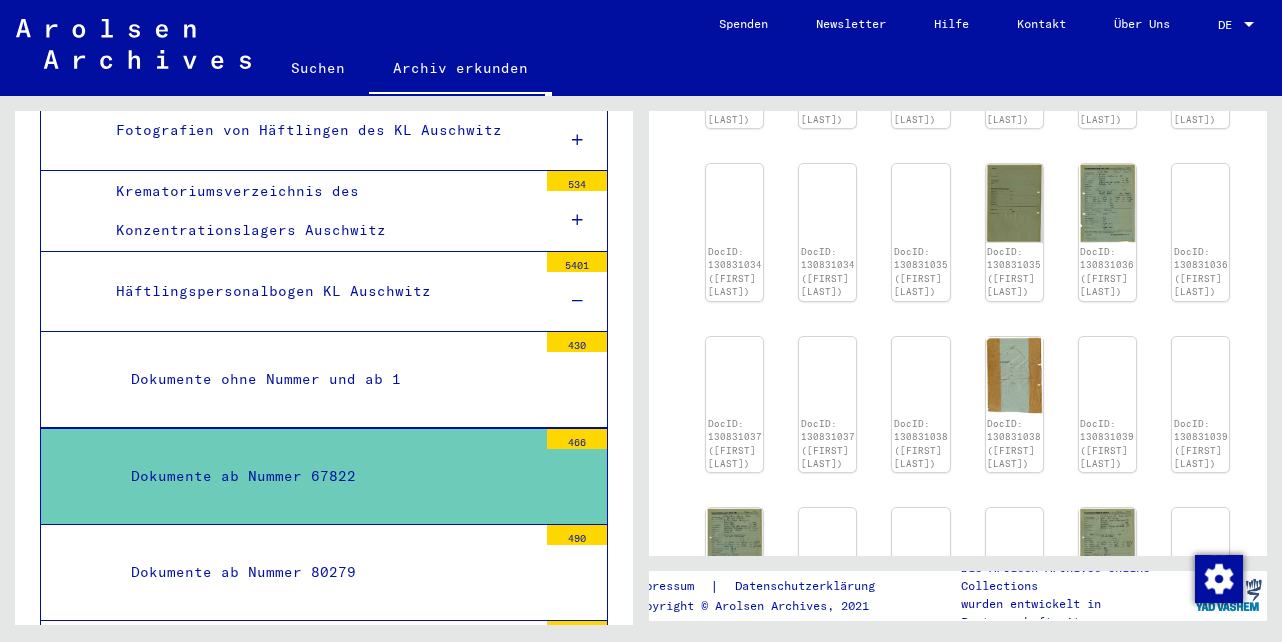 scroll, scrollTop: 192, scrollLeft: 0, axis: vertical 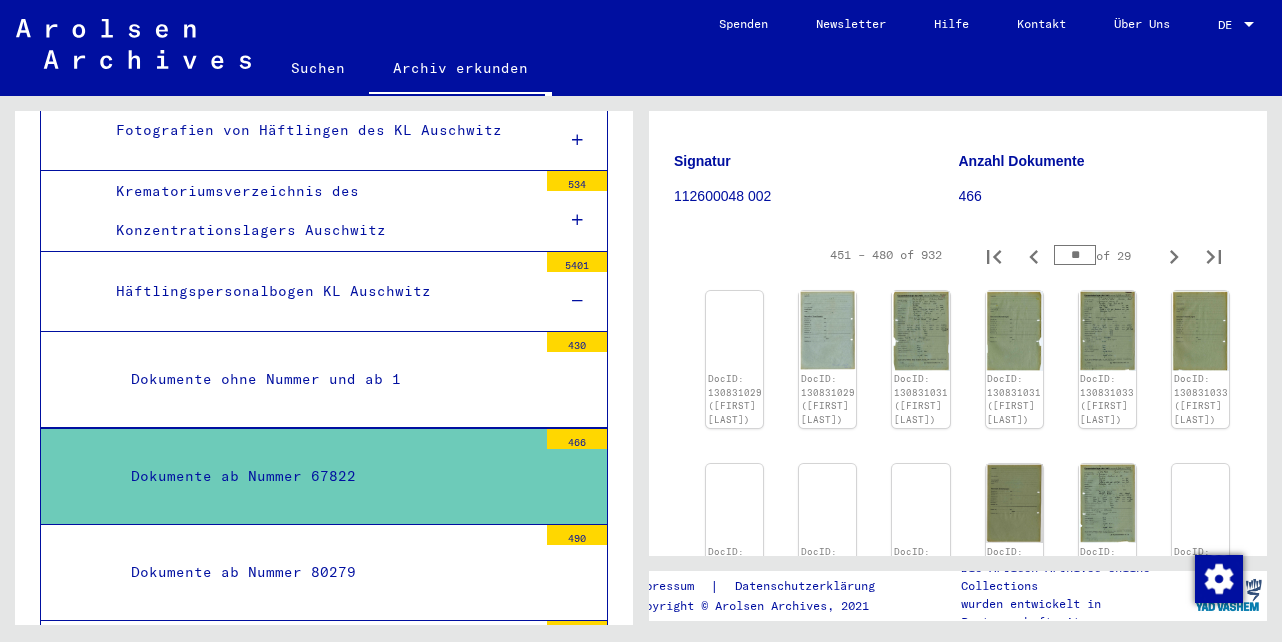 click on "**" at bounding box center (1075, 255) 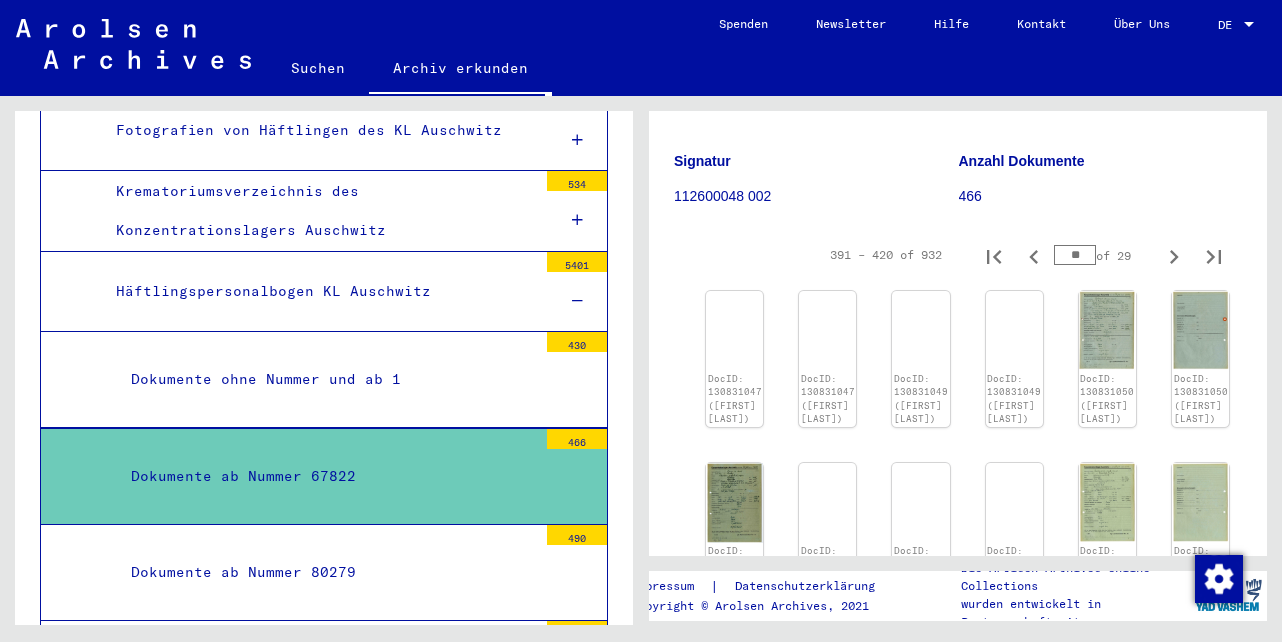 type on "**" 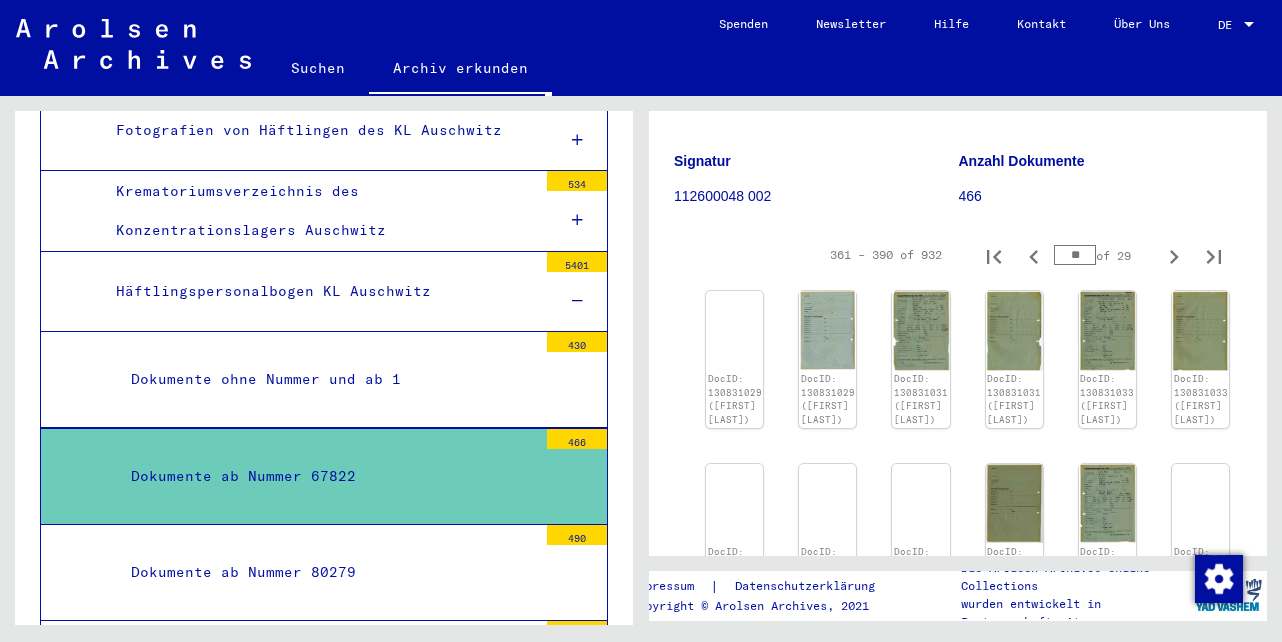 type on "**" 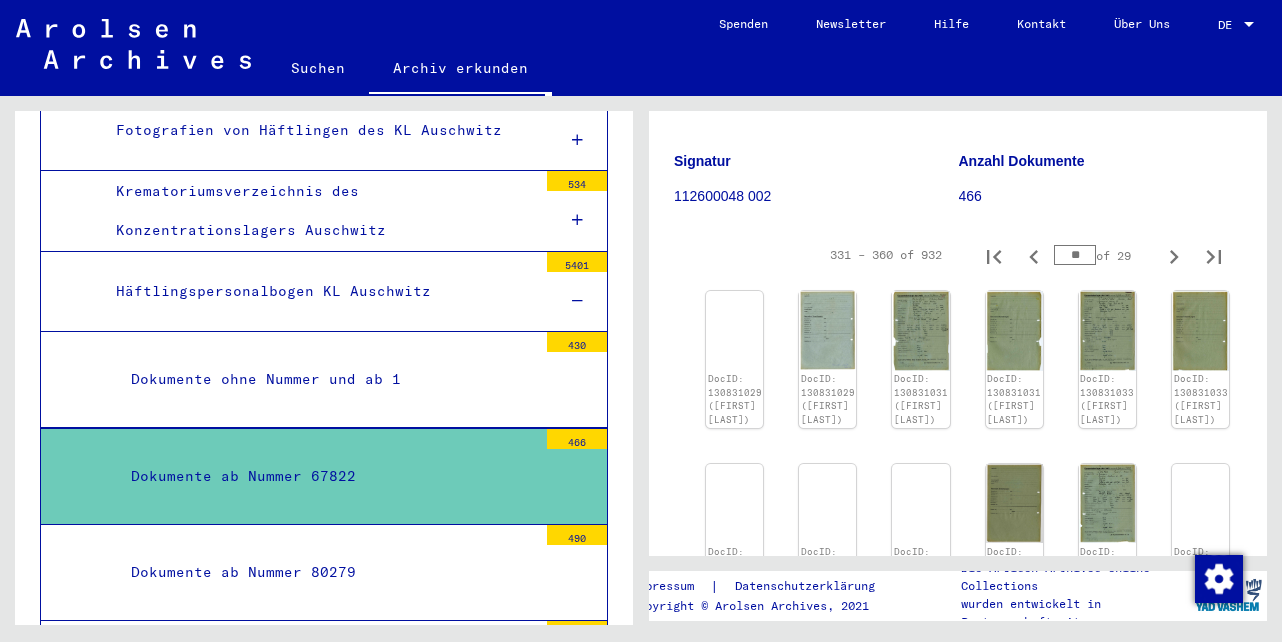 type on "**" 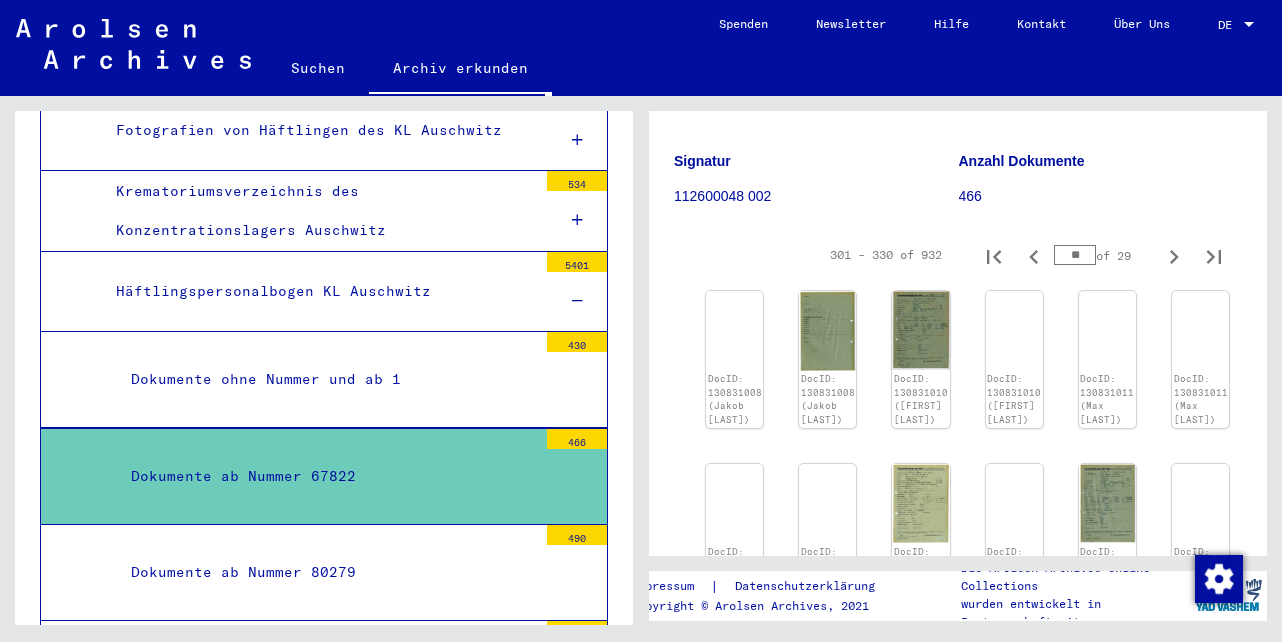 type on "**" 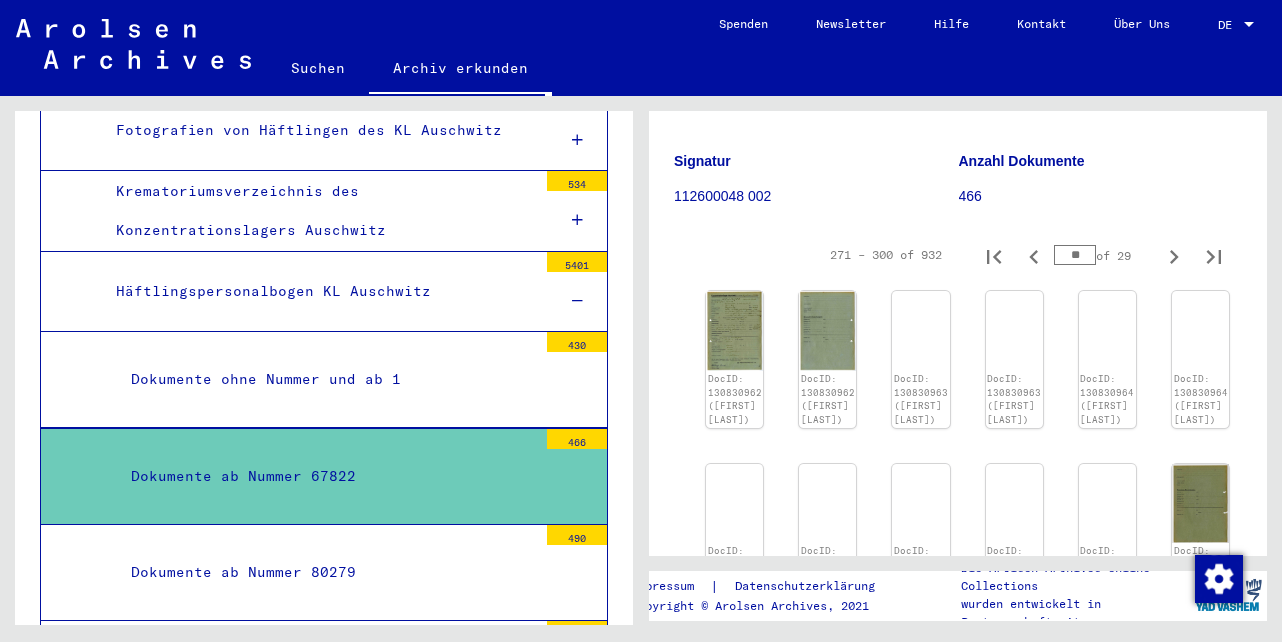 type on "*" 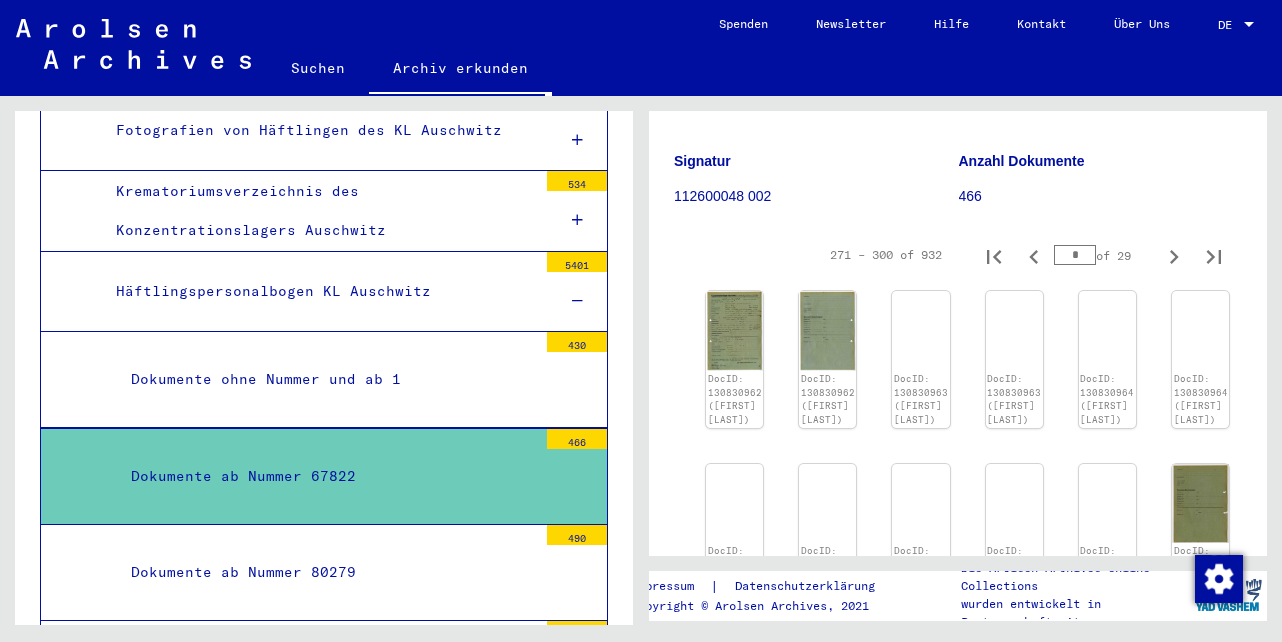 type on "*" 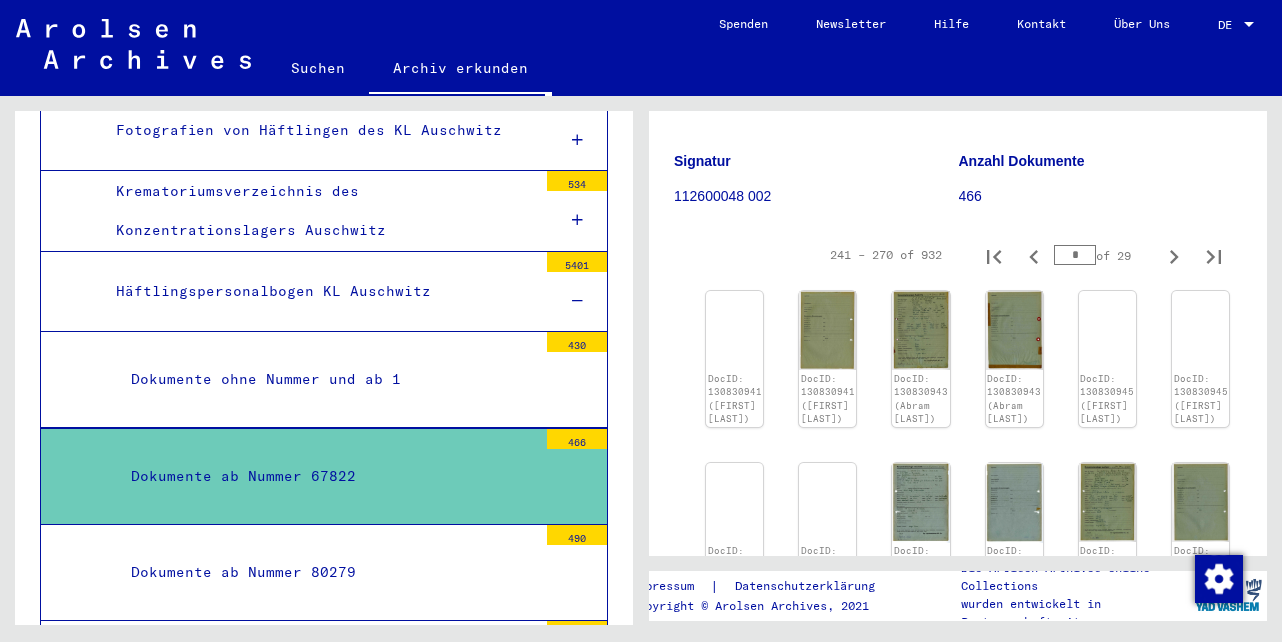 type on "*" 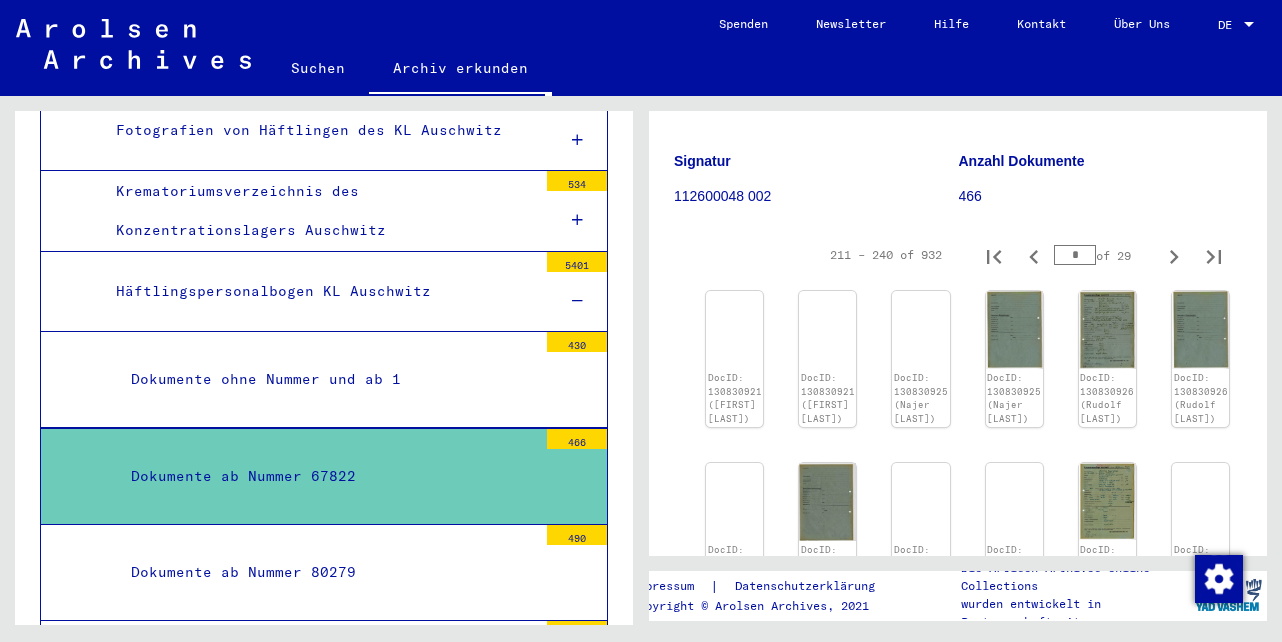scroll, scrollTop: 192, scrollLeft: 21, axis: both 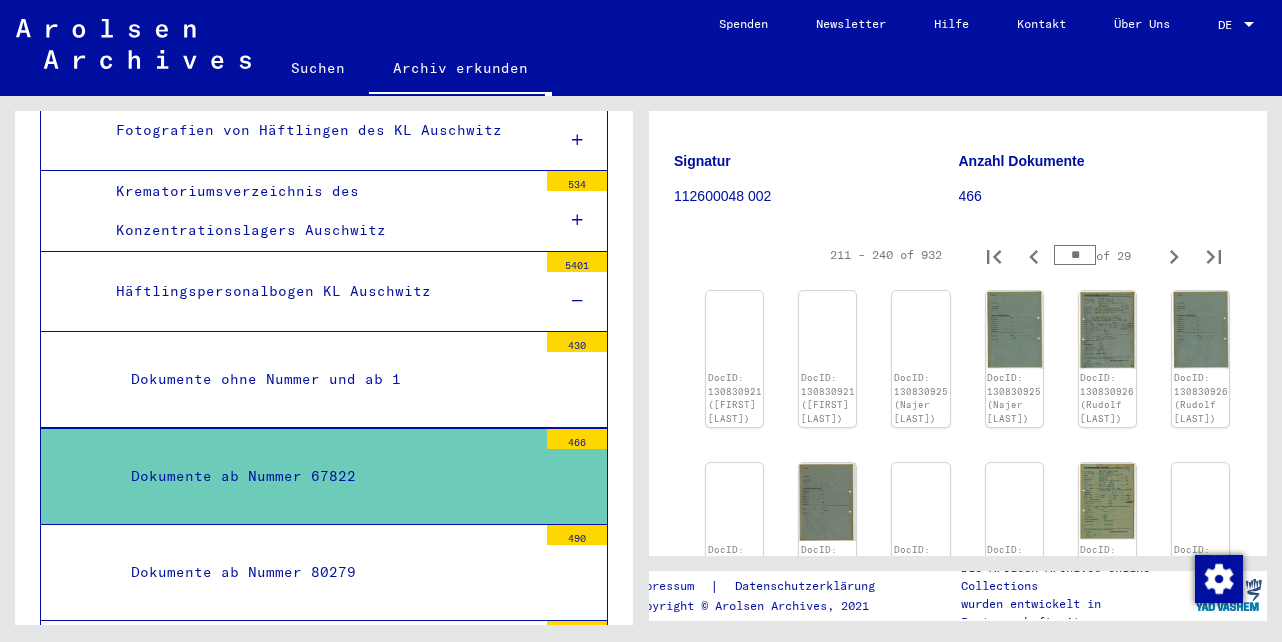 type on "**" 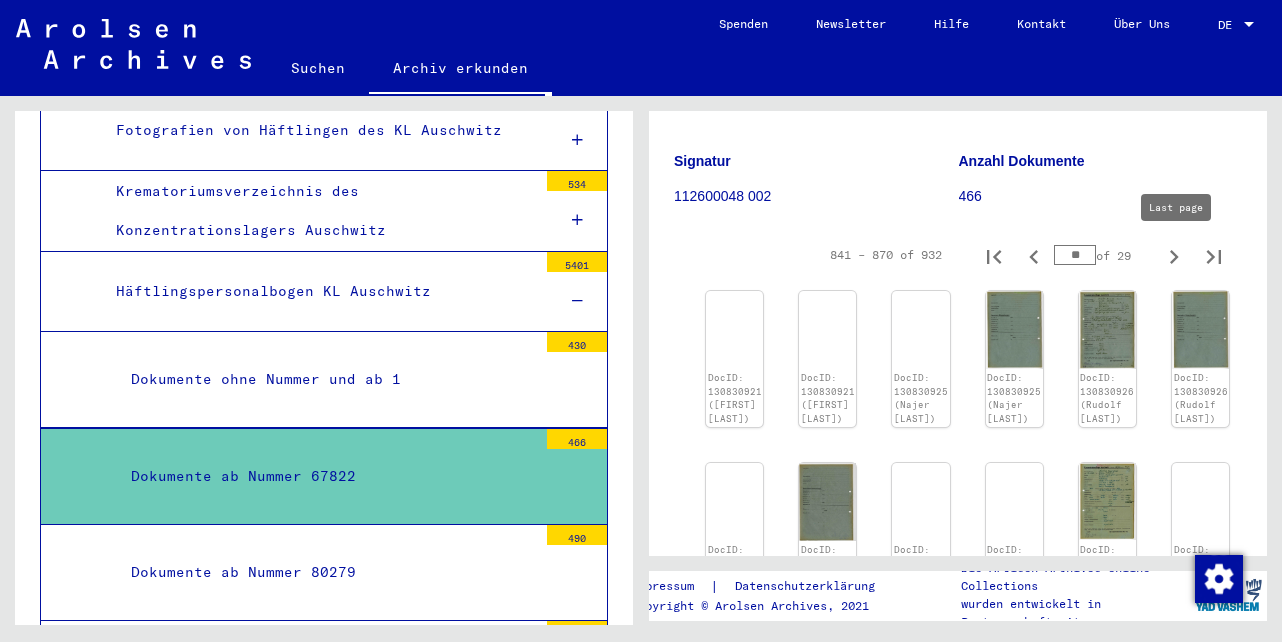 click 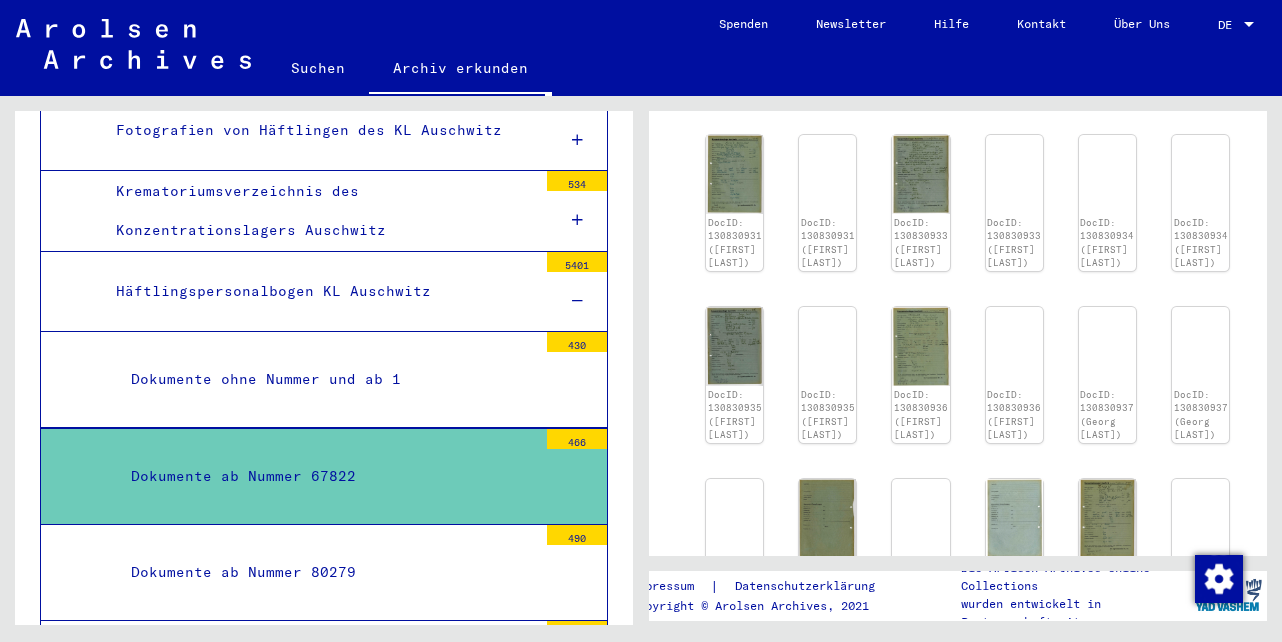 scroll, scrollTop: 692, scrollLeft: 21, axis: both 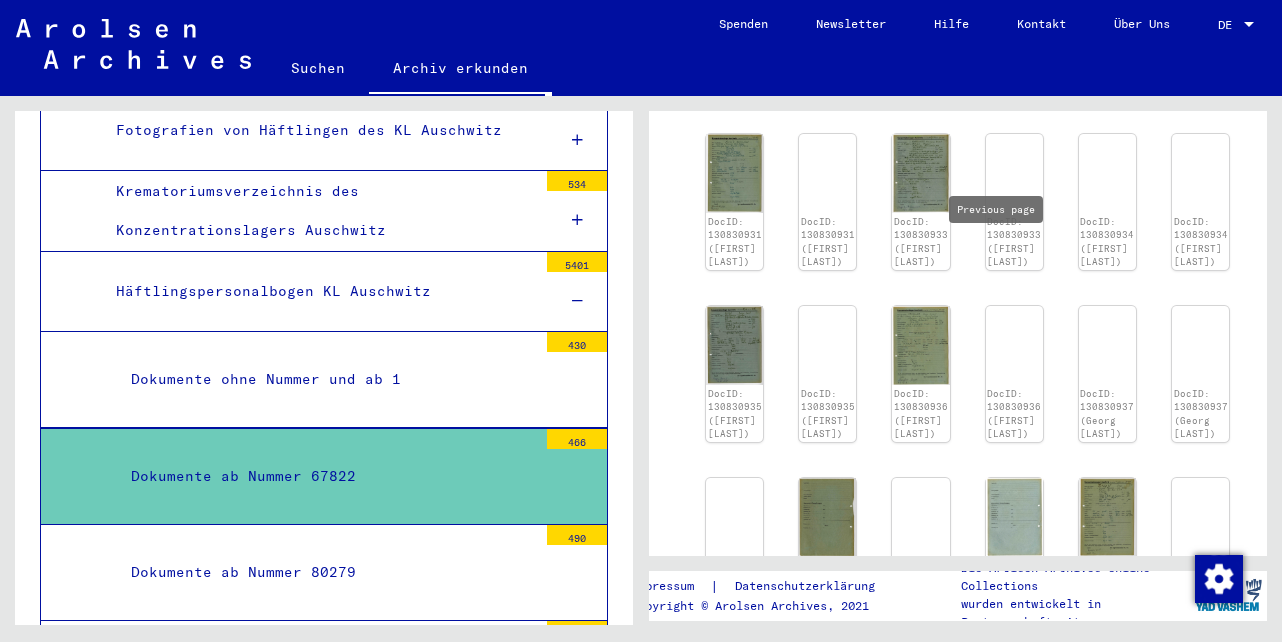 click 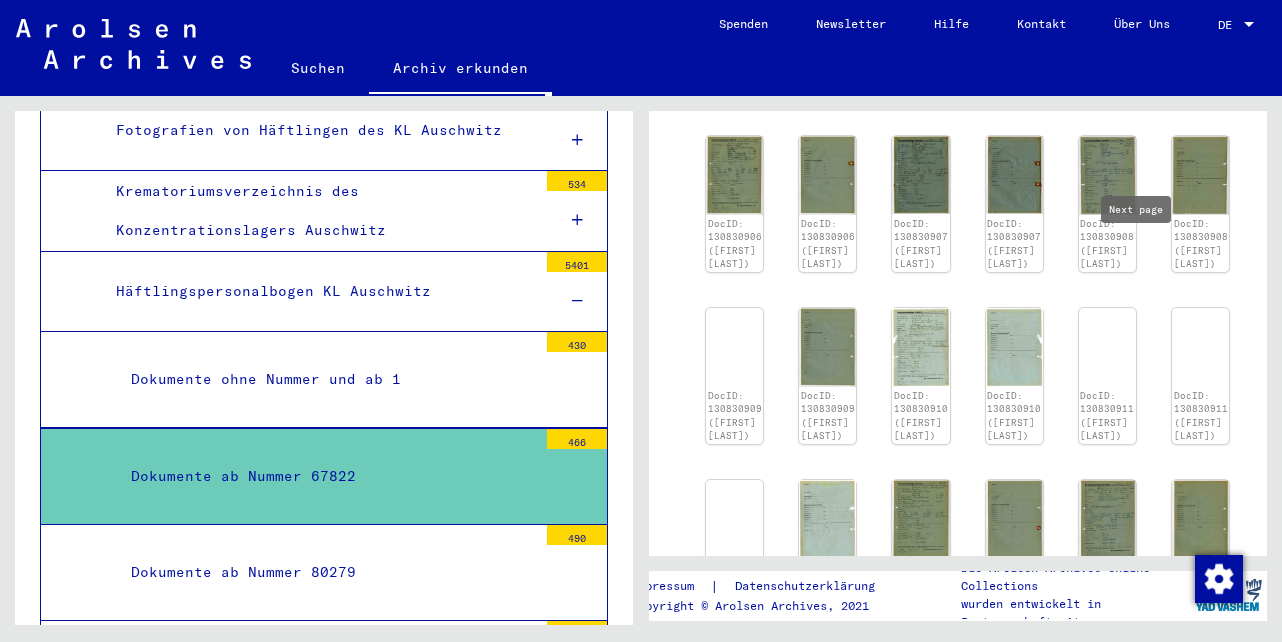 click 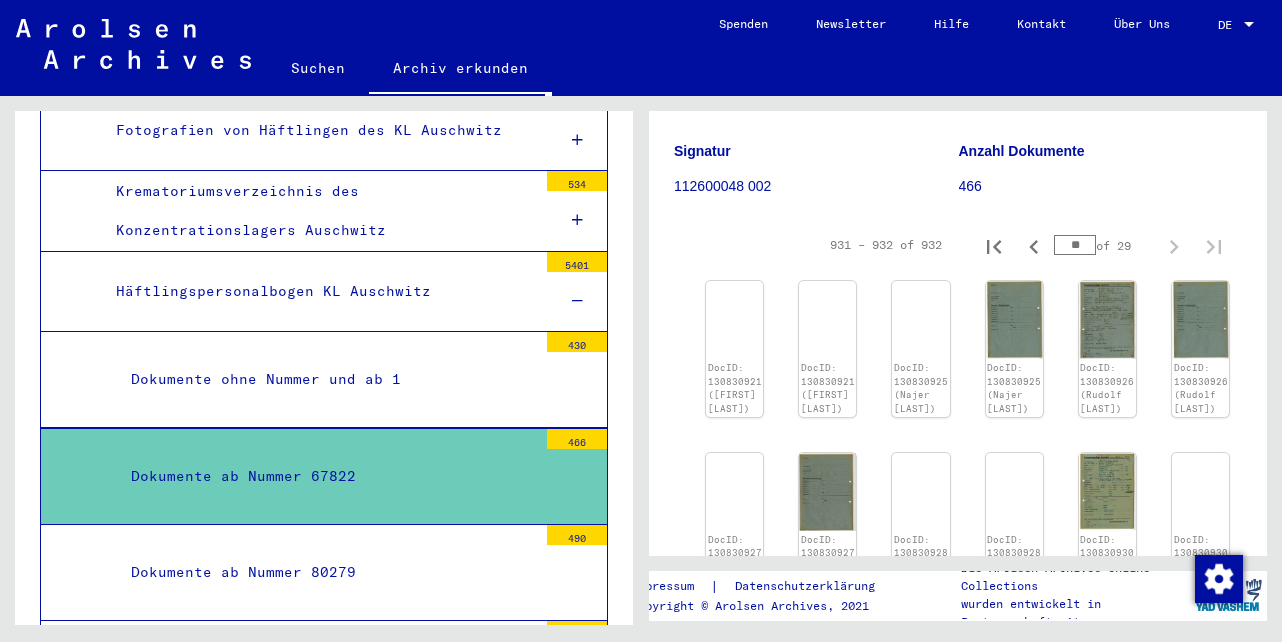 scroll, scrollTop: 84, scrollLeft: 21, axis: both 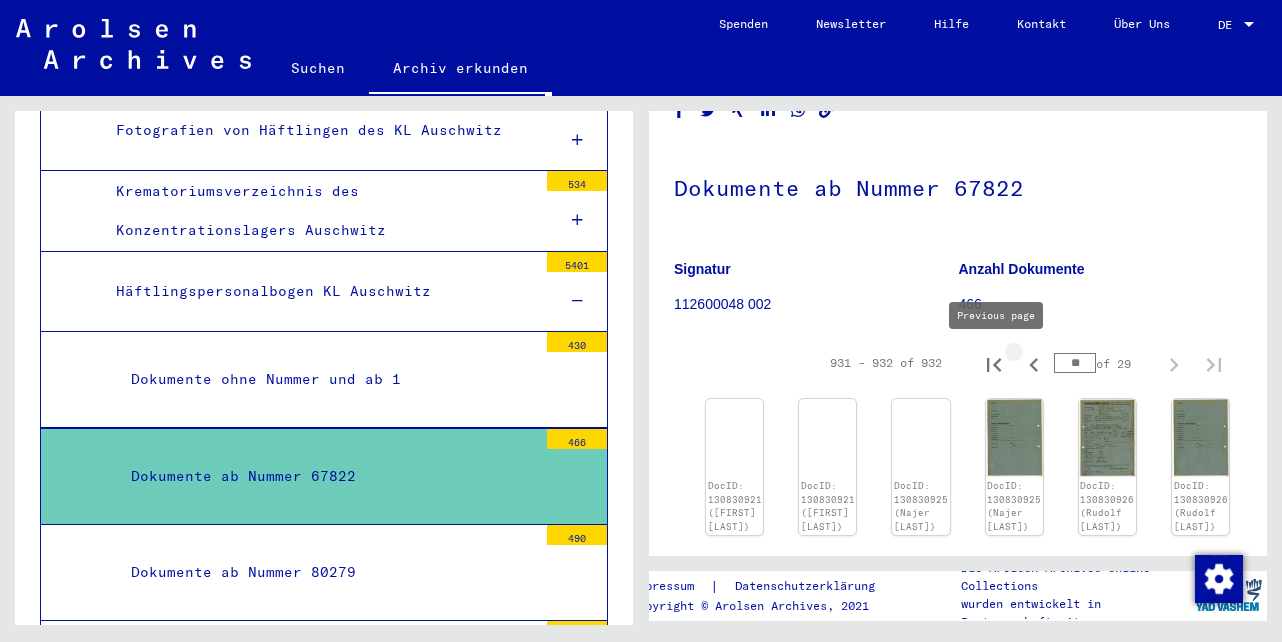 click 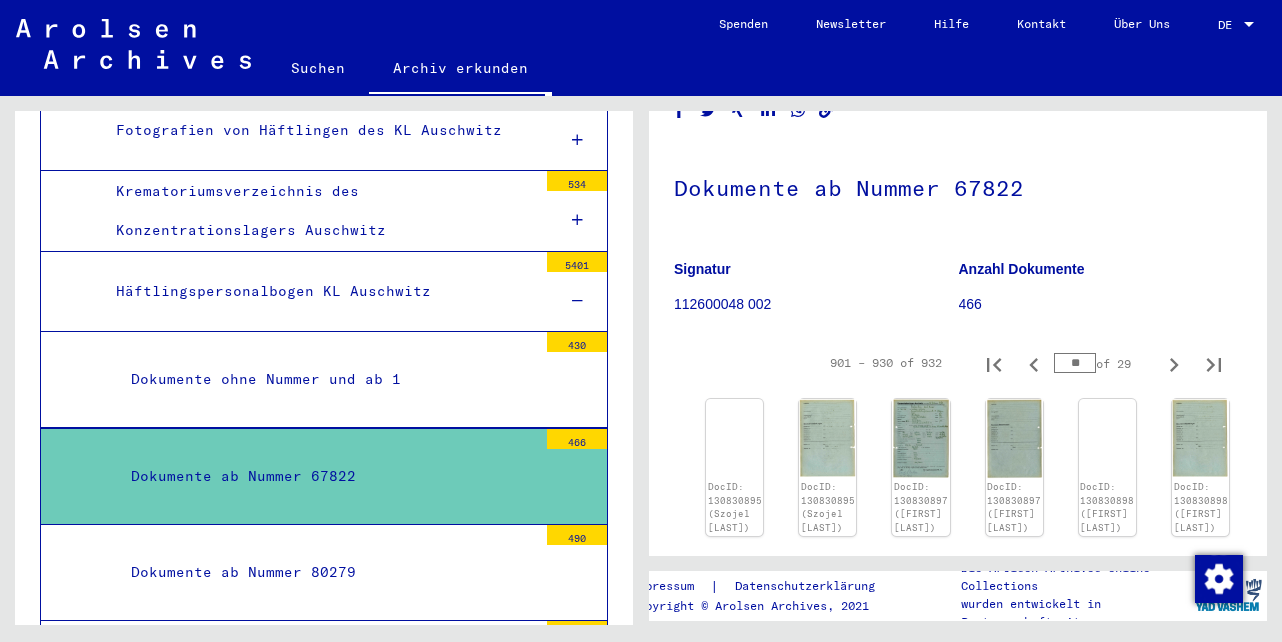 click on "Dokumente ab Nummer 80279" at bounding box center [326, 572] 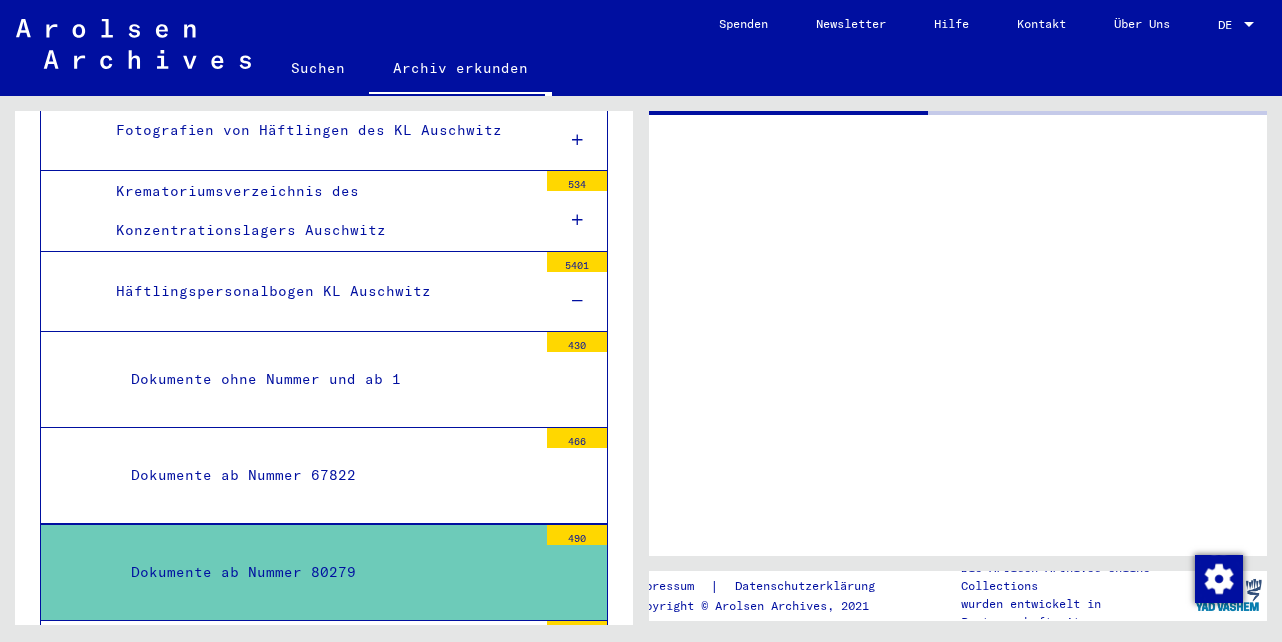 scroll, scrollTop: 0, scrollLeft: 0, axis: both 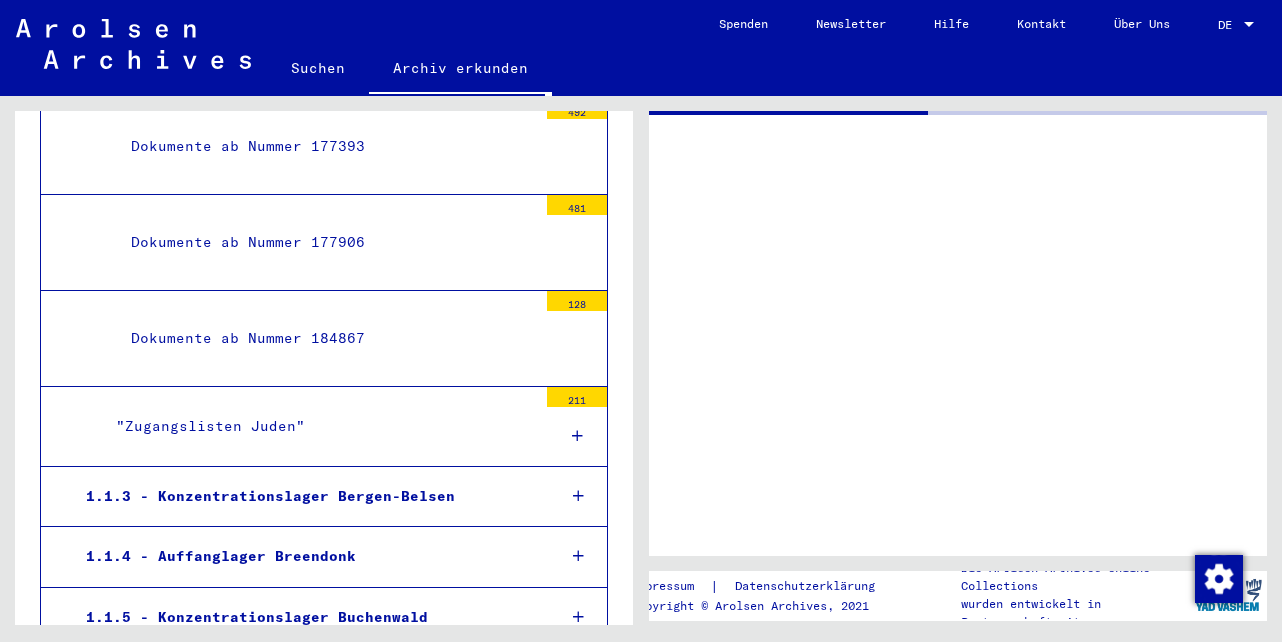 click at bounding box center (577, 436) 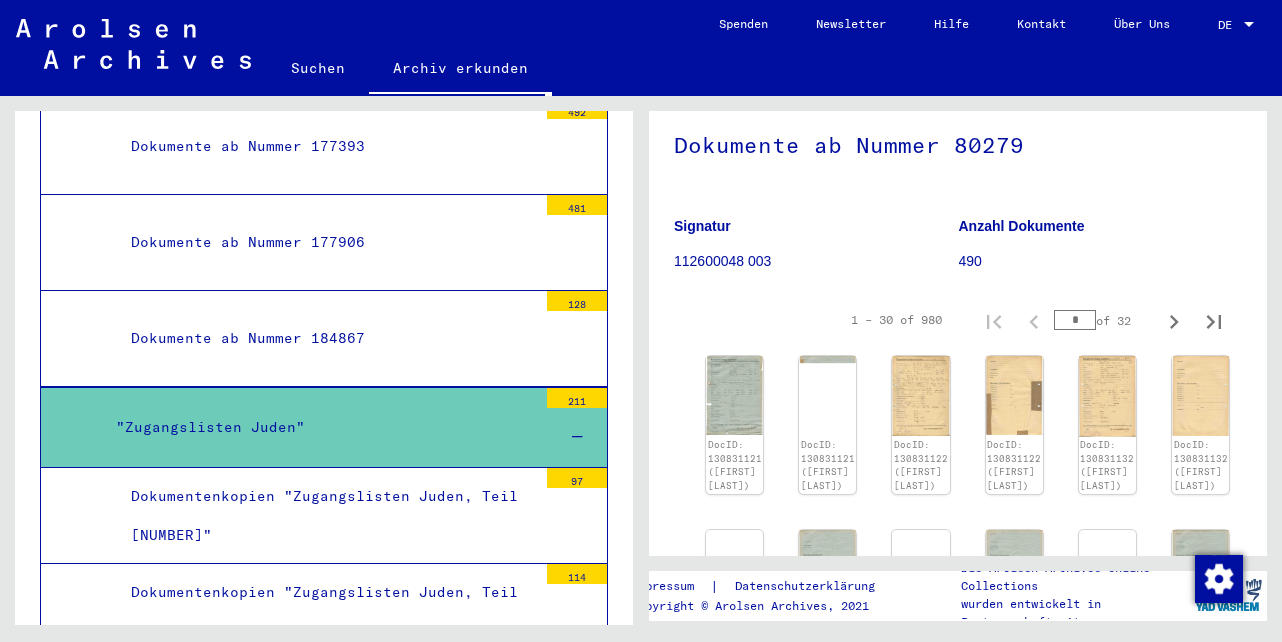 scroll, scrollTop: 200, scrollLeft: 0, axis: vertical 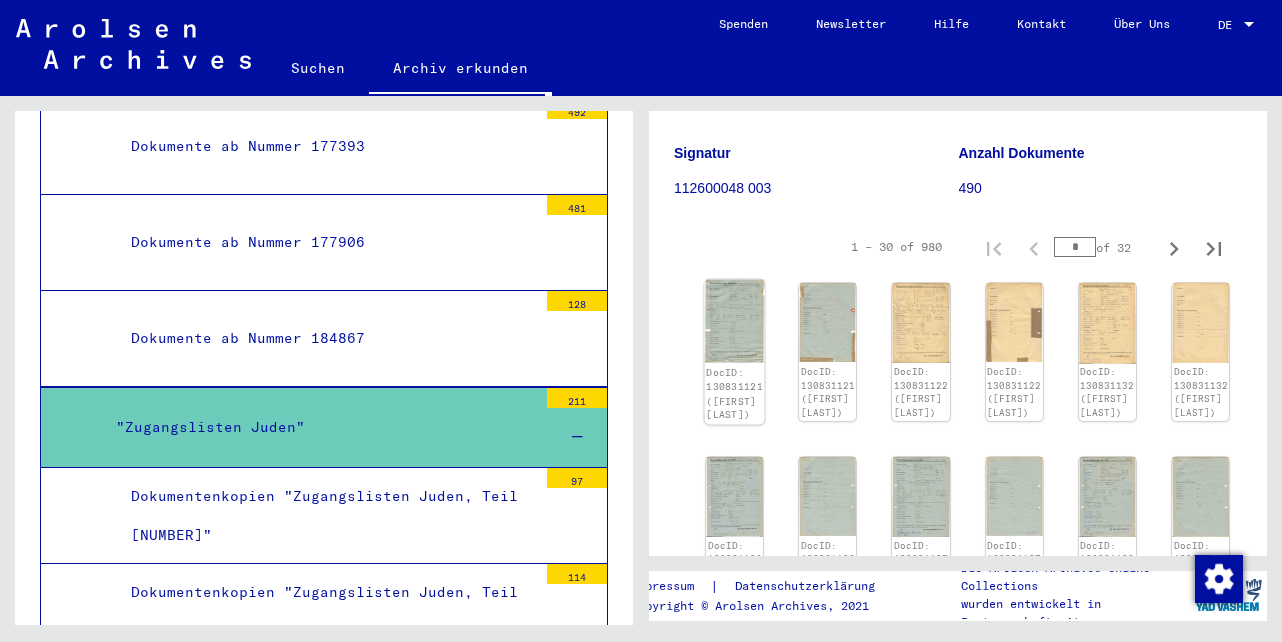 click 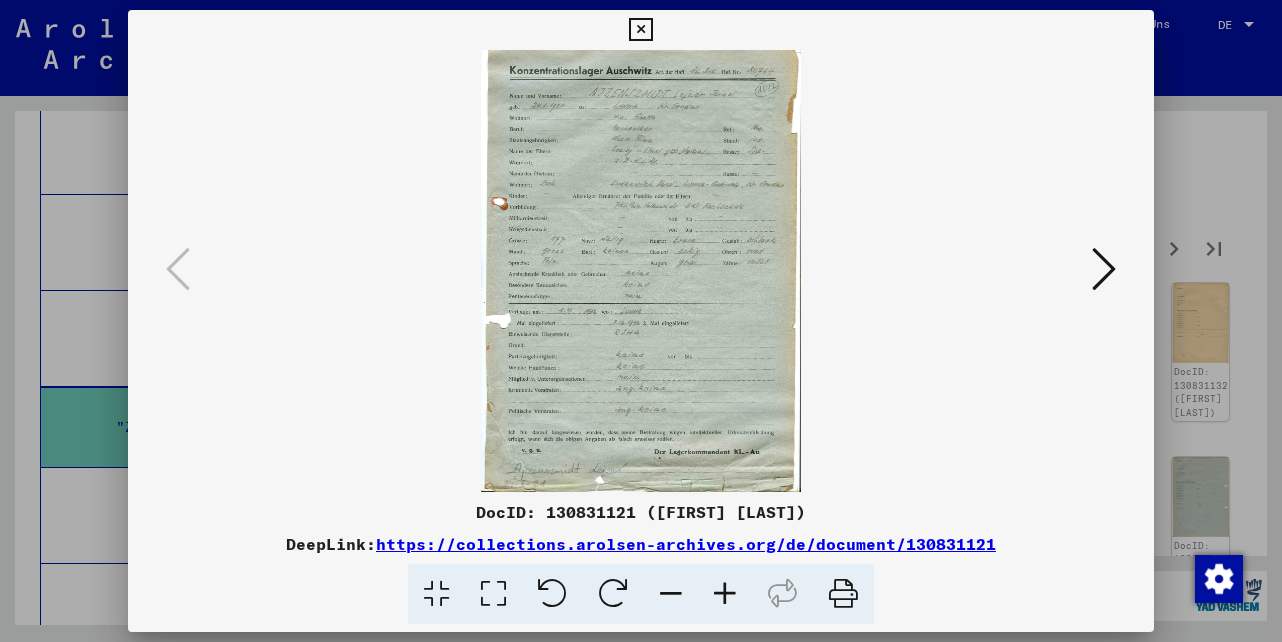 click at bounding box center [1104, 269] 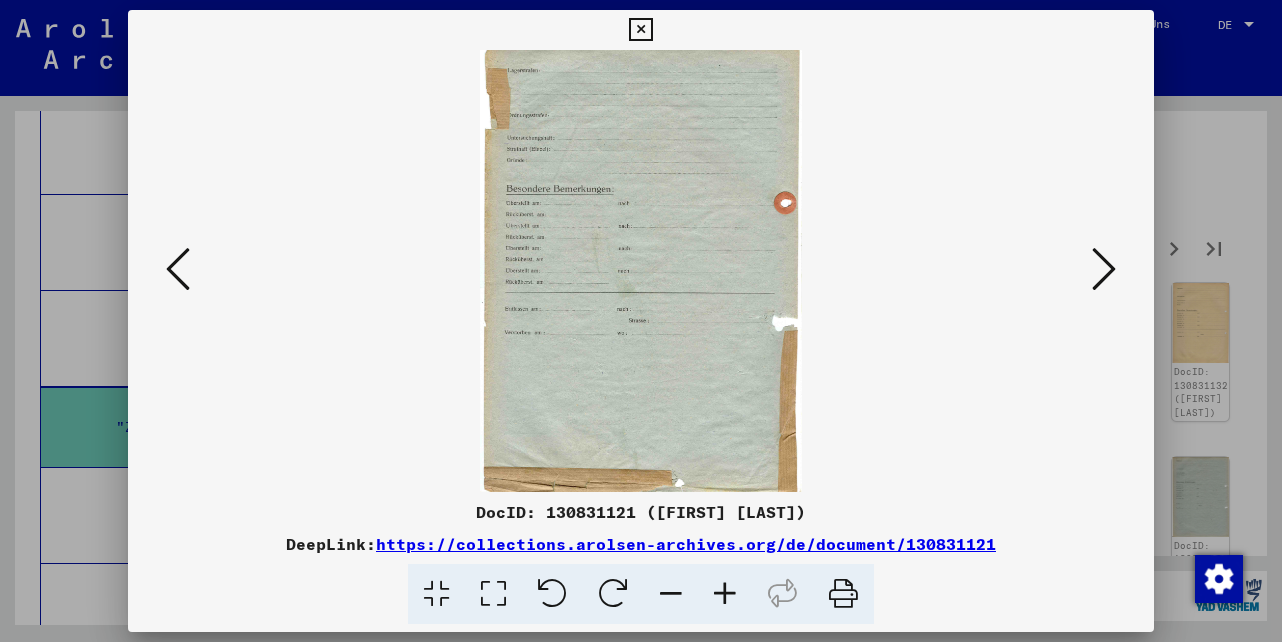 click at bounding box center (1104, 269) 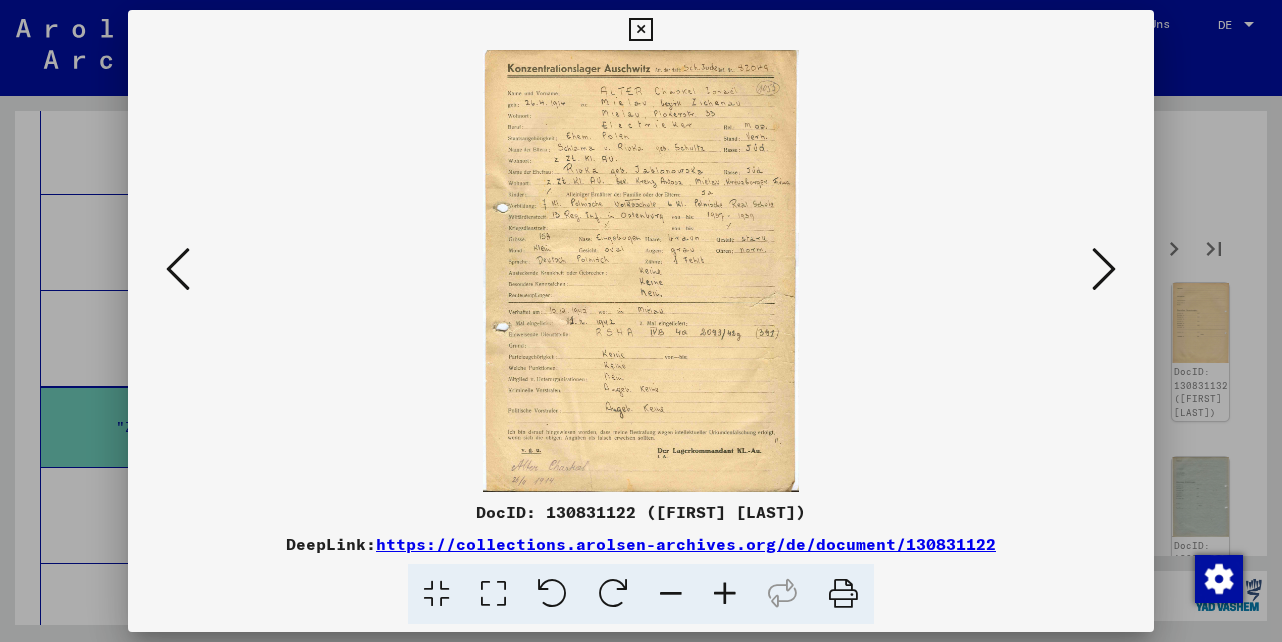 click at bounding box center (640, 30) 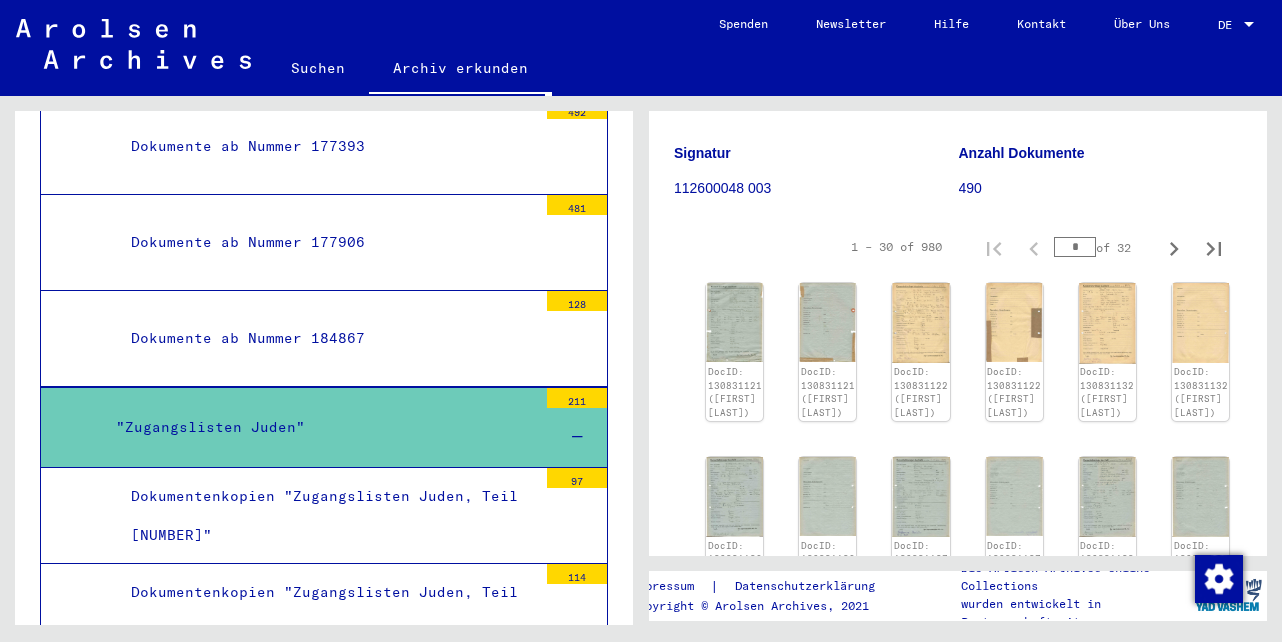 drag, startPoint x: 1062, startPoint y: 246, endPoint x: 1051, endPoint y: 245, distance: 11.045361 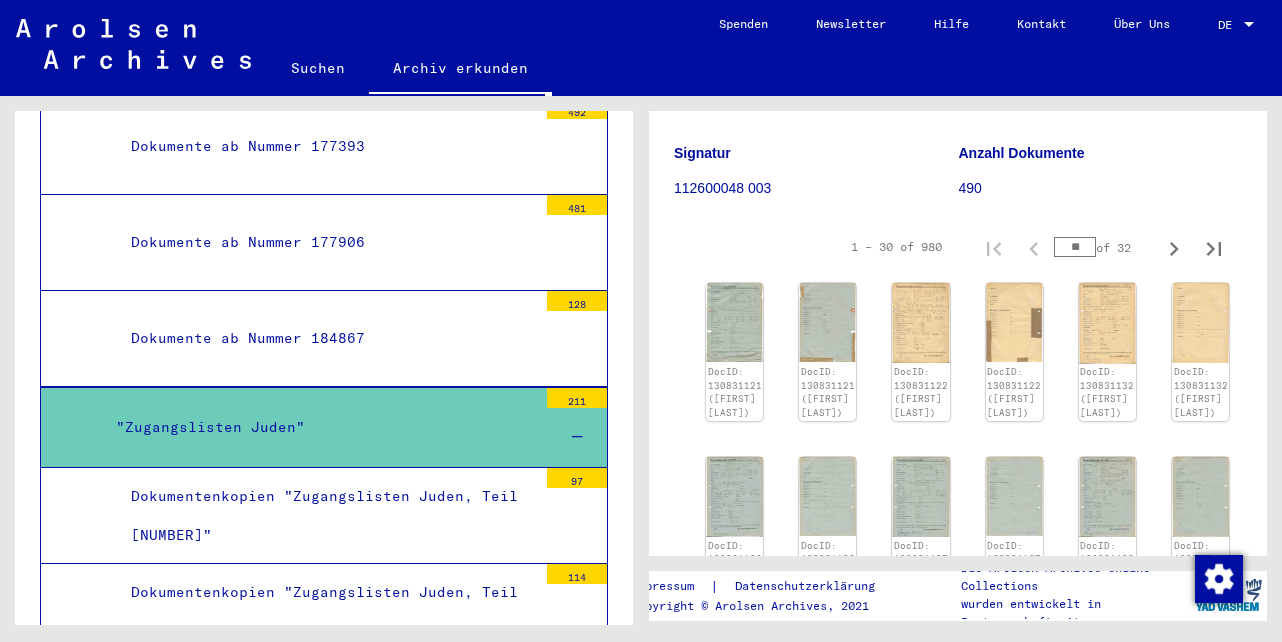 type on "**" 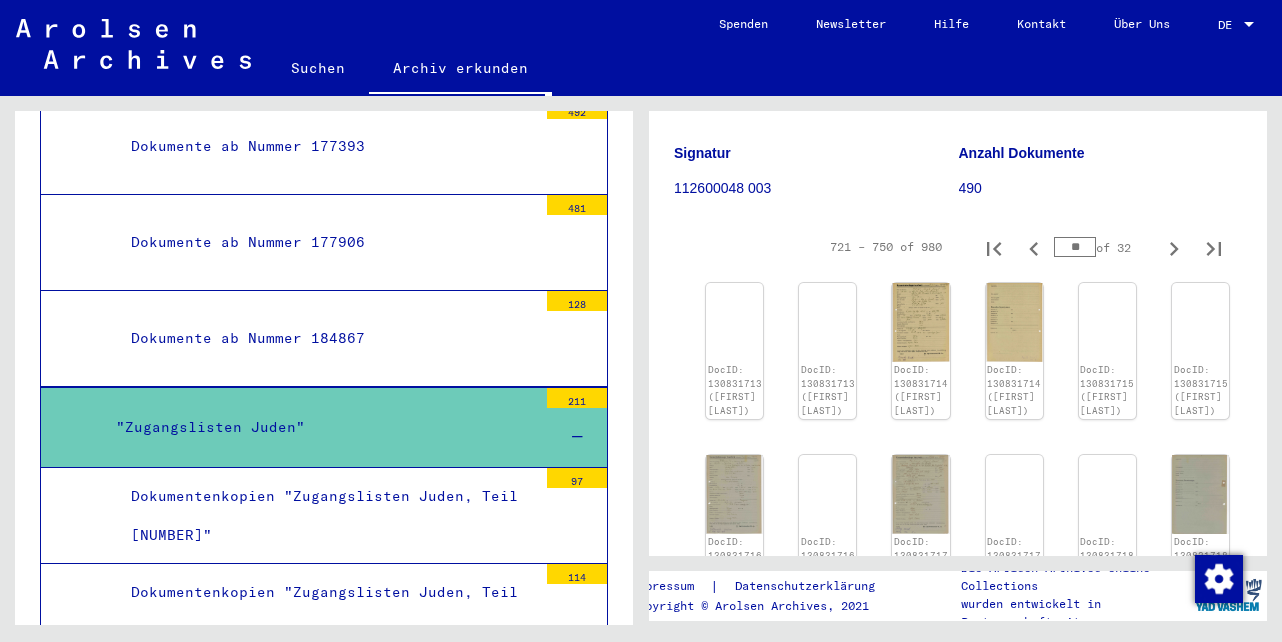 type on "**" 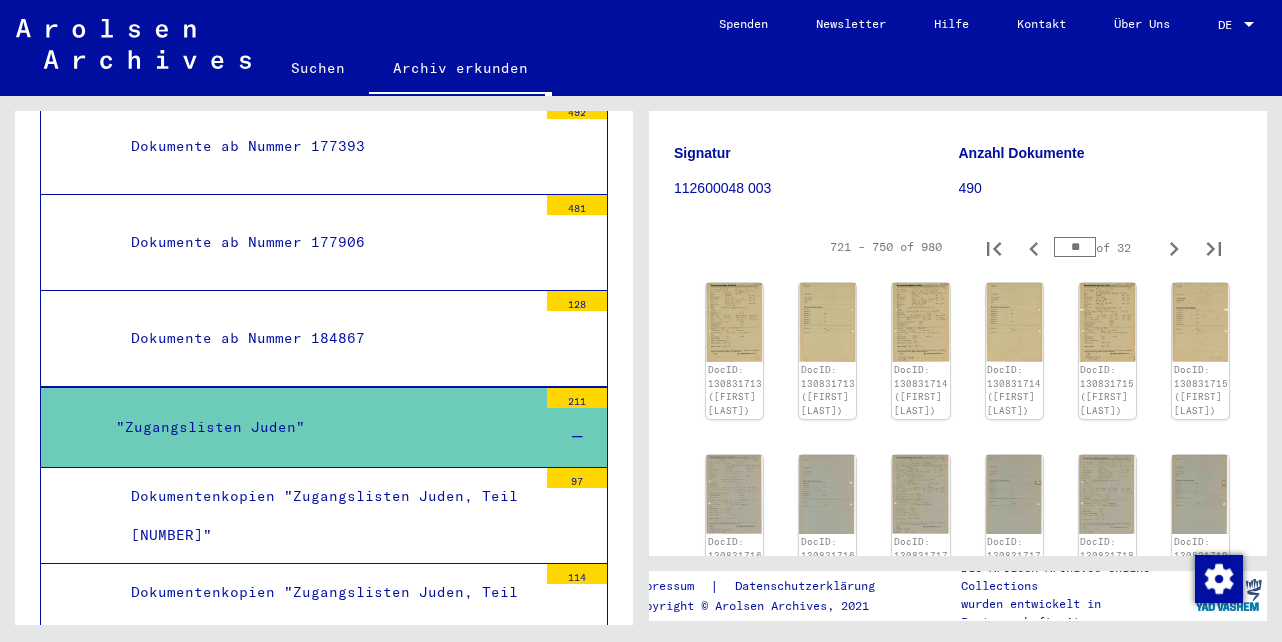 type on "**" 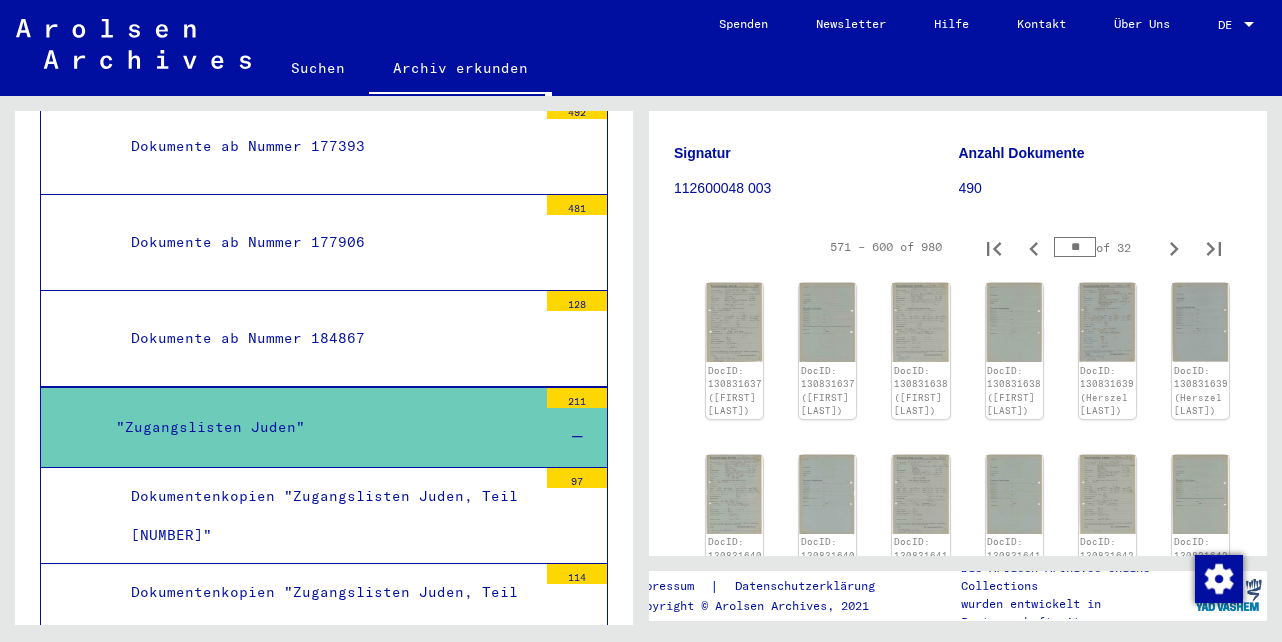 type on "*" 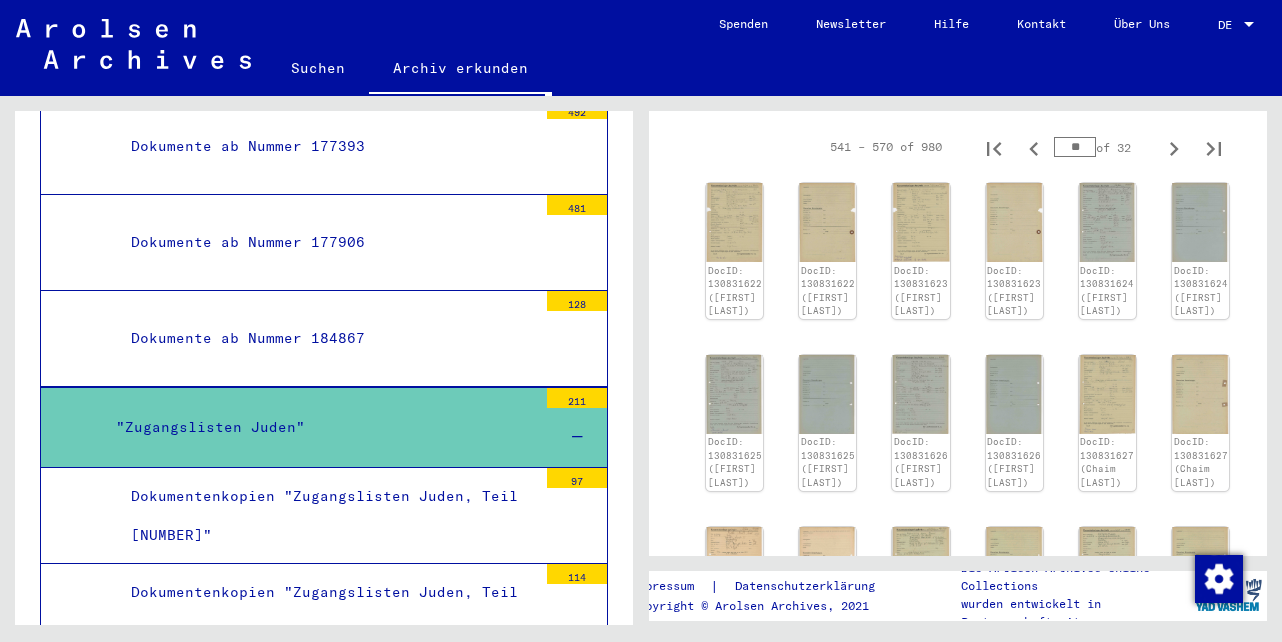 scroll, scrollTop: 100, scrollLeft: 0, axis: vertical 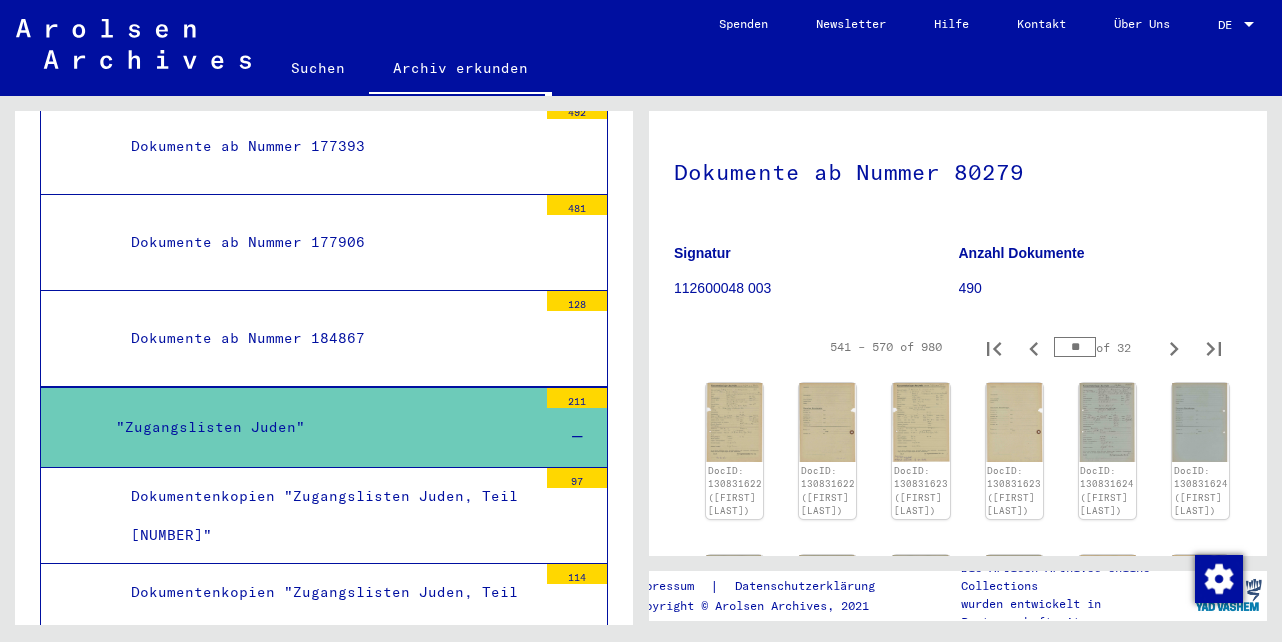 drag, startPoint x: 1071, startPoint y: 345, endPoint x: 1050, endPoint y: 343, distance: 21.095022 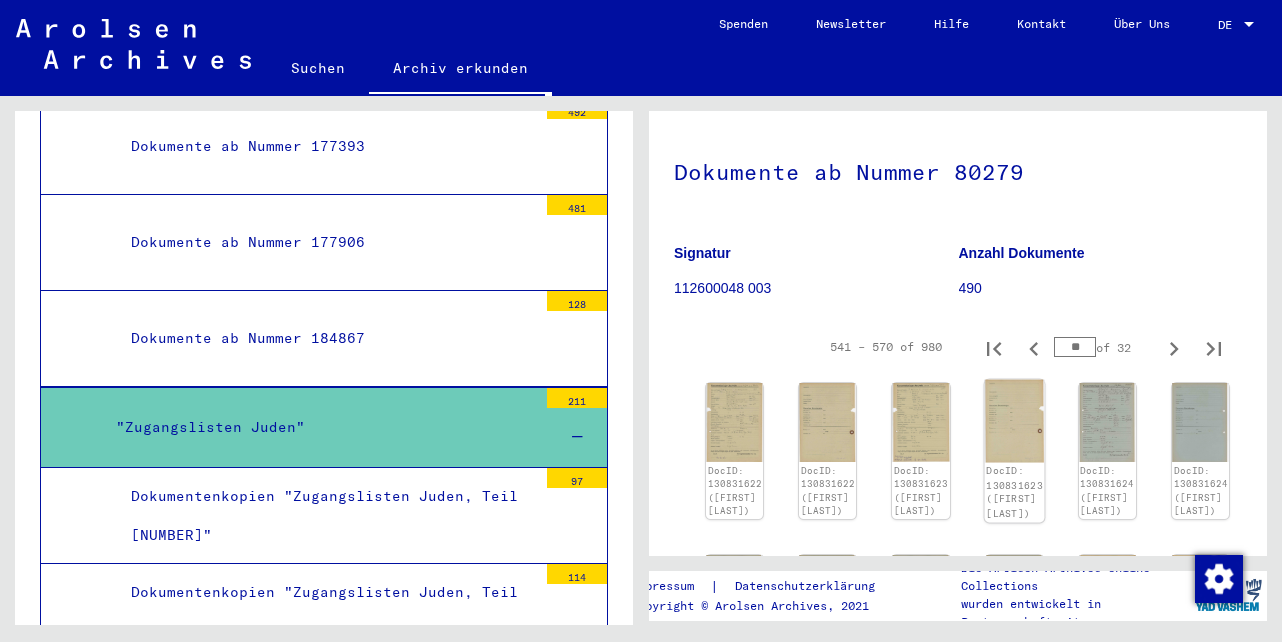 type on "**" 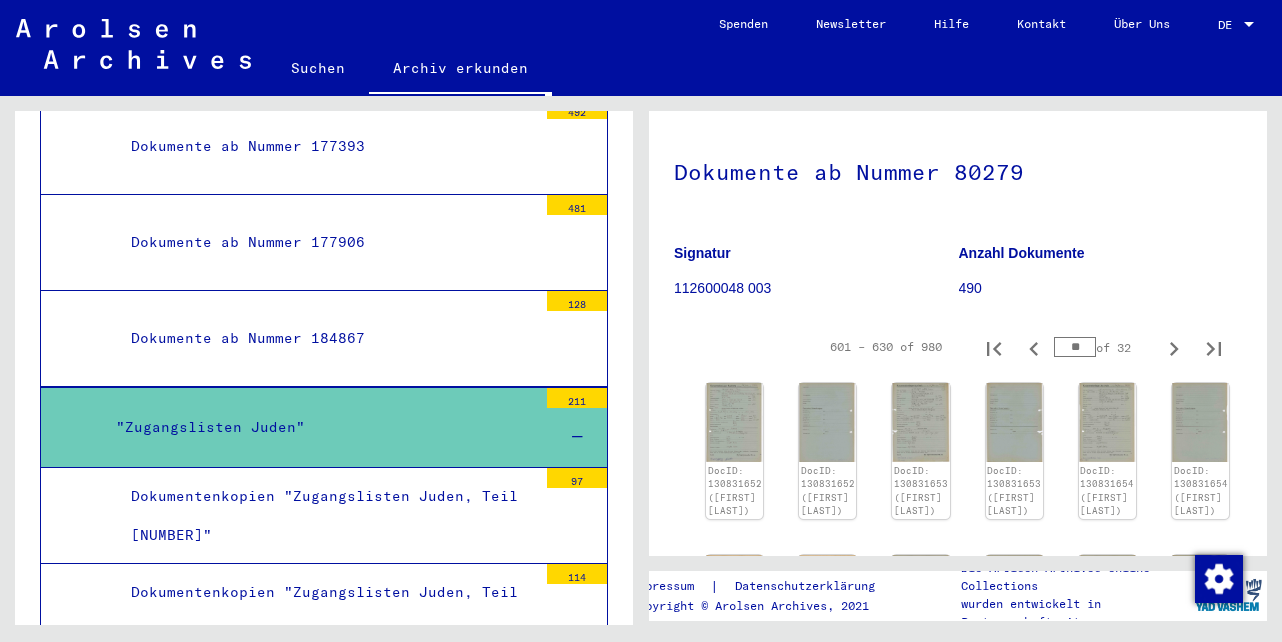 type on "**" 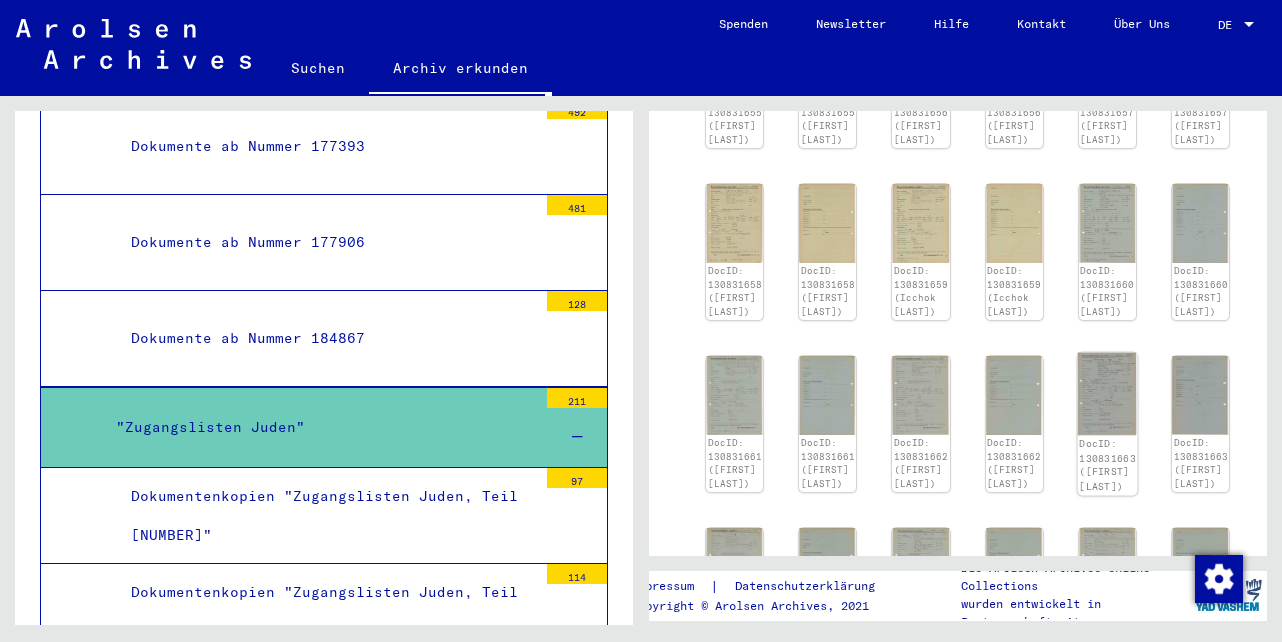 scroll, scrollTop: 896, scrollLeft: 0, axis: vertical 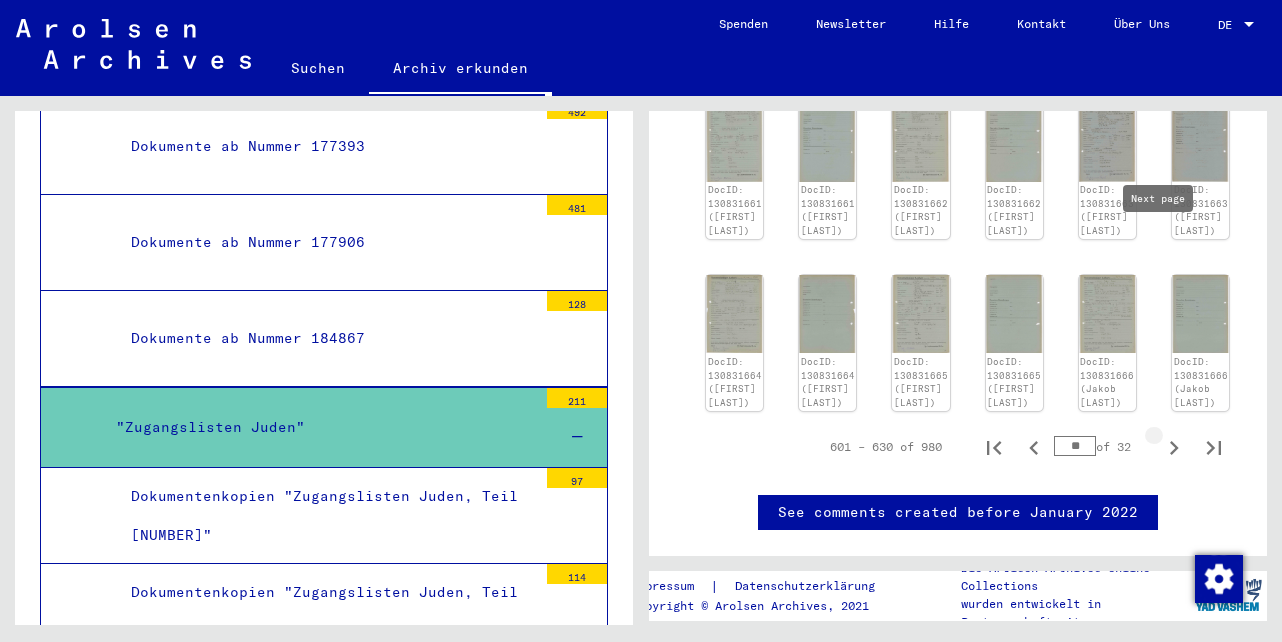 click 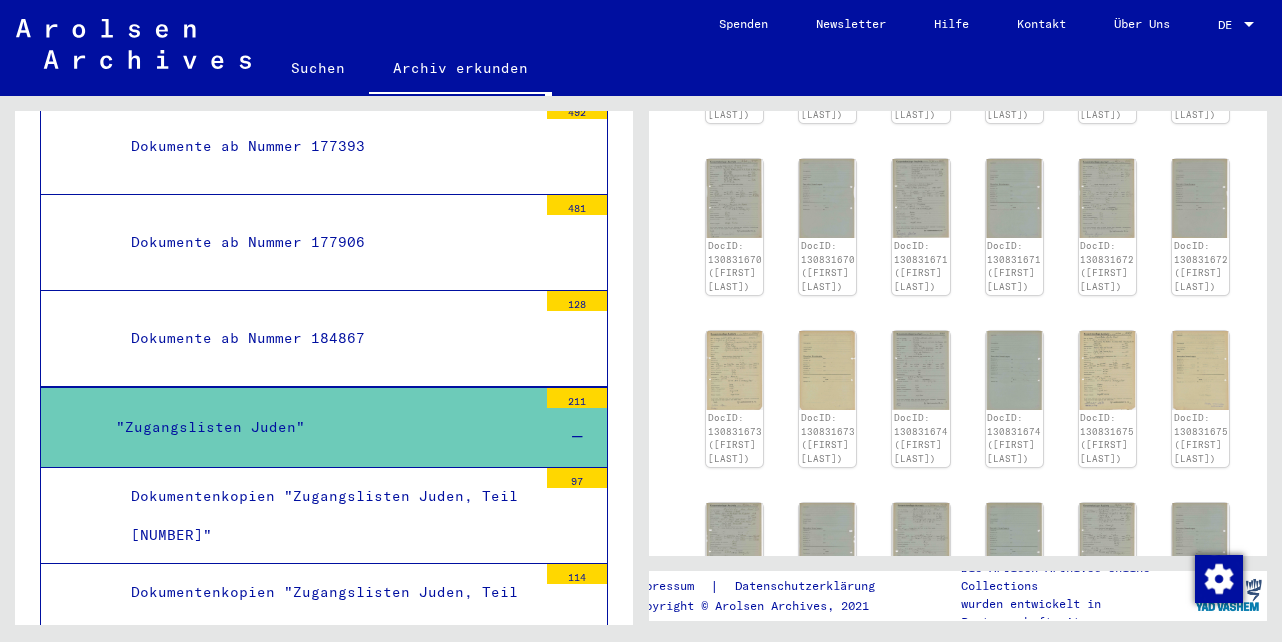 scroll, scrollTop: 296, scrollLeft: 0, axis: vertical 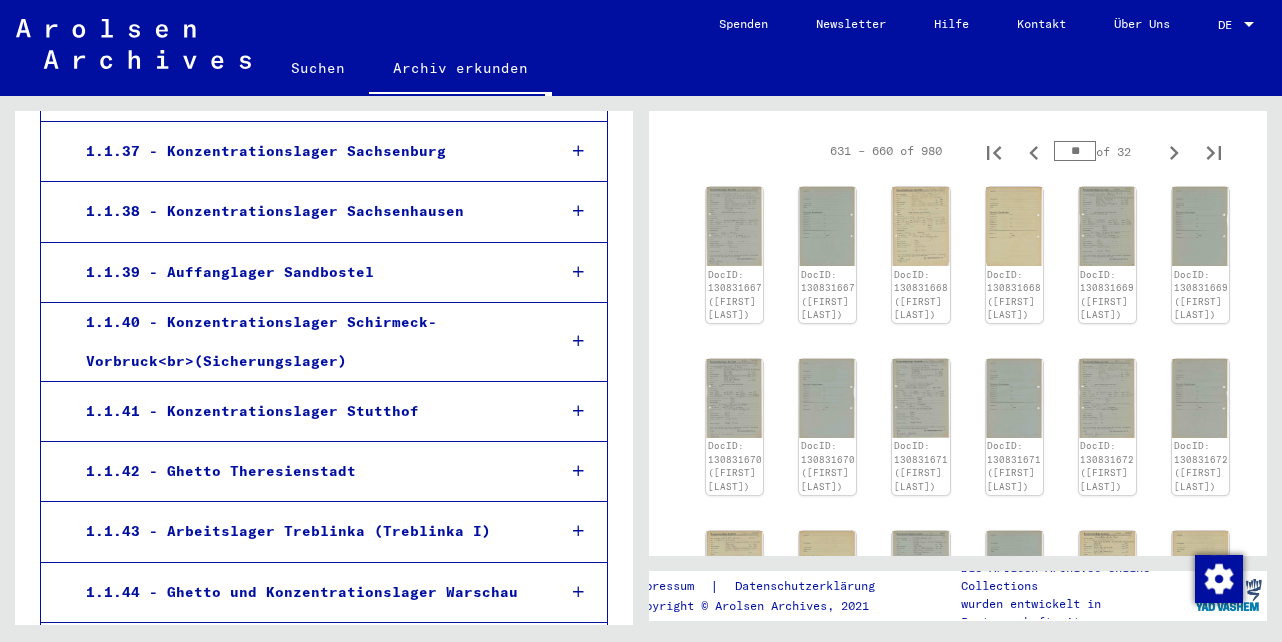 click at bounding box center (578, 471) 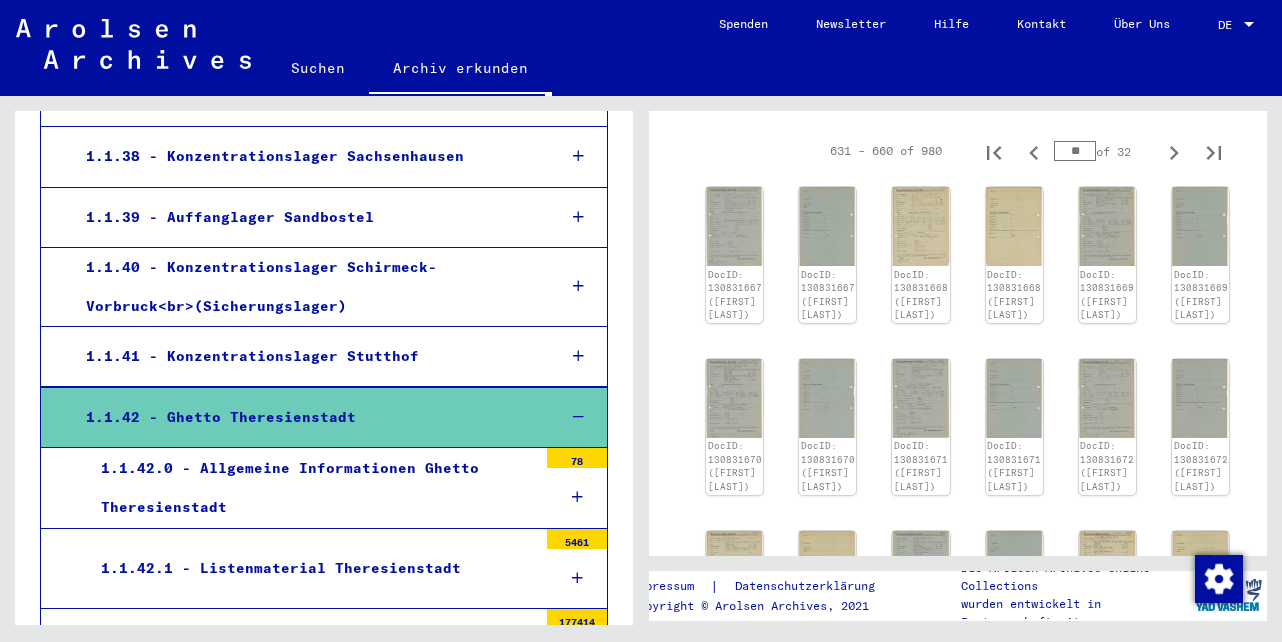 scroll, scrollTop: 4850, scrollLeft: 0, axis: vertical 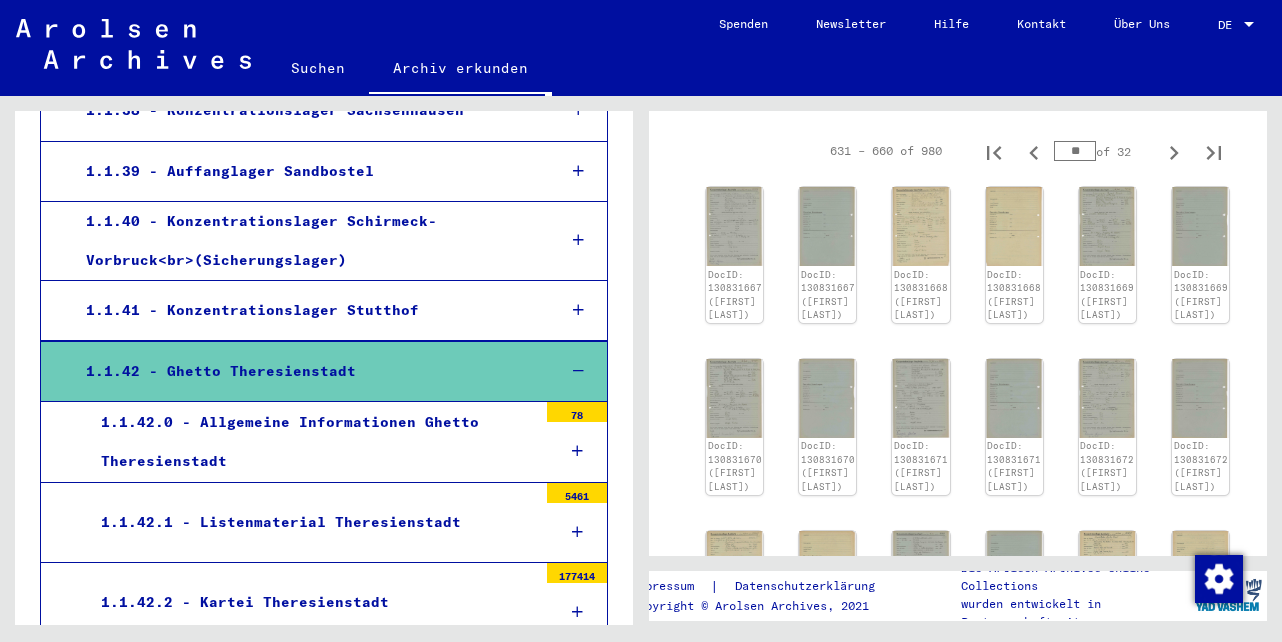 click at bounding box center [577, 451] 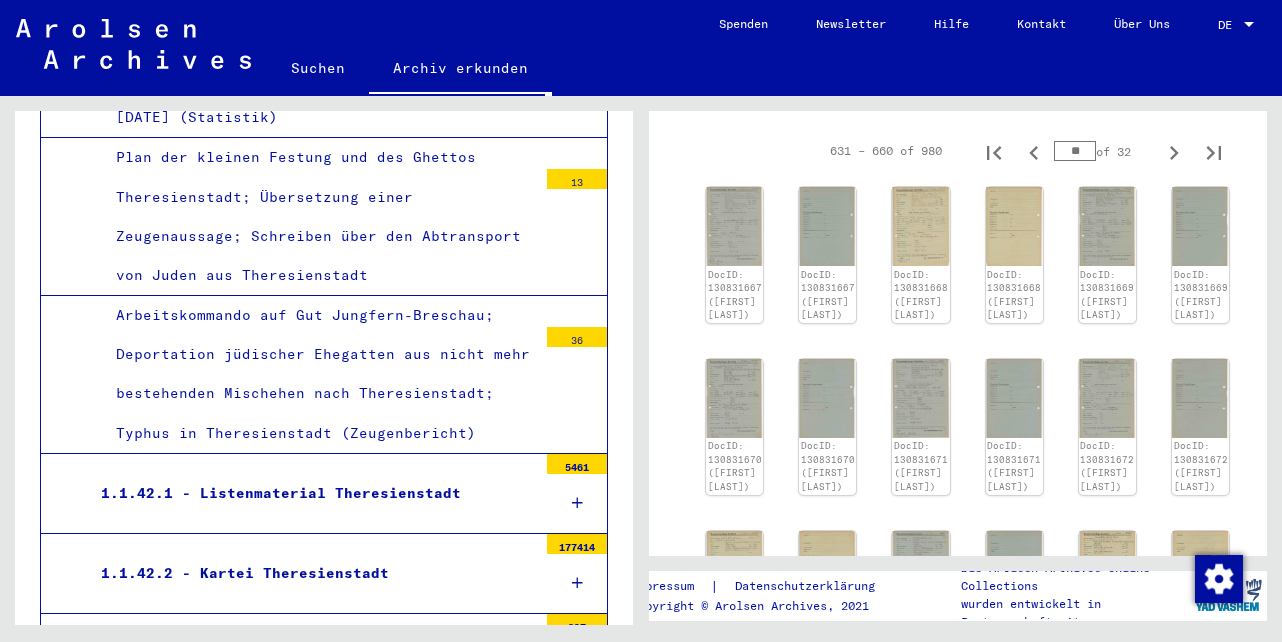 scroll, scrollTop: 5650, scrollLeft: 0, axis: vertical 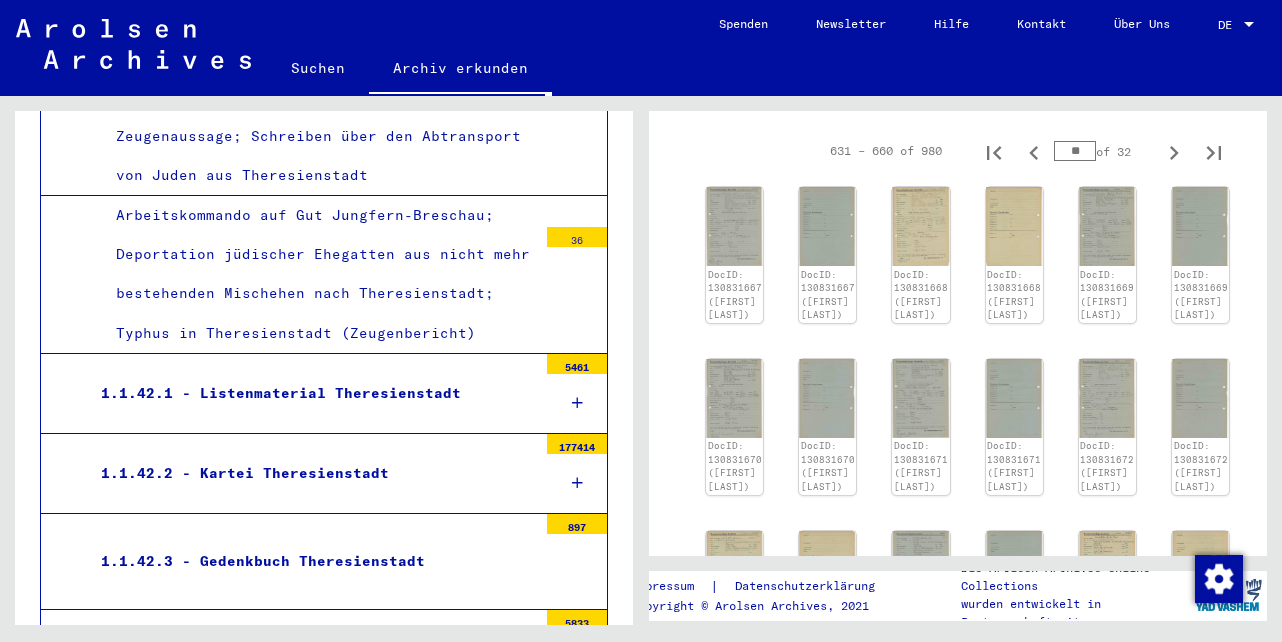 click at bounding box center (577, 403) 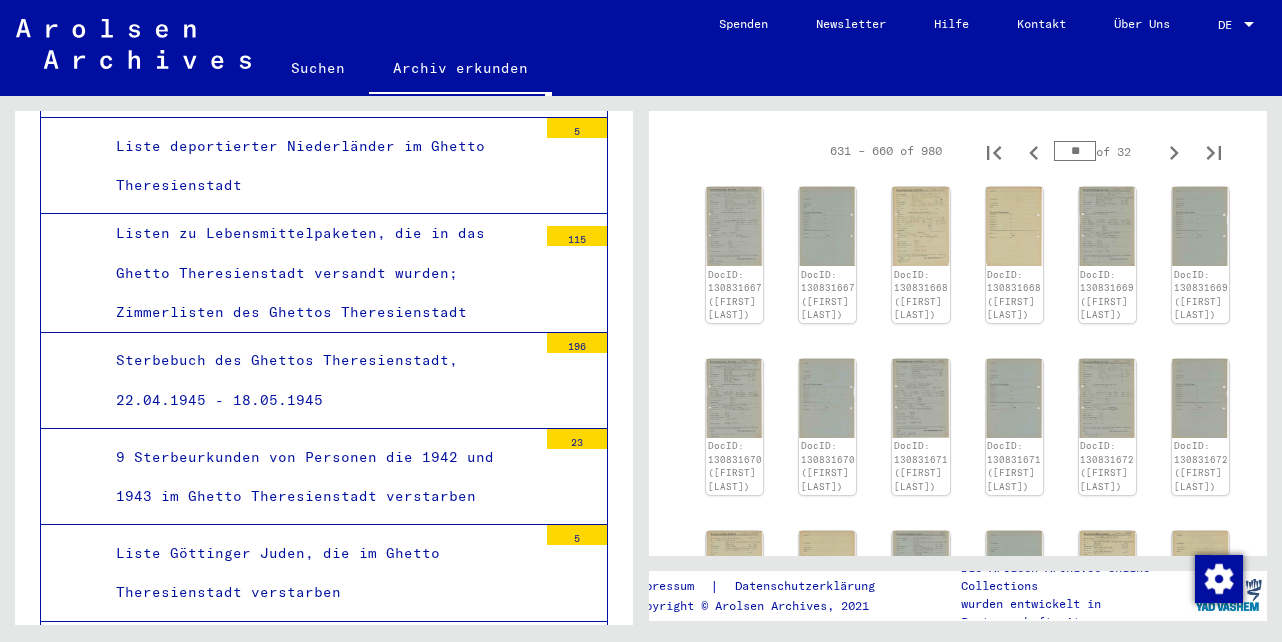 scroll, scrollTop: 6949, scrollLeft: 0, axis: vertical 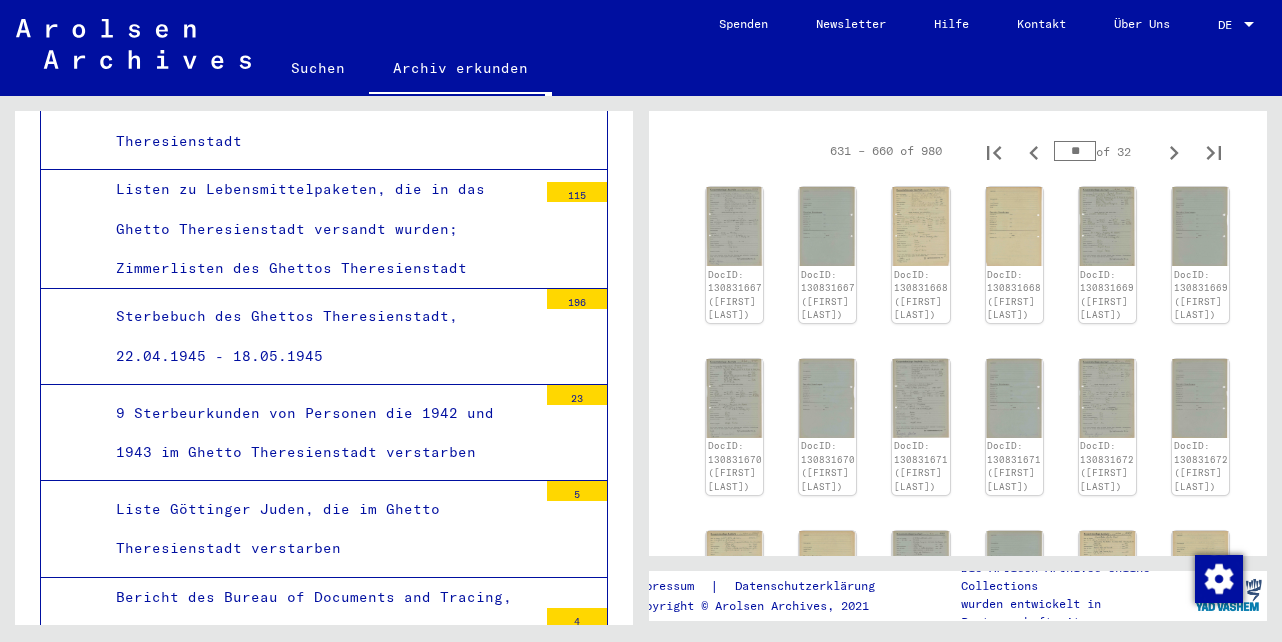 click on "9 Sterbeurkunden von Personen die 1942 und 1943 im Ghetto Theresienstadt      verstarben" at bounding box center (319, 433) 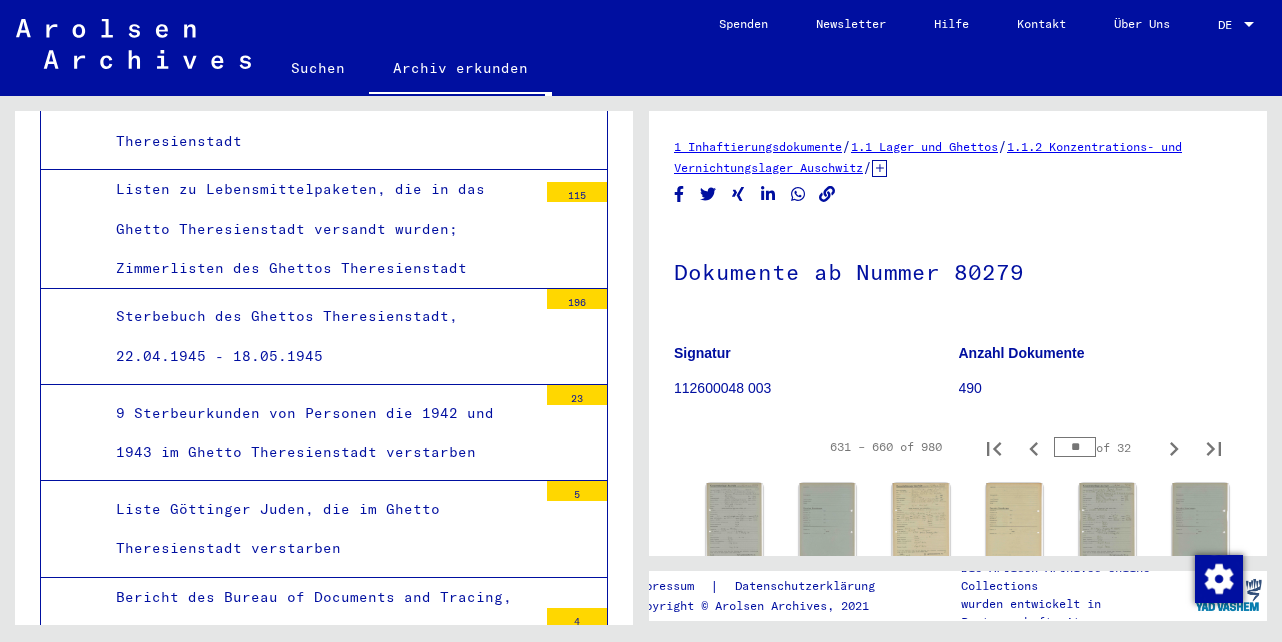 scroll, scrollTop: 6948, scrollLeft: 0, axis: vertical 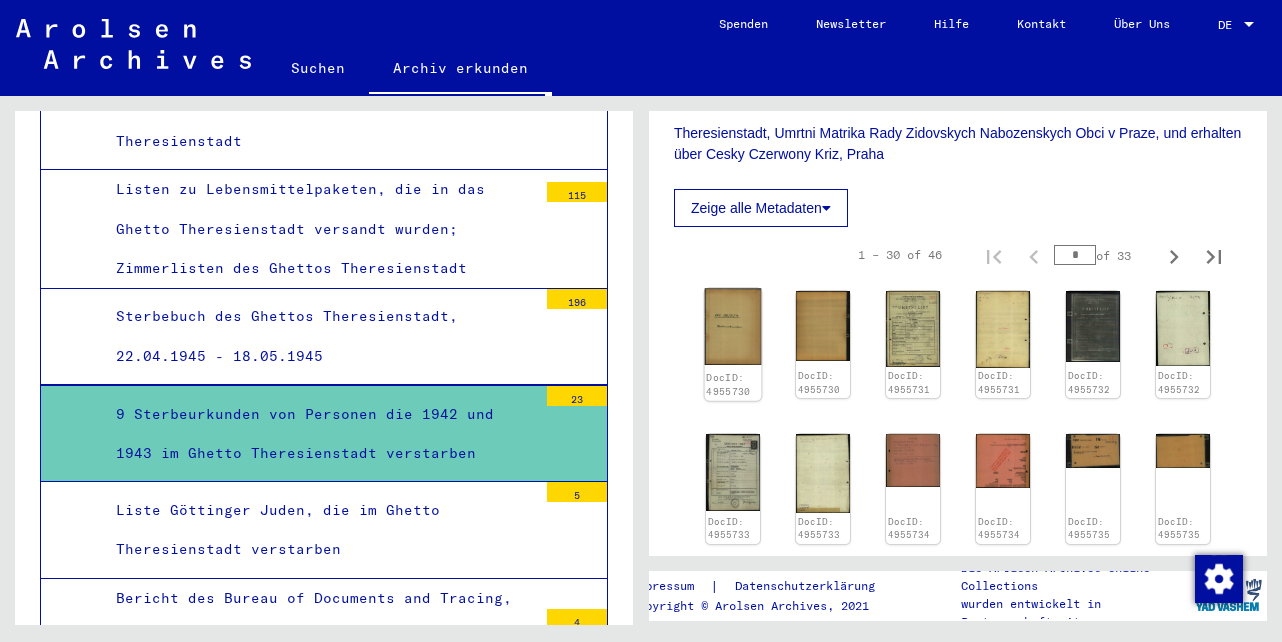 click 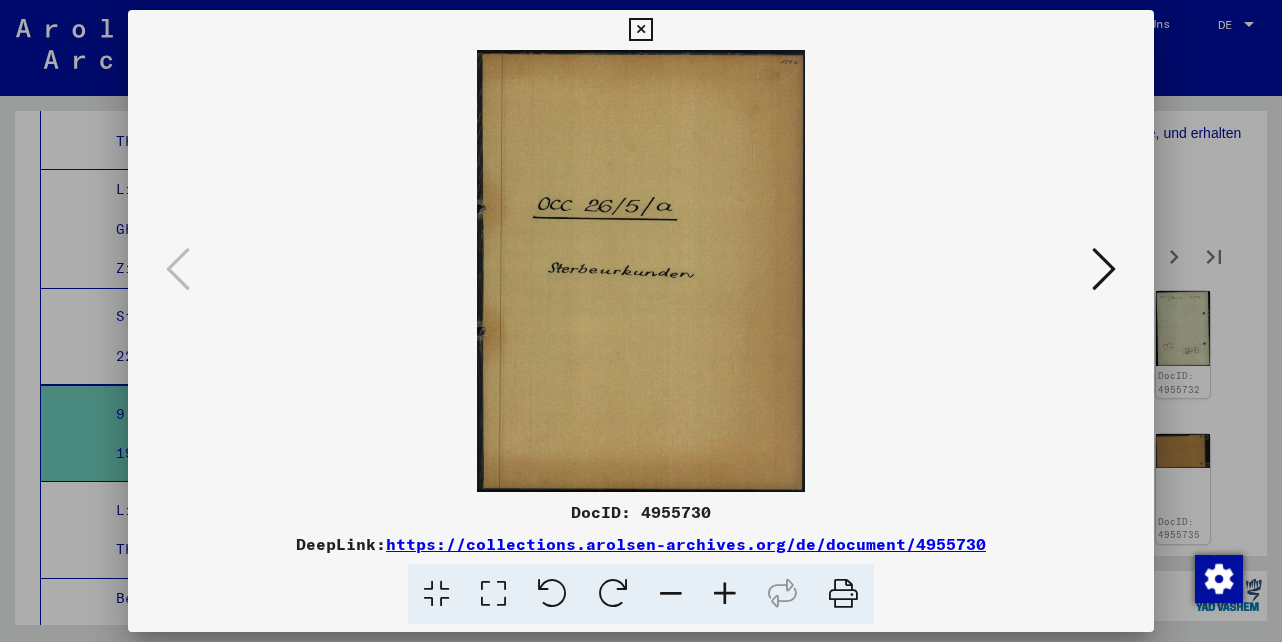 click at bounding box center (1104, 269) 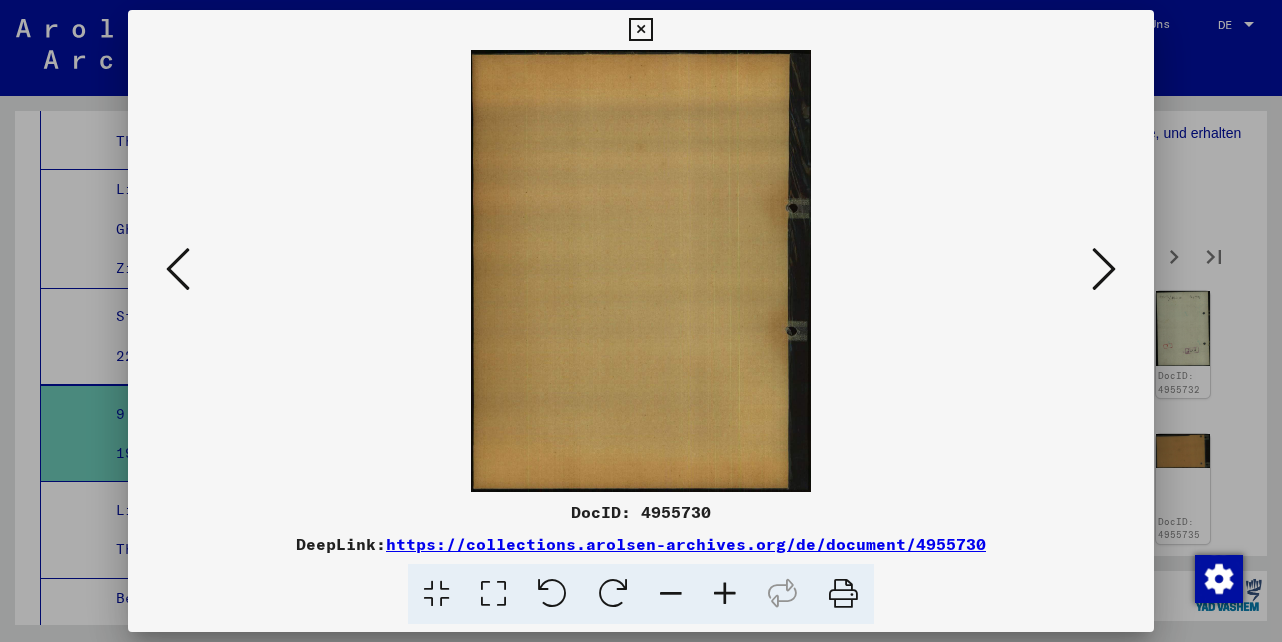 click at bounding box center [1104, 269] 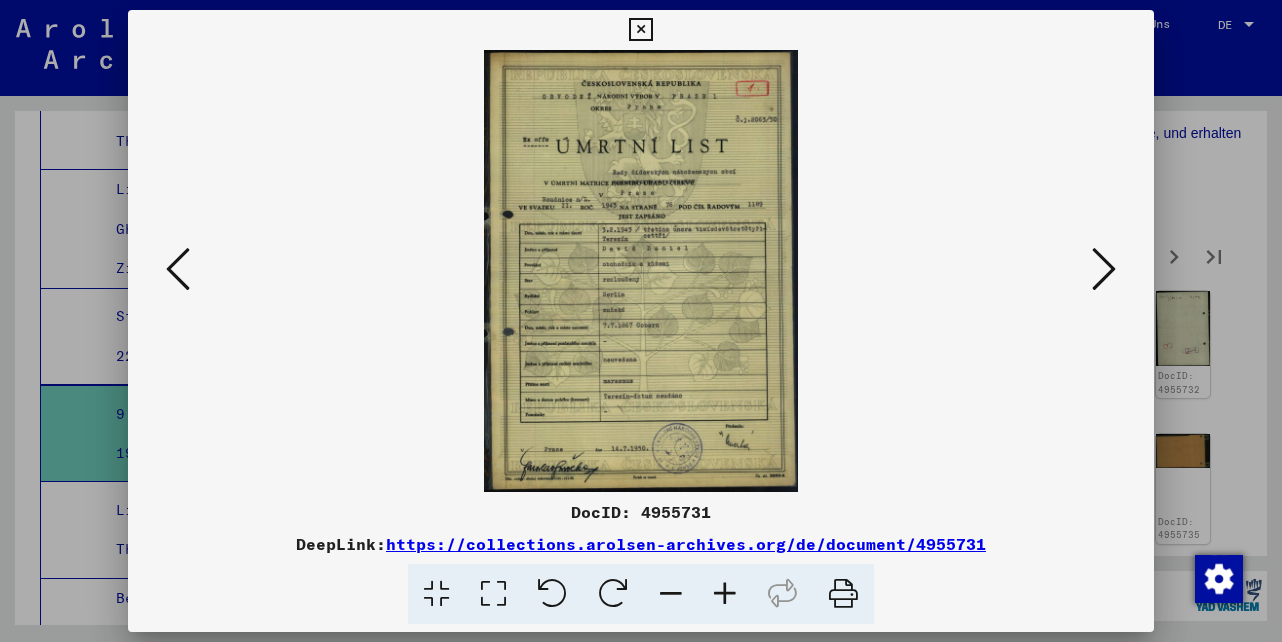 click at bounding box center [1104, 269] 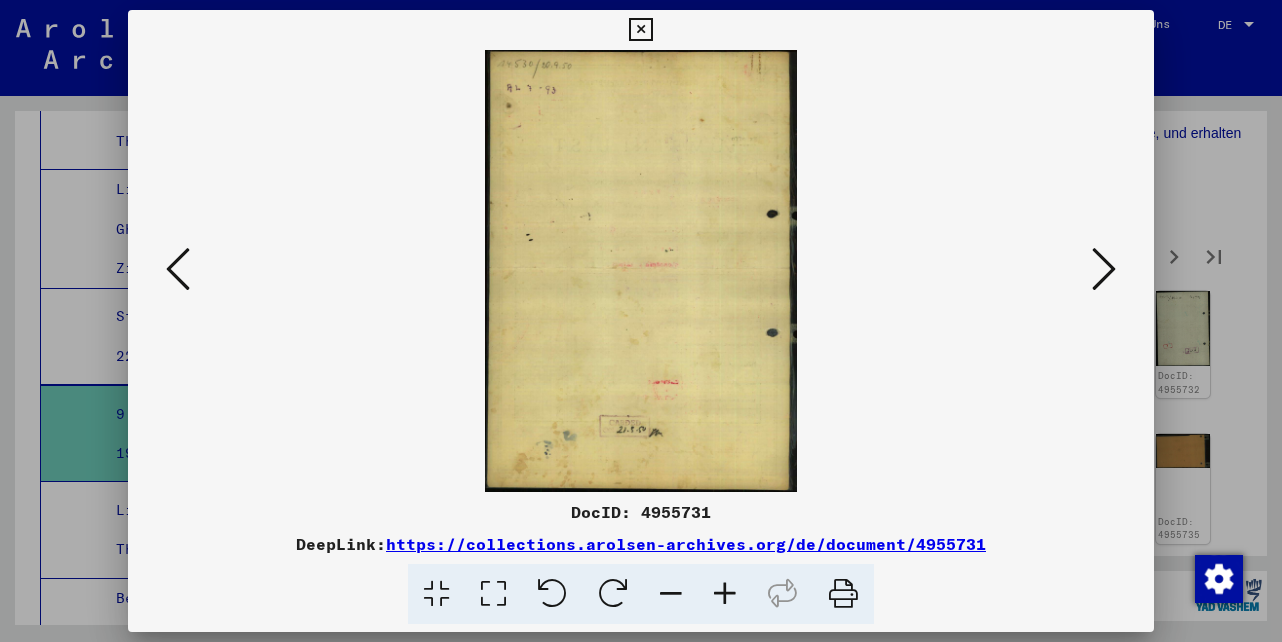 click at bounding box center [1104, 269] 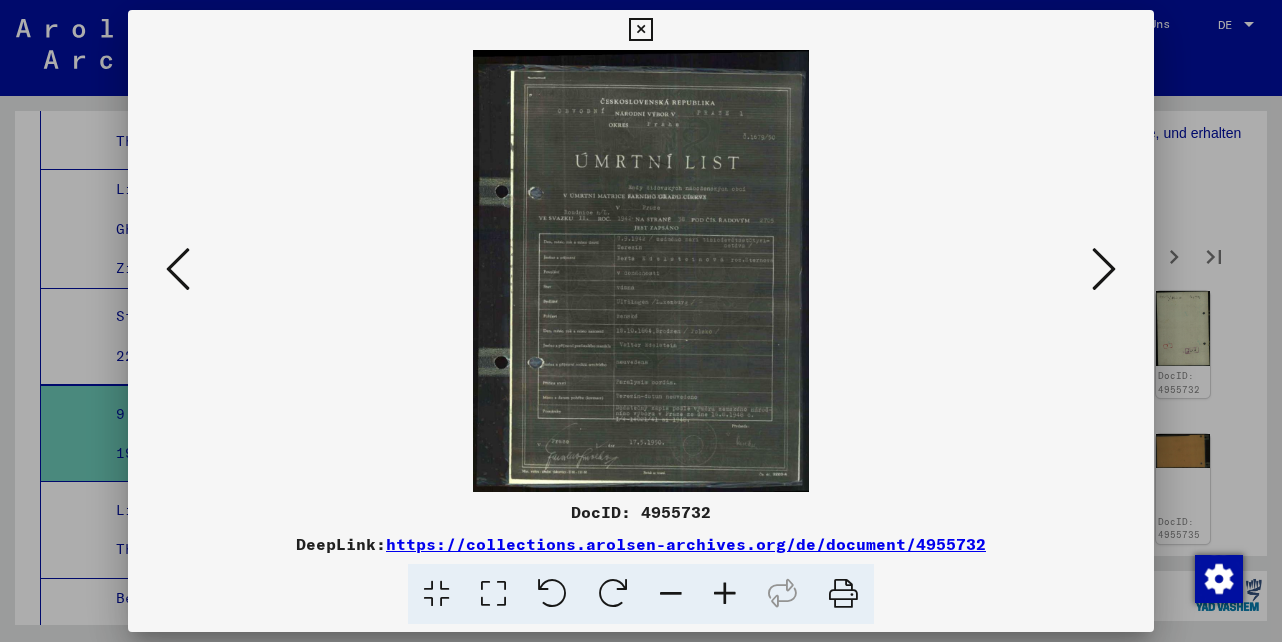 click at bounding box center (1104, 269) 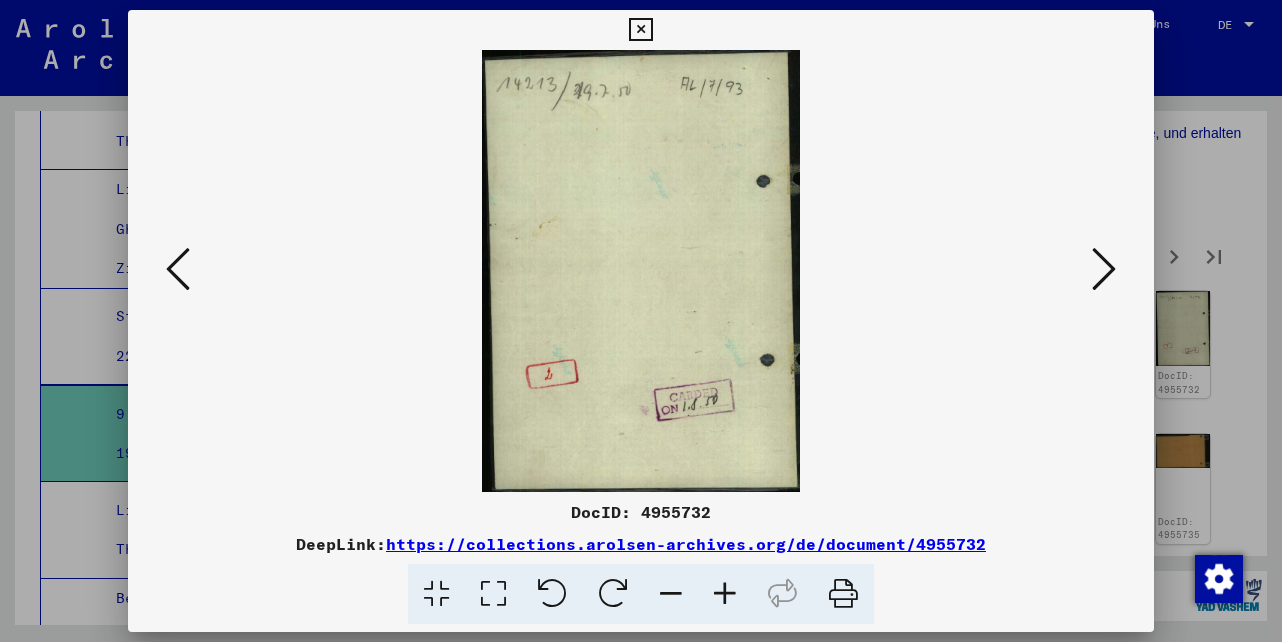 click at bounding box center (1104, 269) 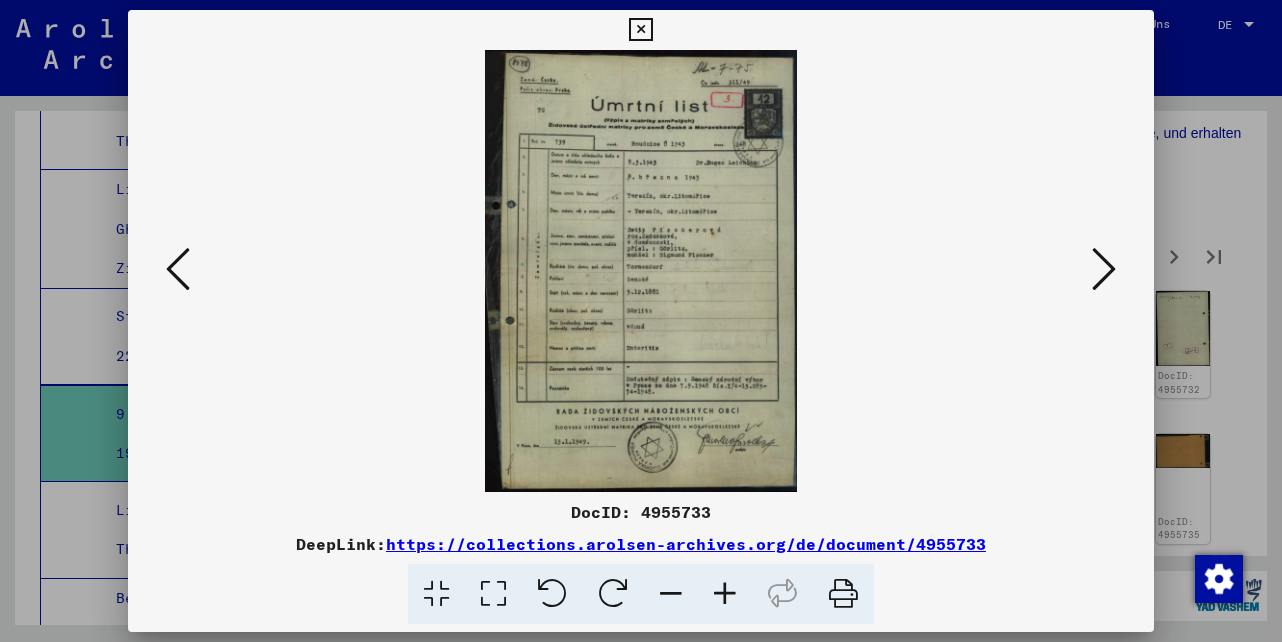 click at bounding box center [1104, 269] 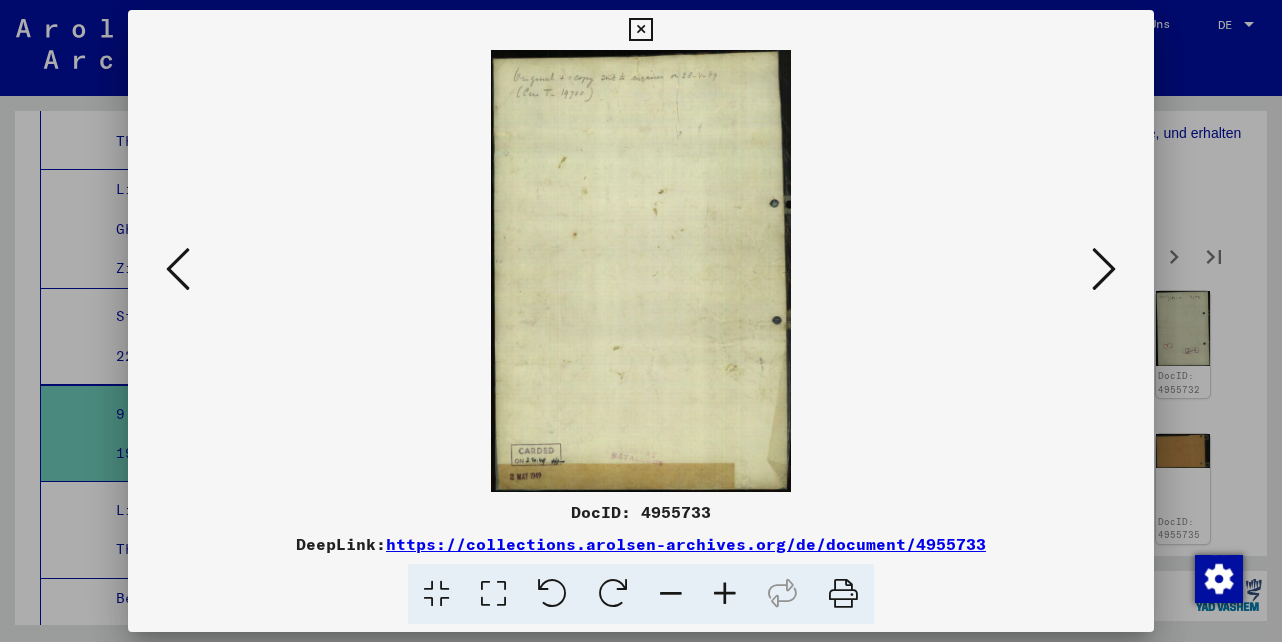 click at bounding box center [1104, 269] 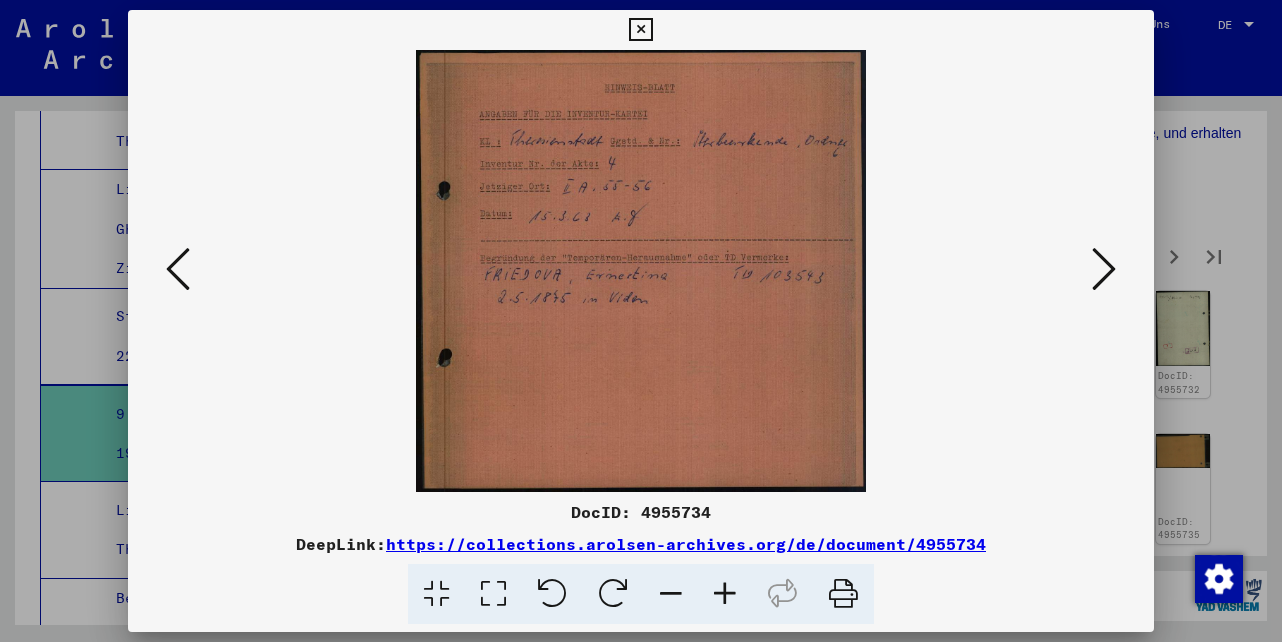 click at bounding box center [1104, 269] 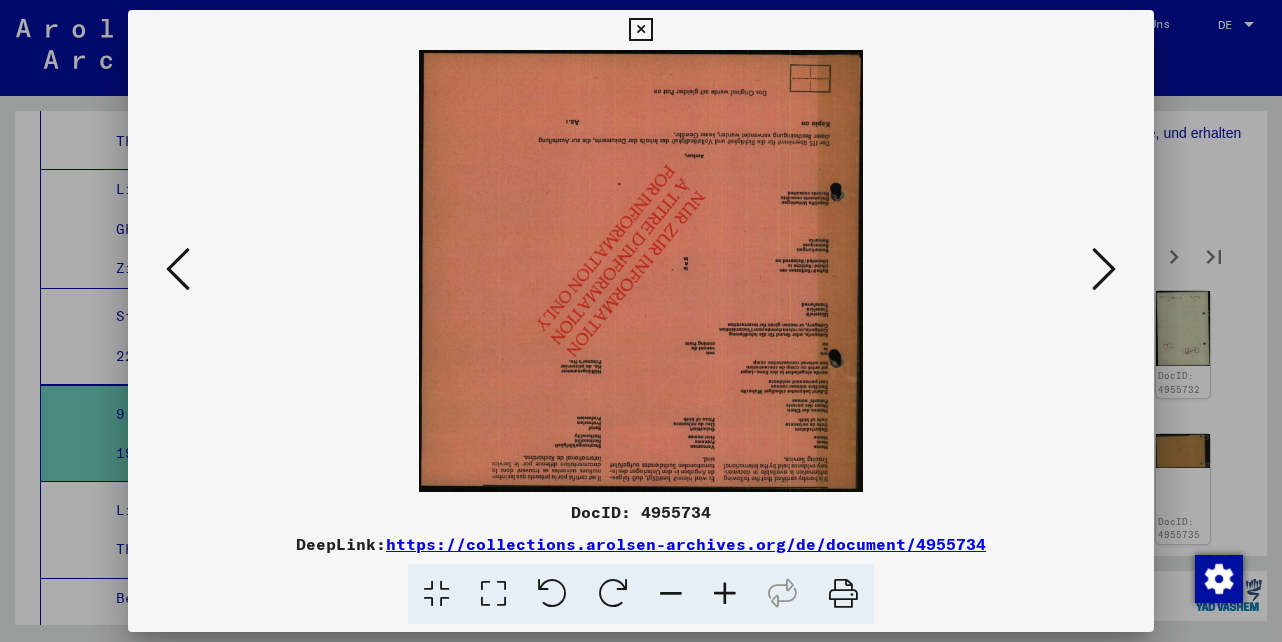 click at bounding box center (1104, 269) 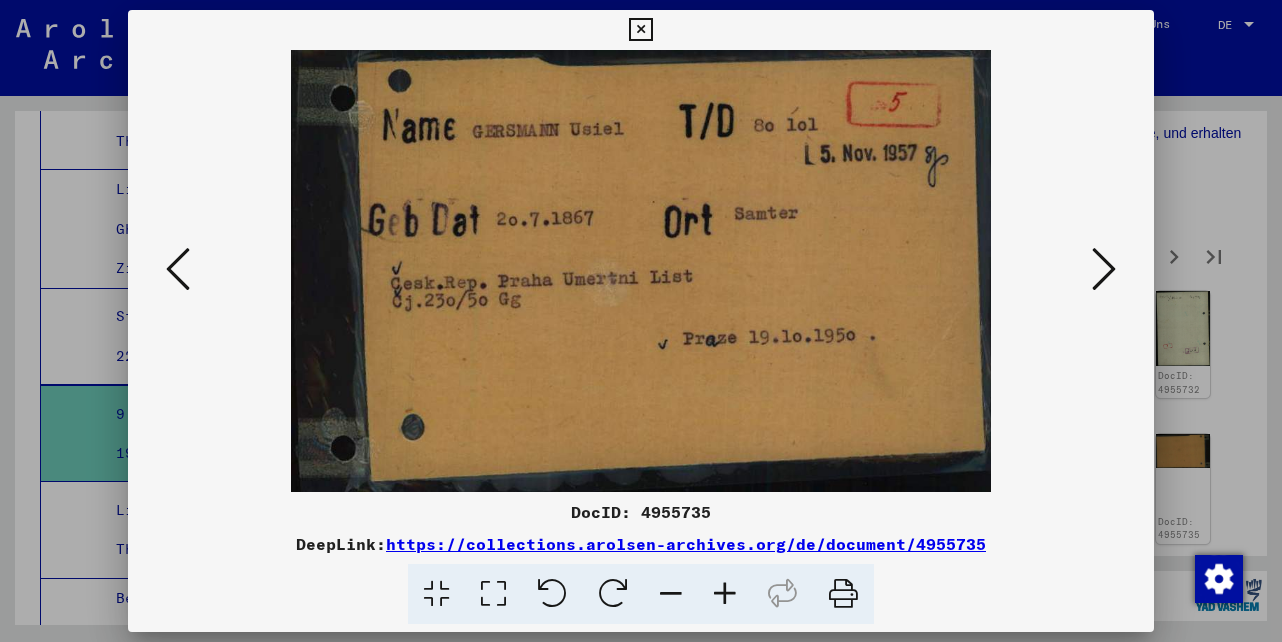 click at bounding box center [1104, 269] 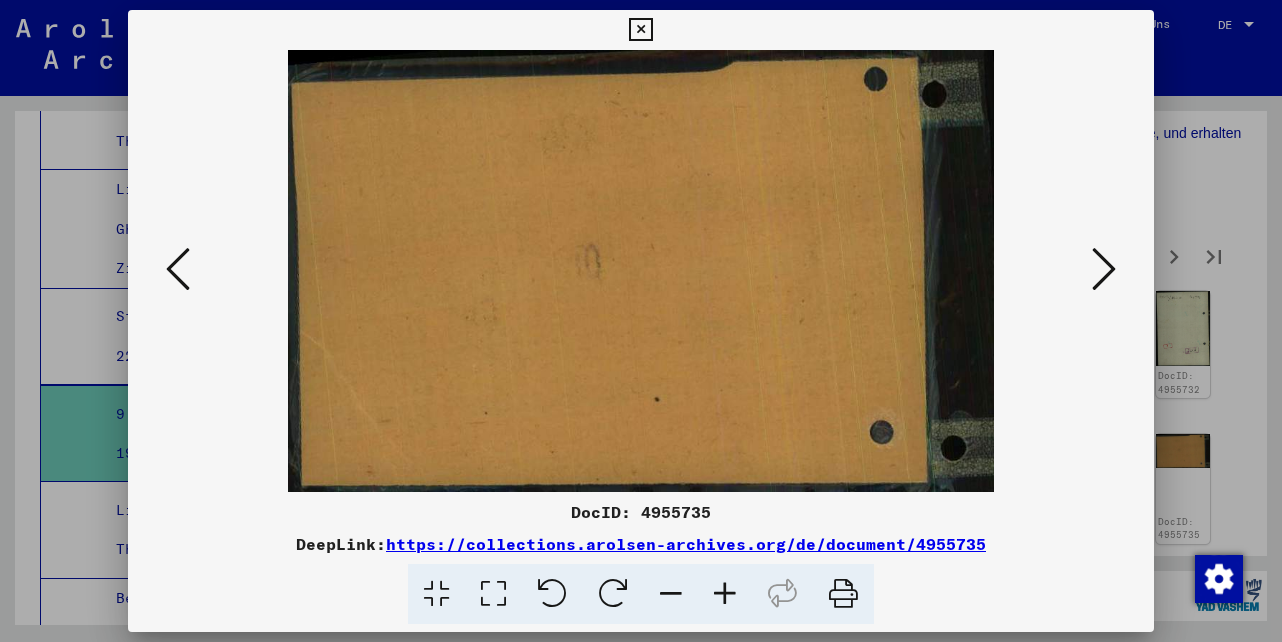 click at bounding box center (1104, 269) 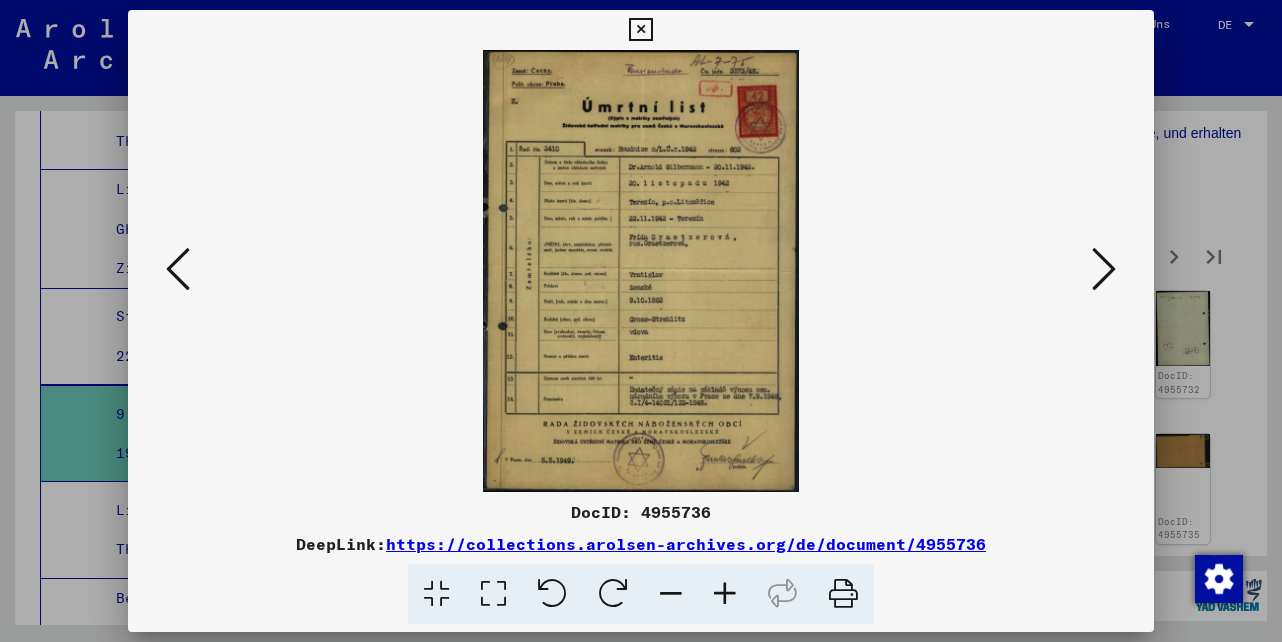 click at bounding box center (1104, 269) 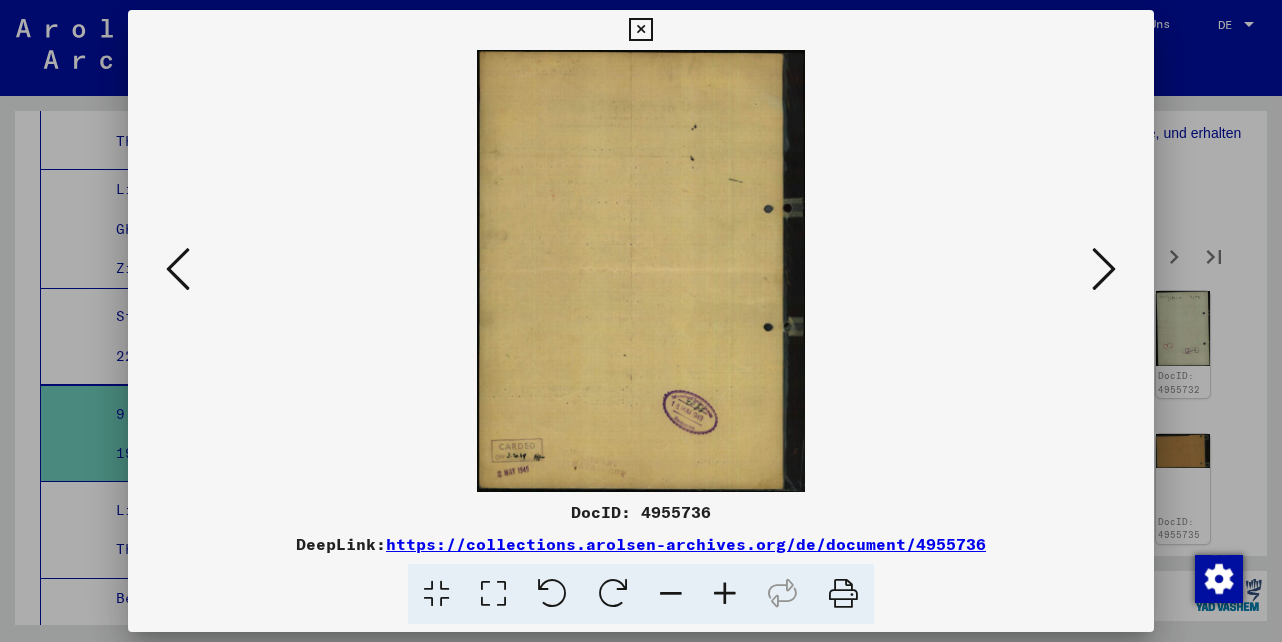 click at bounding box center [1104, 269] 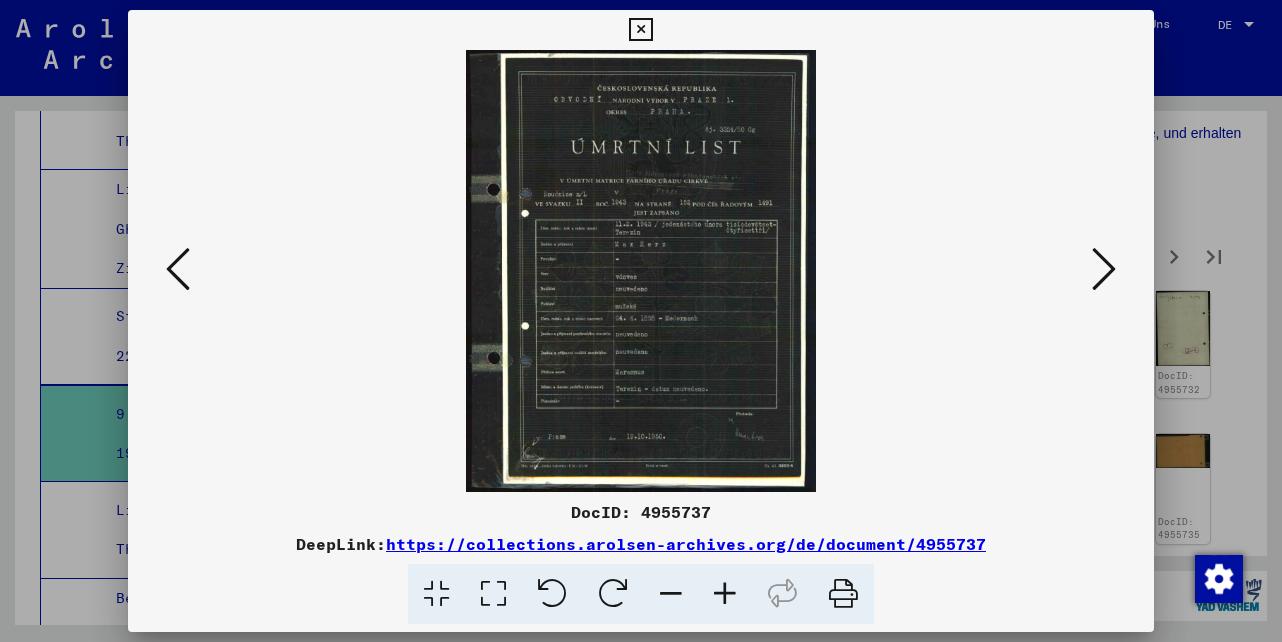 click at bounding box center (1104, 269) 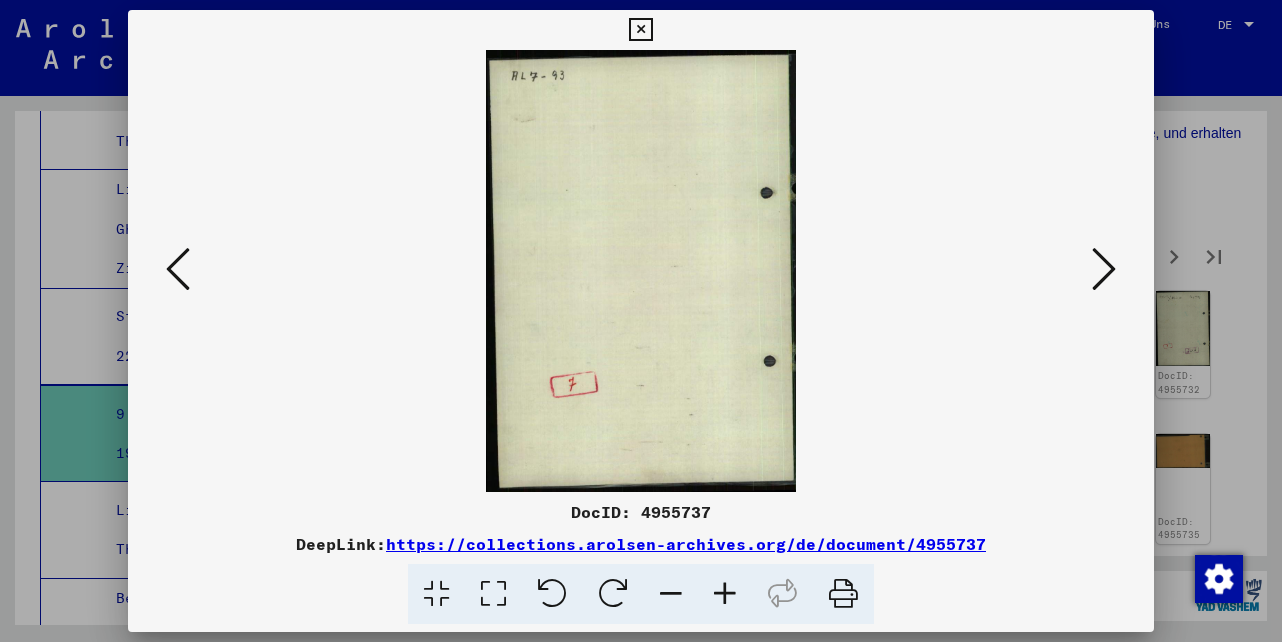 click at bounding box center (1104, 269) 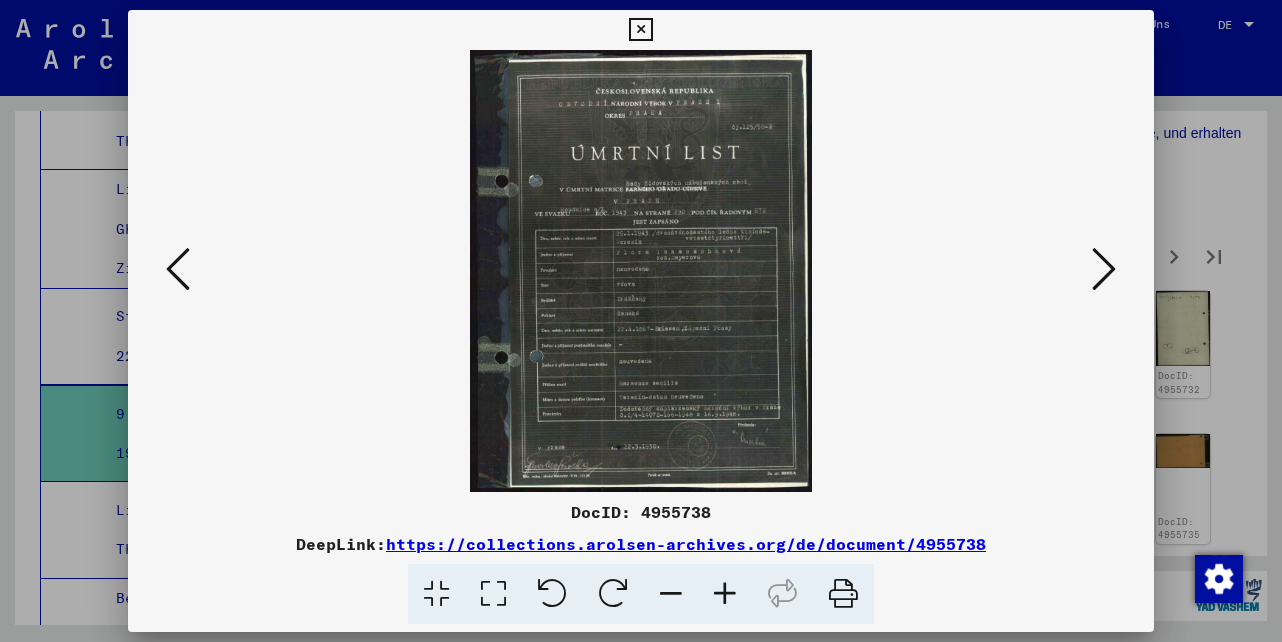 click at bounding box center [178, 269] 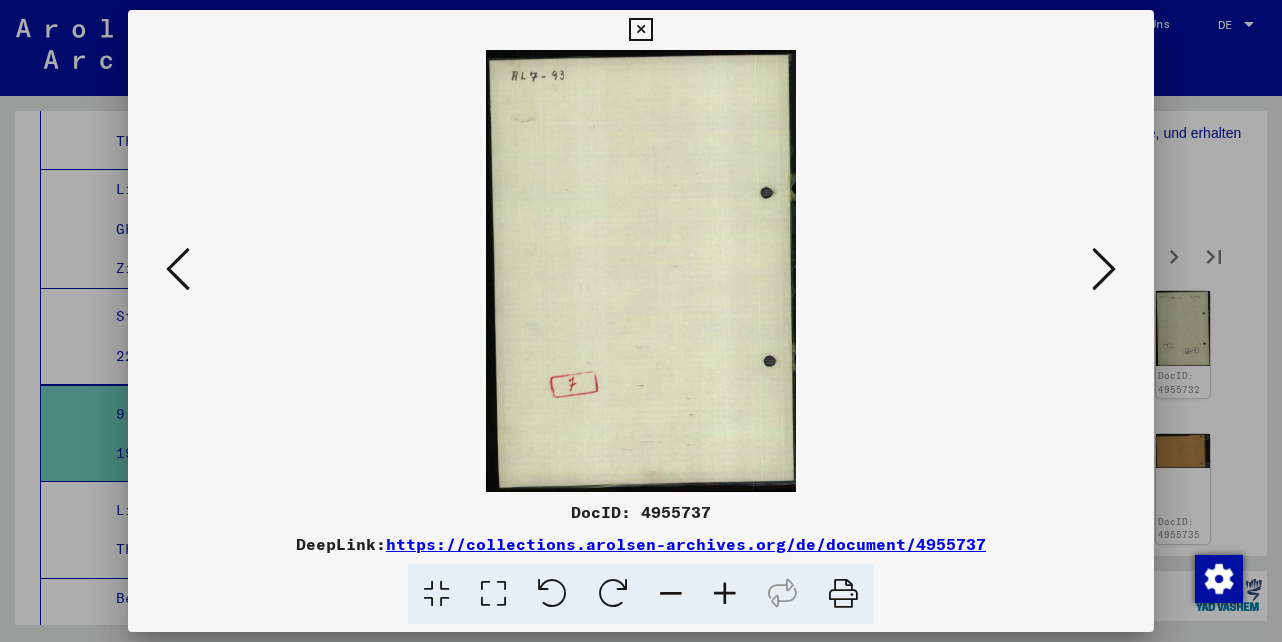 click at bounding box center (178, 269) 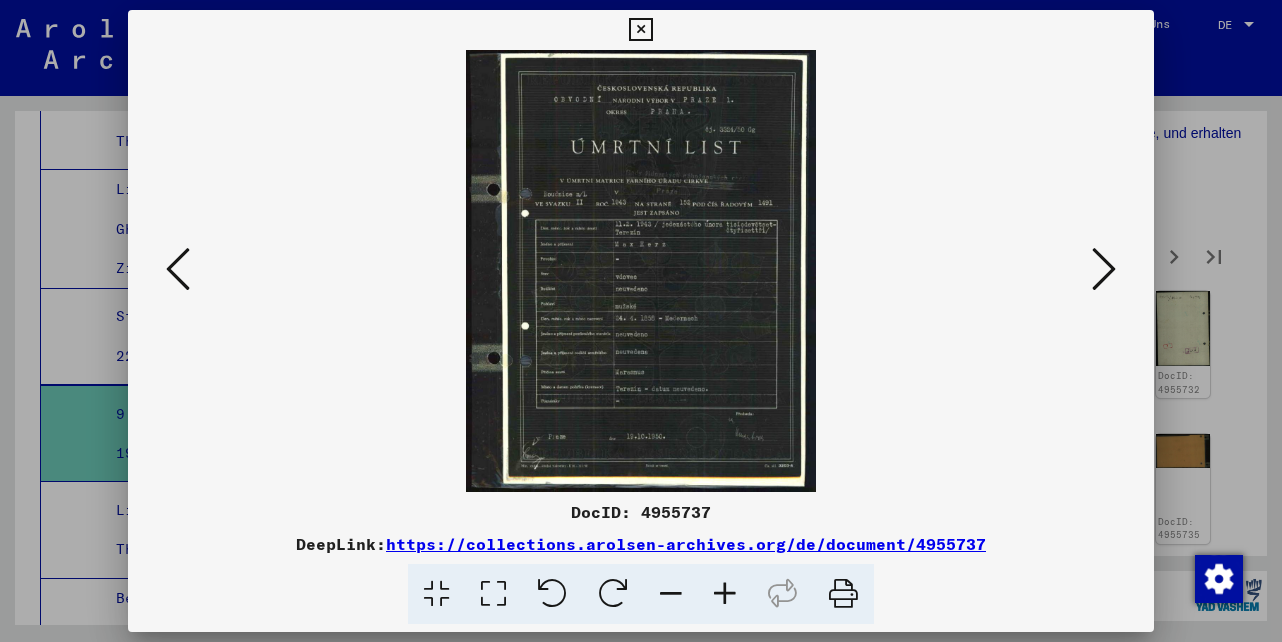click at bounding box center [1104, 269] 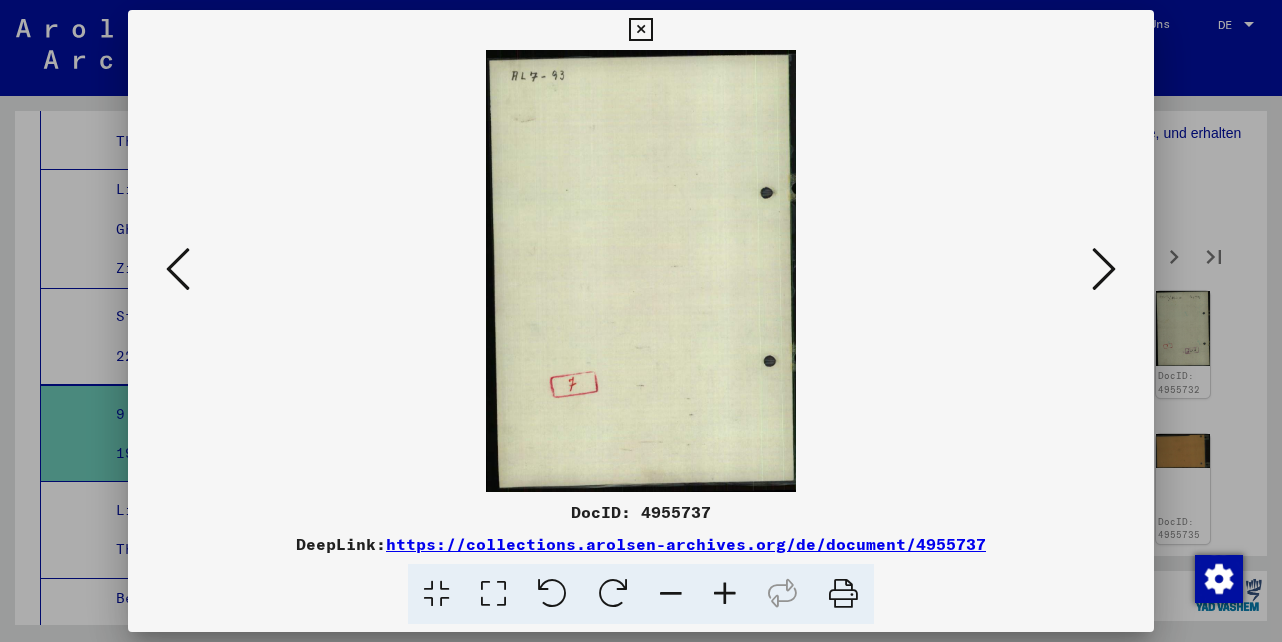 click at bounding box center (1104, 269) 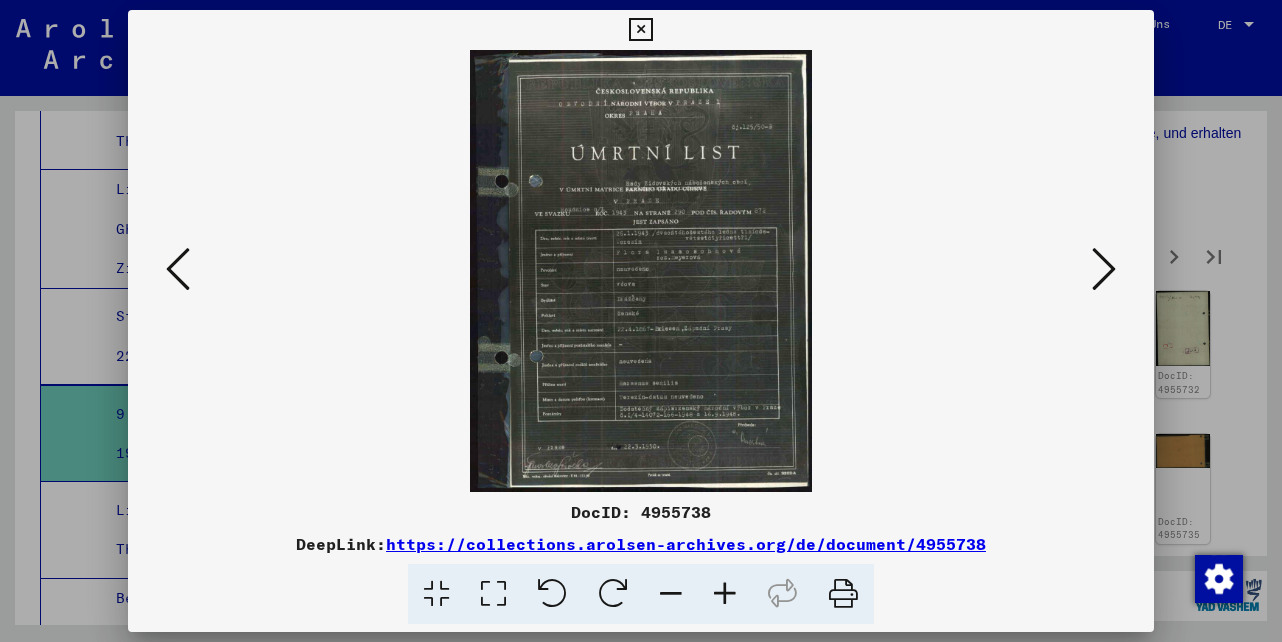 click at bounding box center [1104, 269] 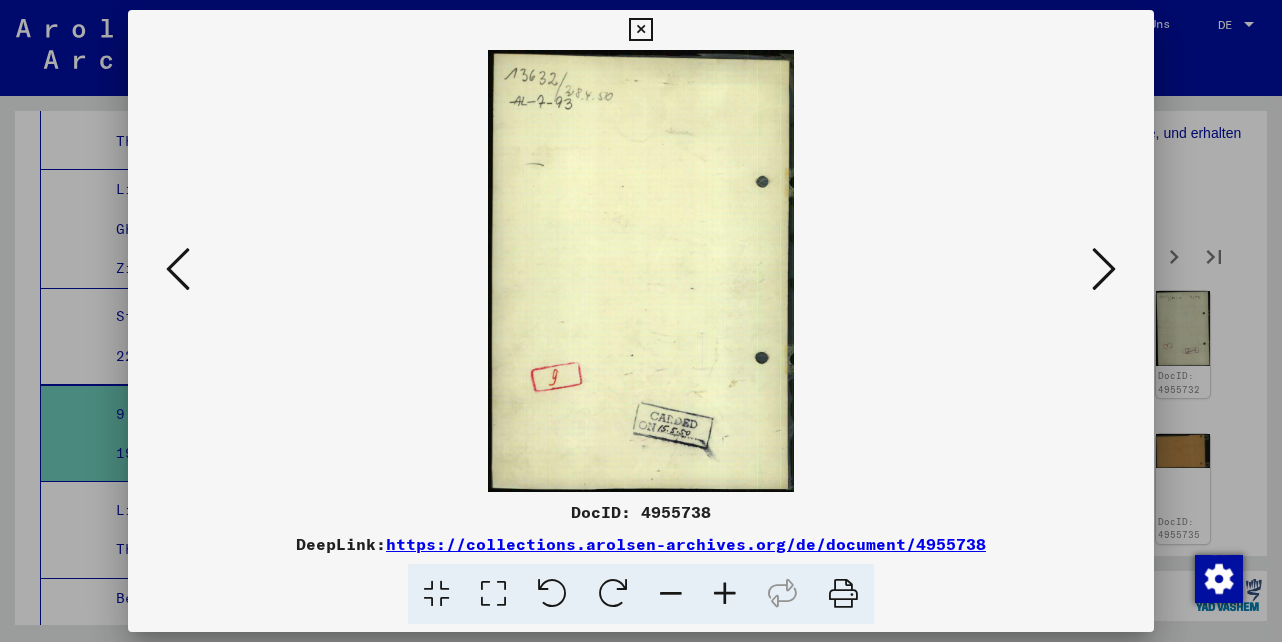 click at bounding box center (1104, 269) 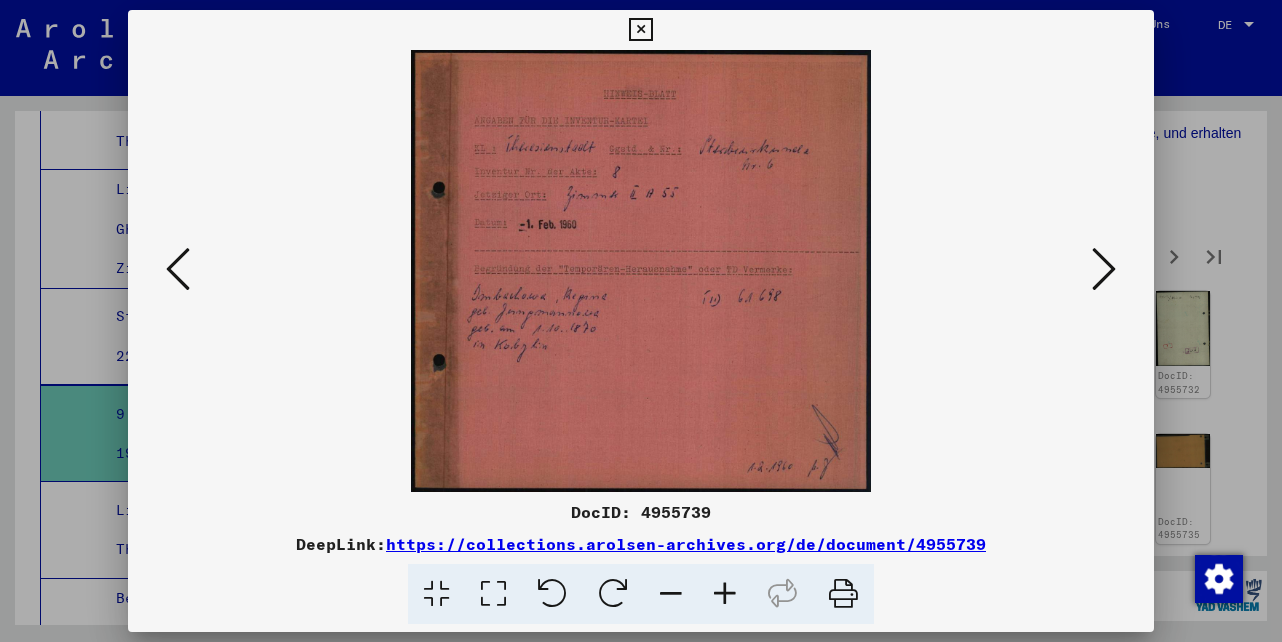 click at bounding box center [1104, 269] 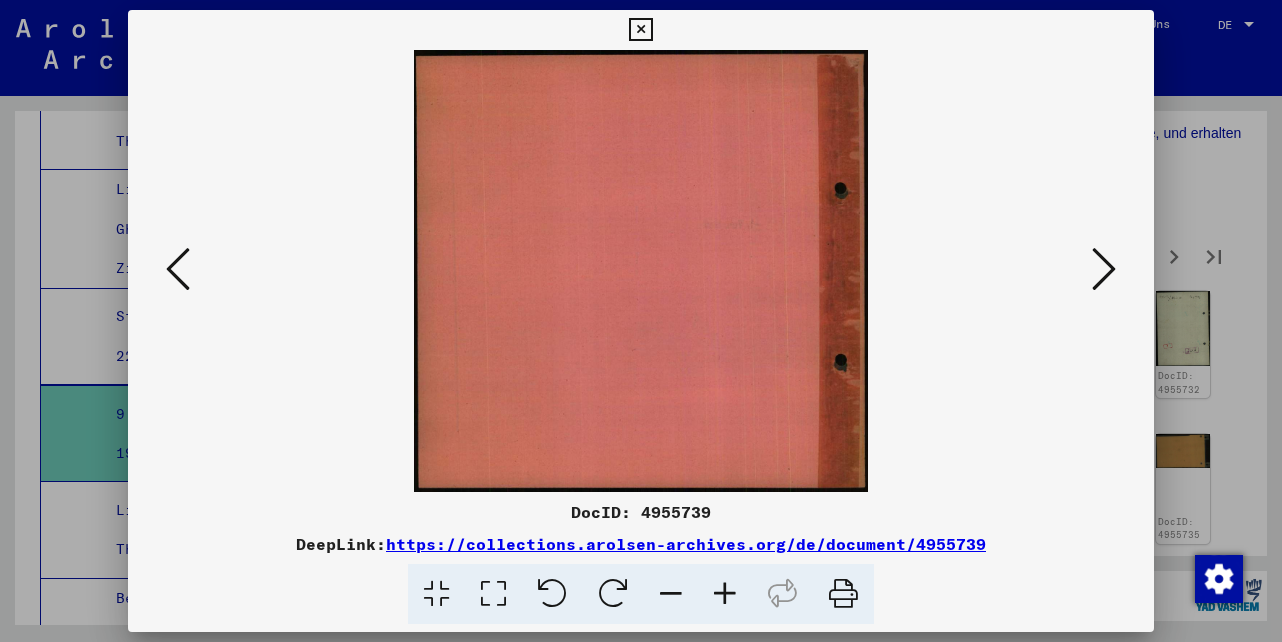 click at bounding box center (1104, 269) 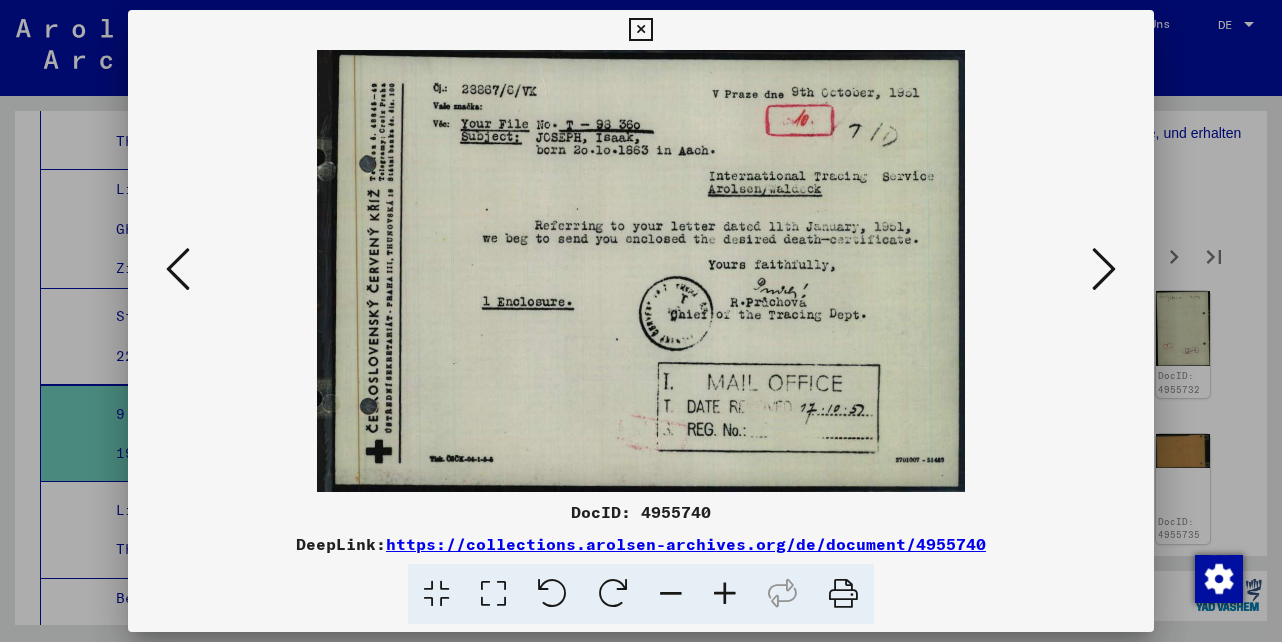 click at bounding box center [1104, 269] 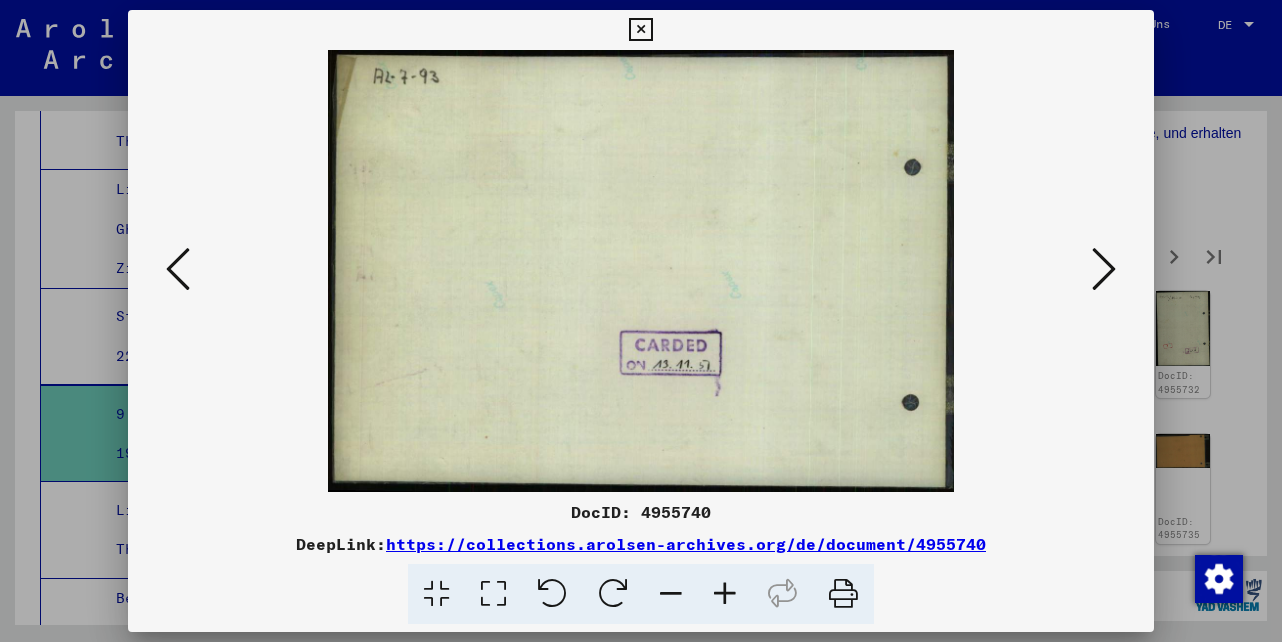 click at bounding box center (1104, 269) 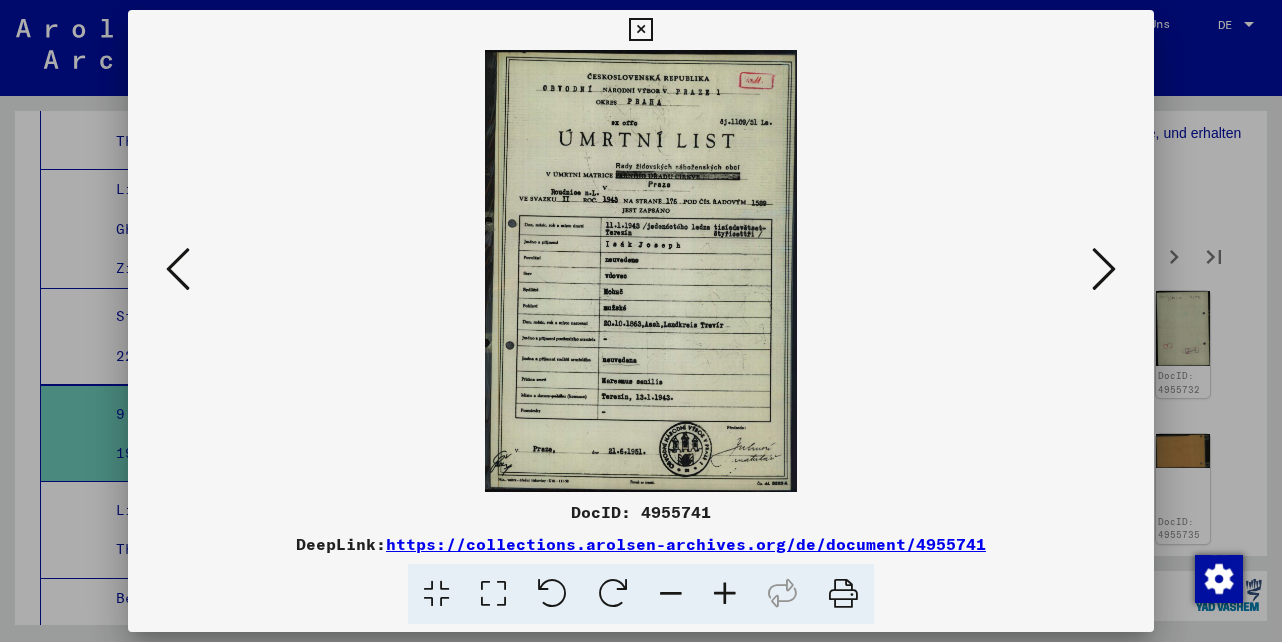 click at bounding box center [1104, 269] 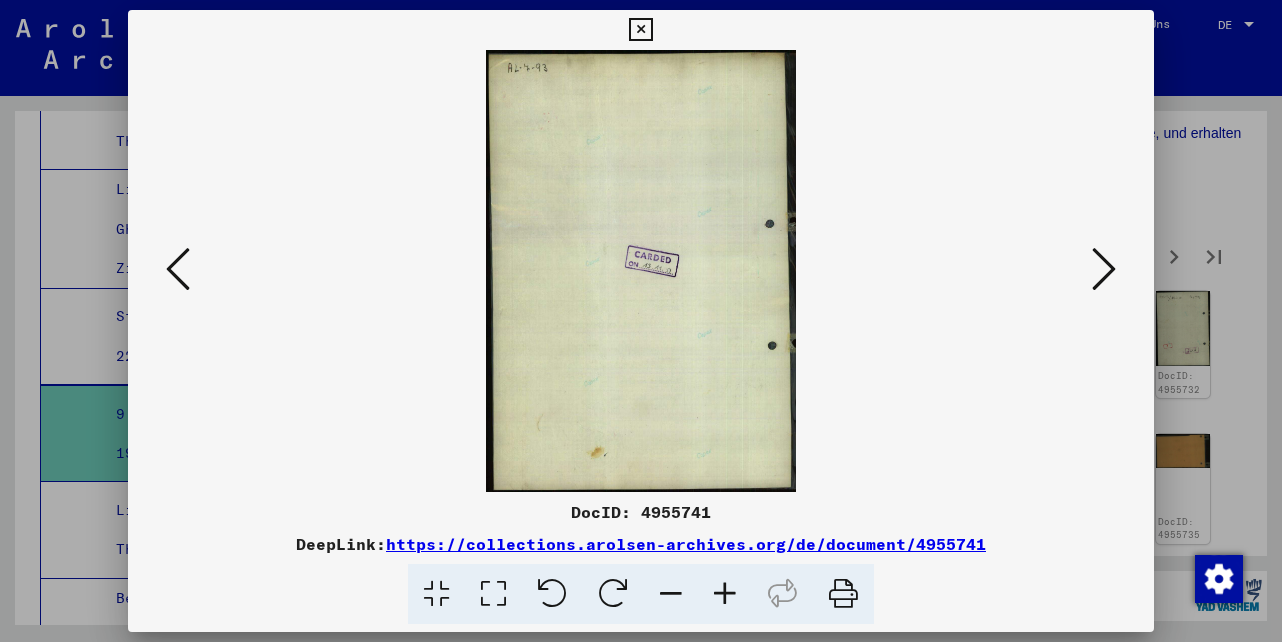 click at bounding box center (1104, 269) 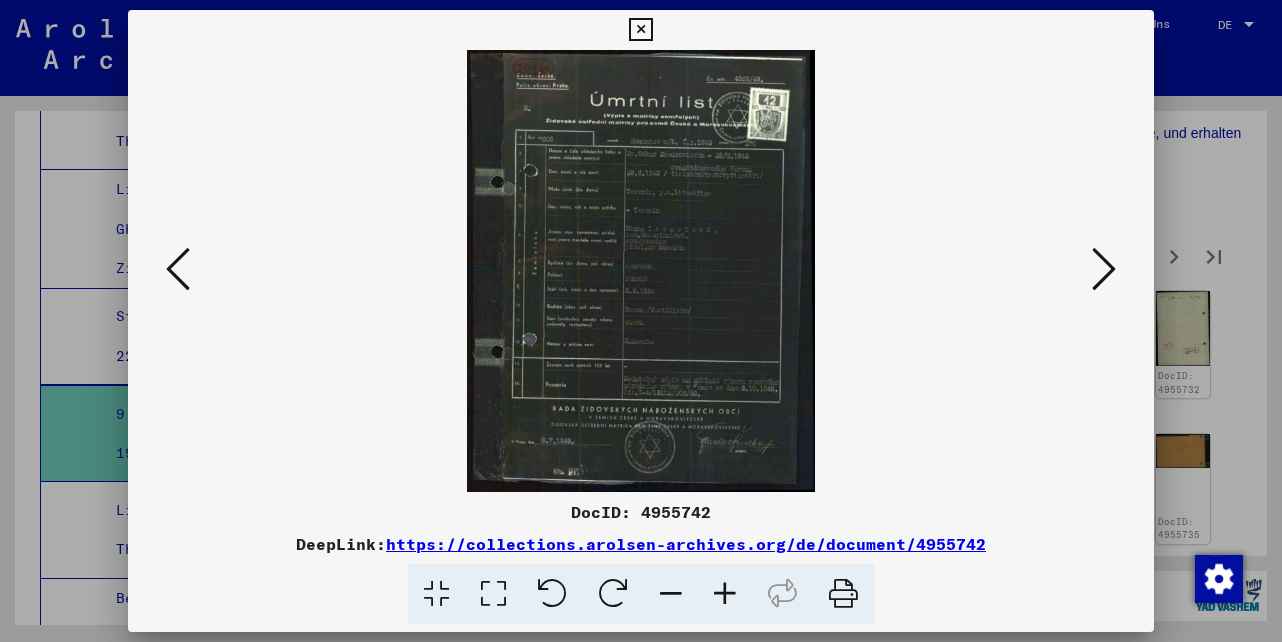 click at bounding box center (1104, 269) 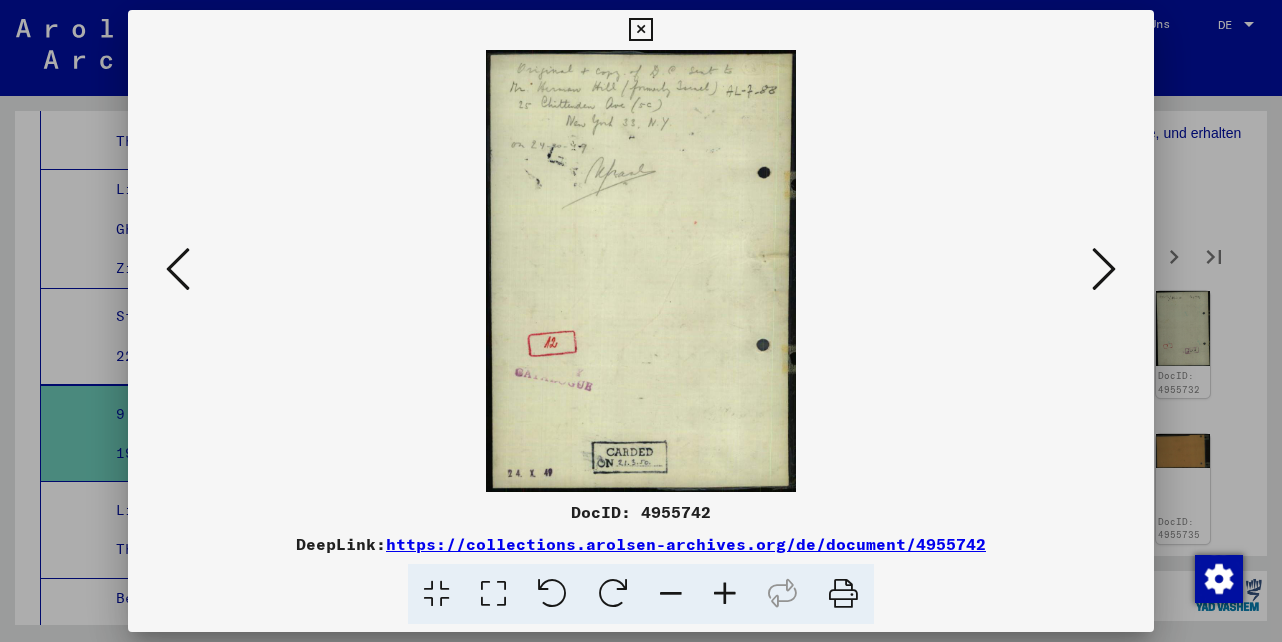 click at bounding box center (1104, 269) 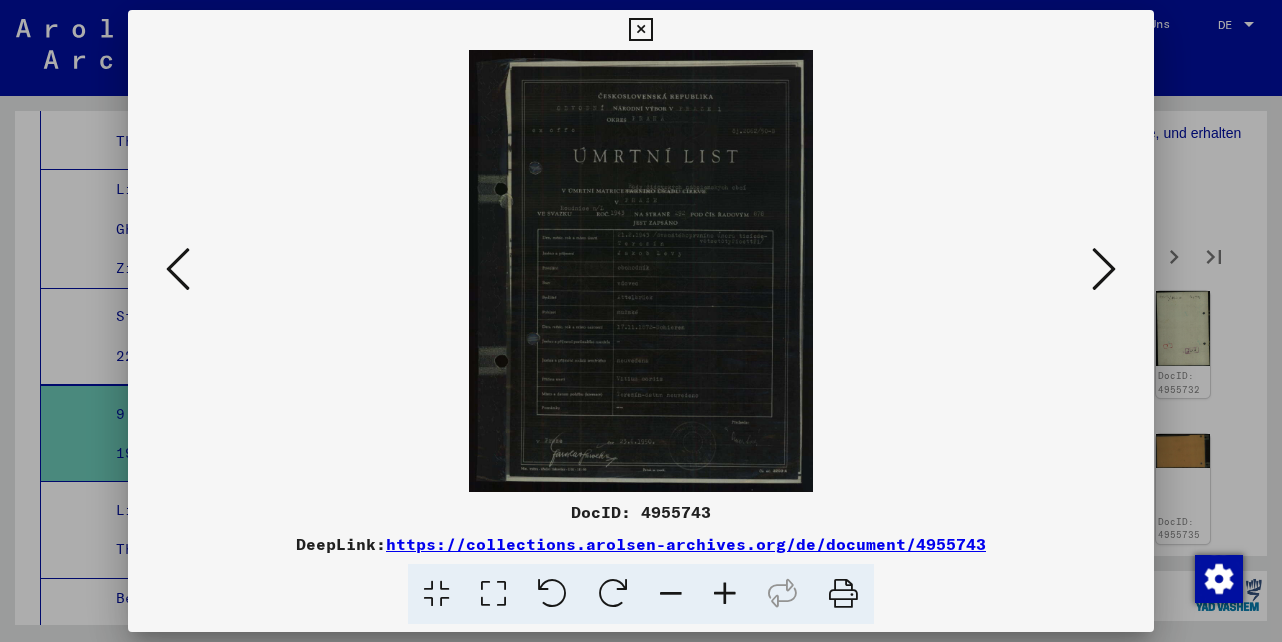 click at bounding box center [1104, 269] 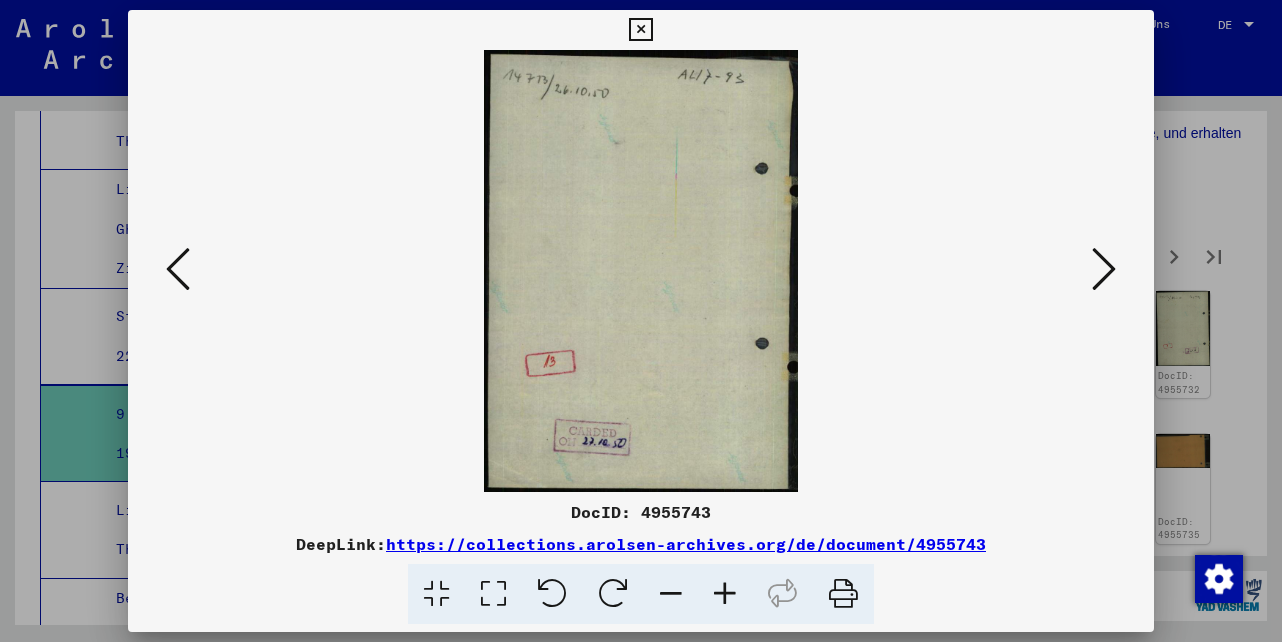 click at bounding box center (1104, 269) 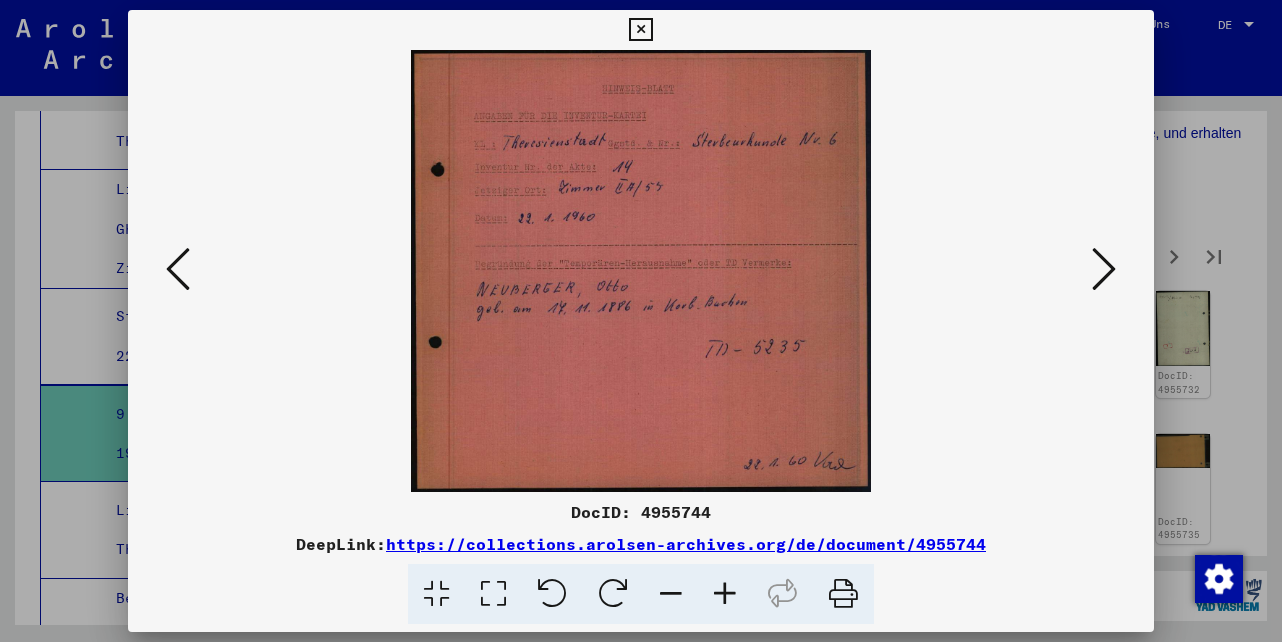 click at bounding box center [1104, 269] 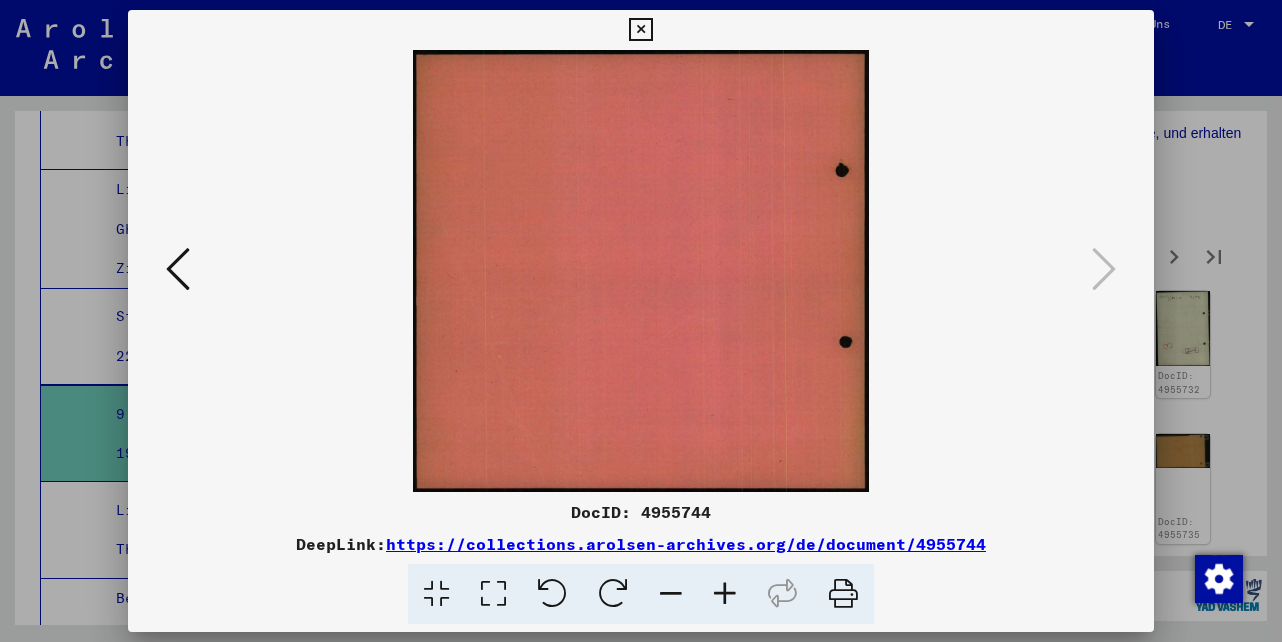 click at bounding box center (640, 30) 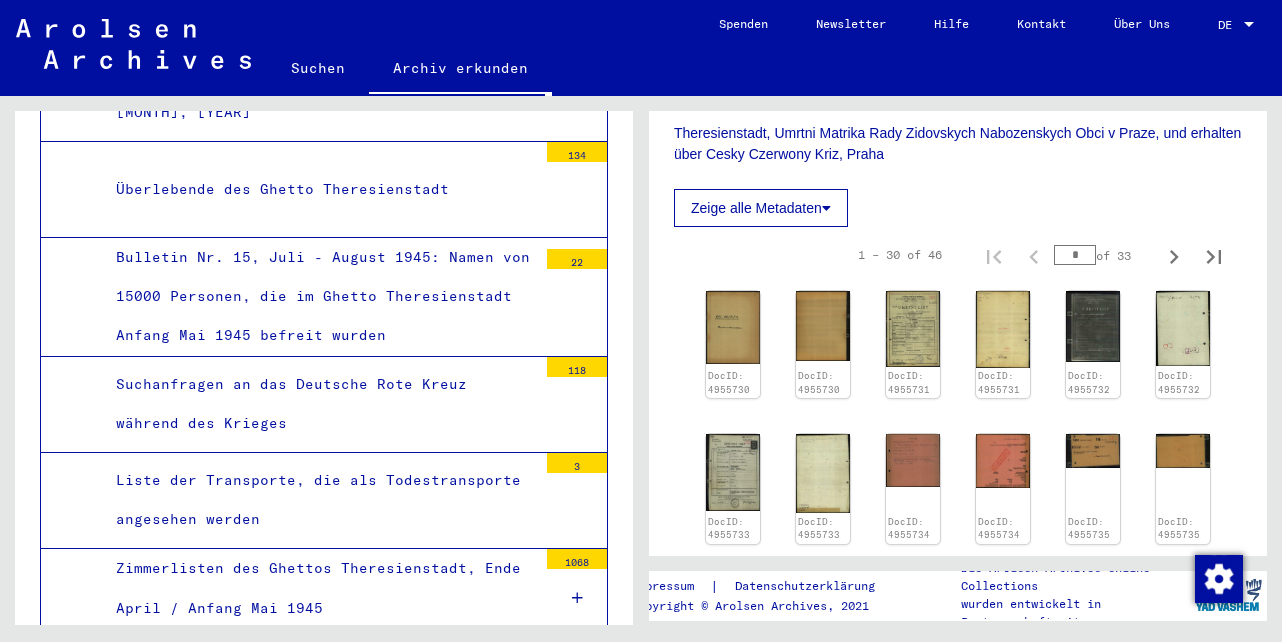 scroll, scrollTop: 9448, scrollLeft: 0, axis: vertical 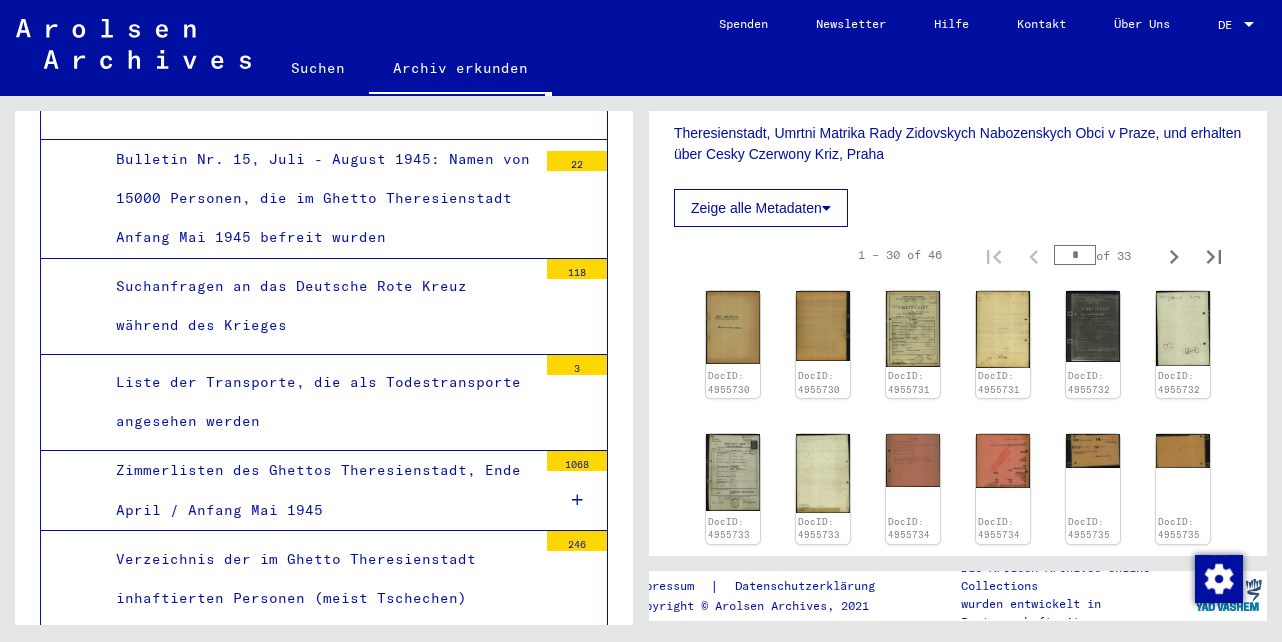 click on "Liste der Transporte, die als Todestransporte angesehen werden" at bounding box center (319, 402) 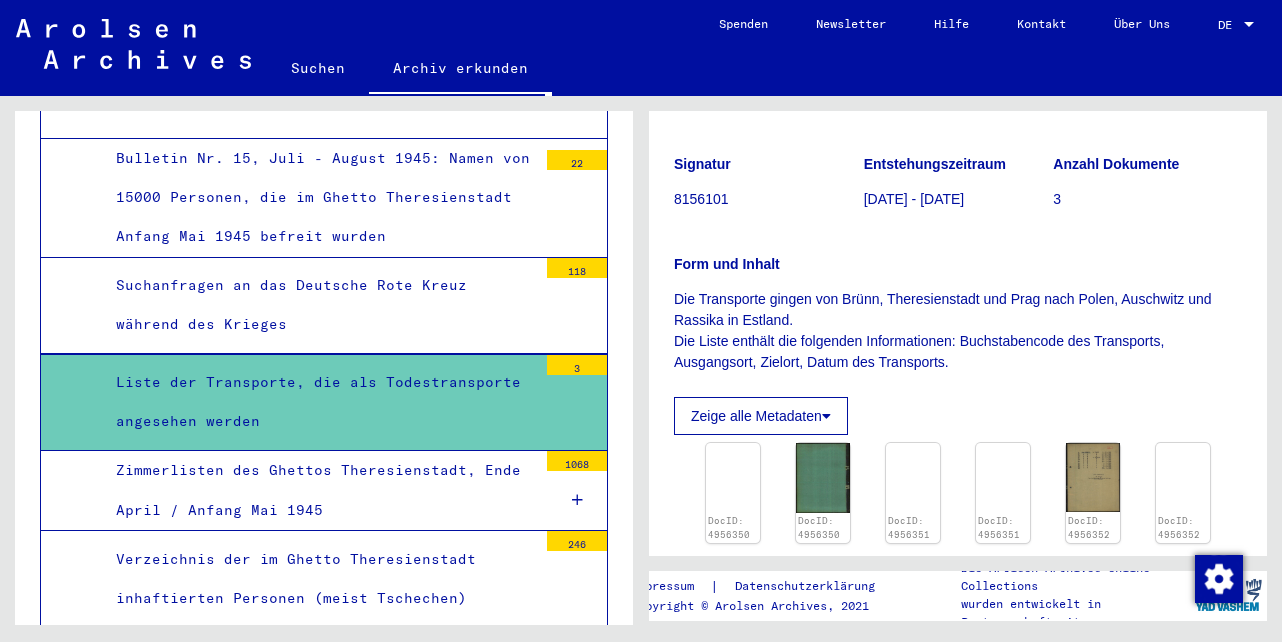 scroll, scrollTop: 300, scrollLeft: 0, axis: vertical 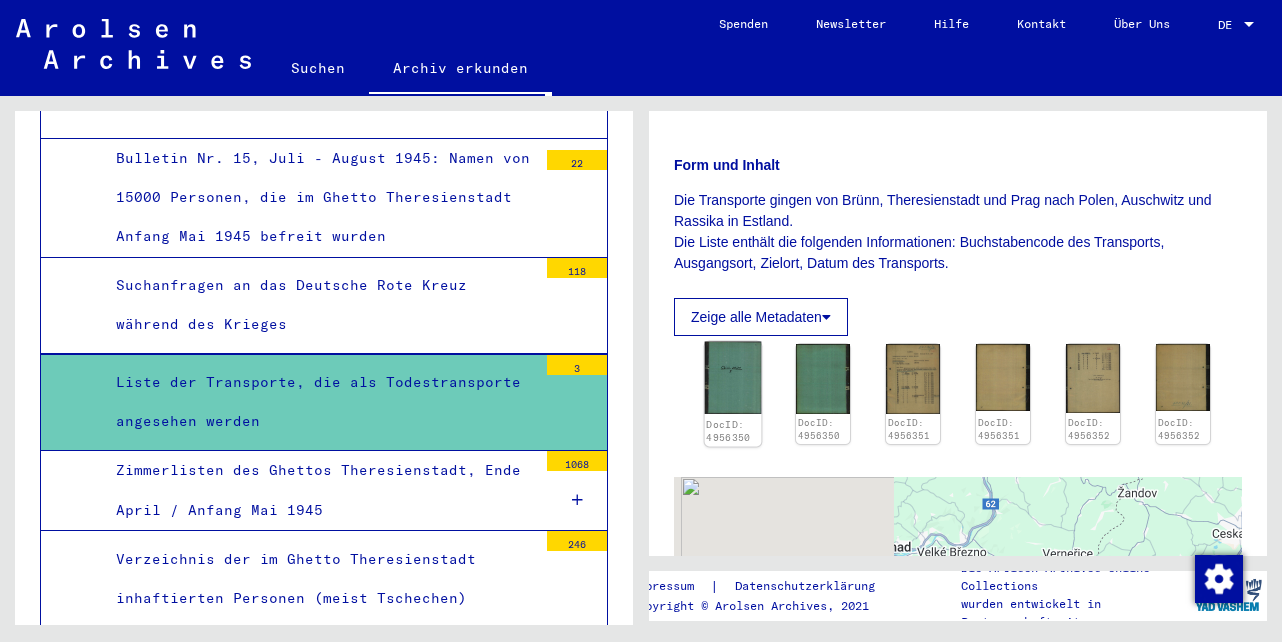 click 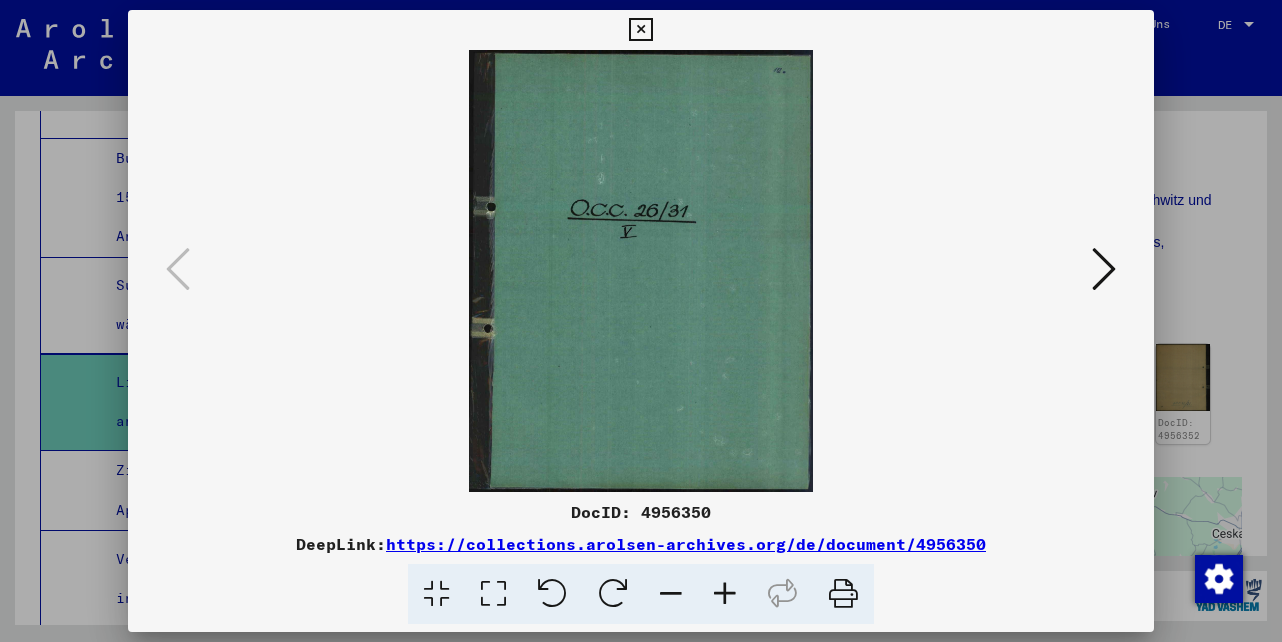 click at bounding box center [1104, 269] 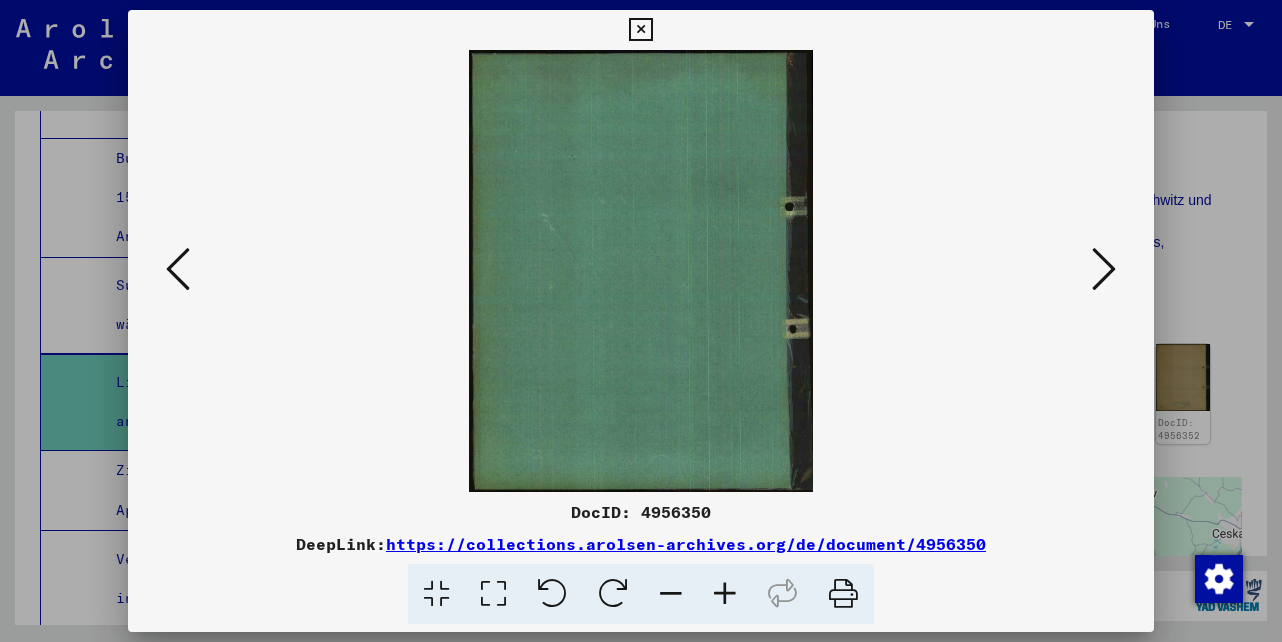 click at bounding box center (1104, 269) 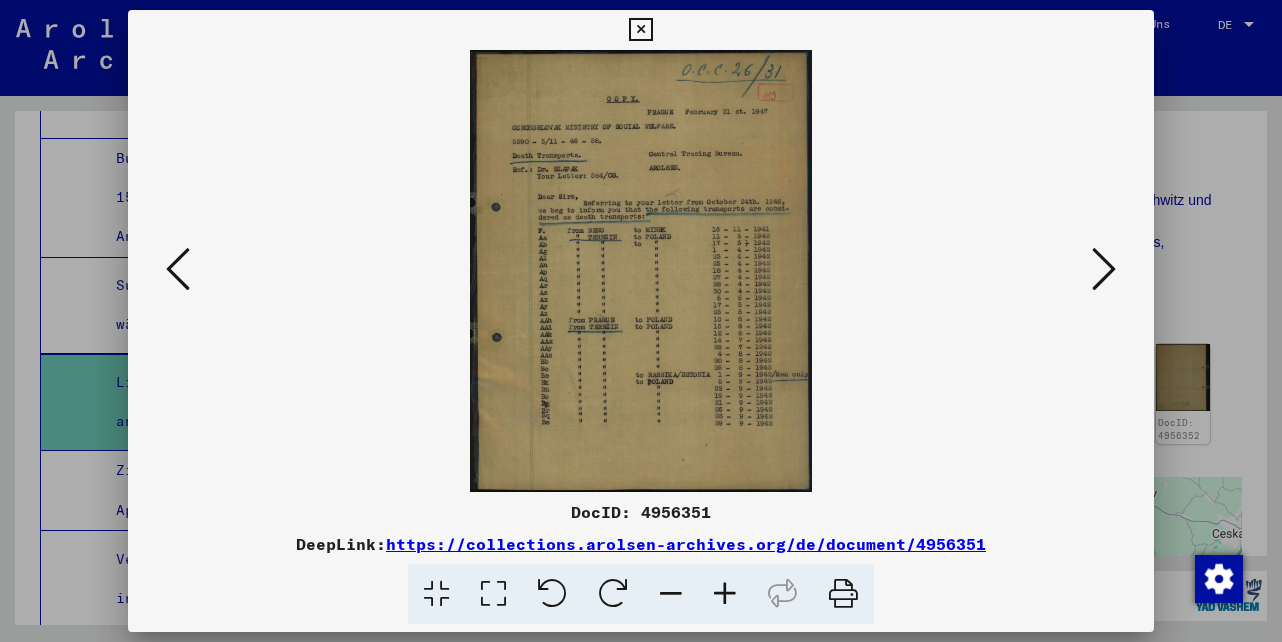 click at bounding box center (1104, 270) 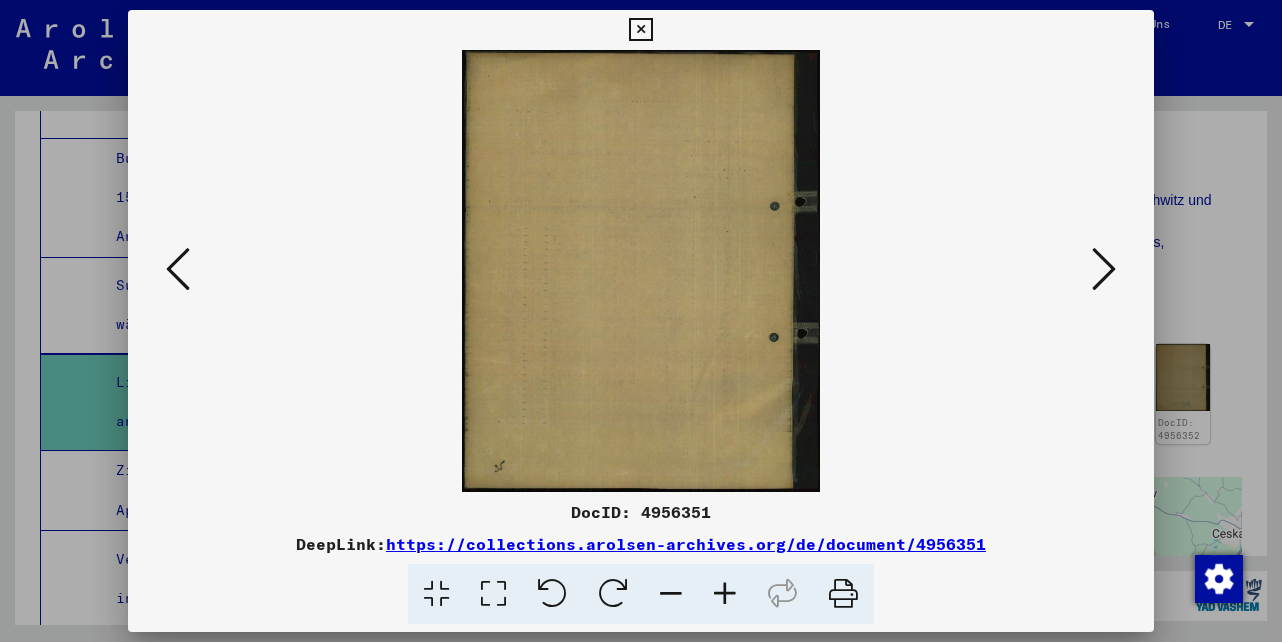 click at bounding box center [1104, 270] 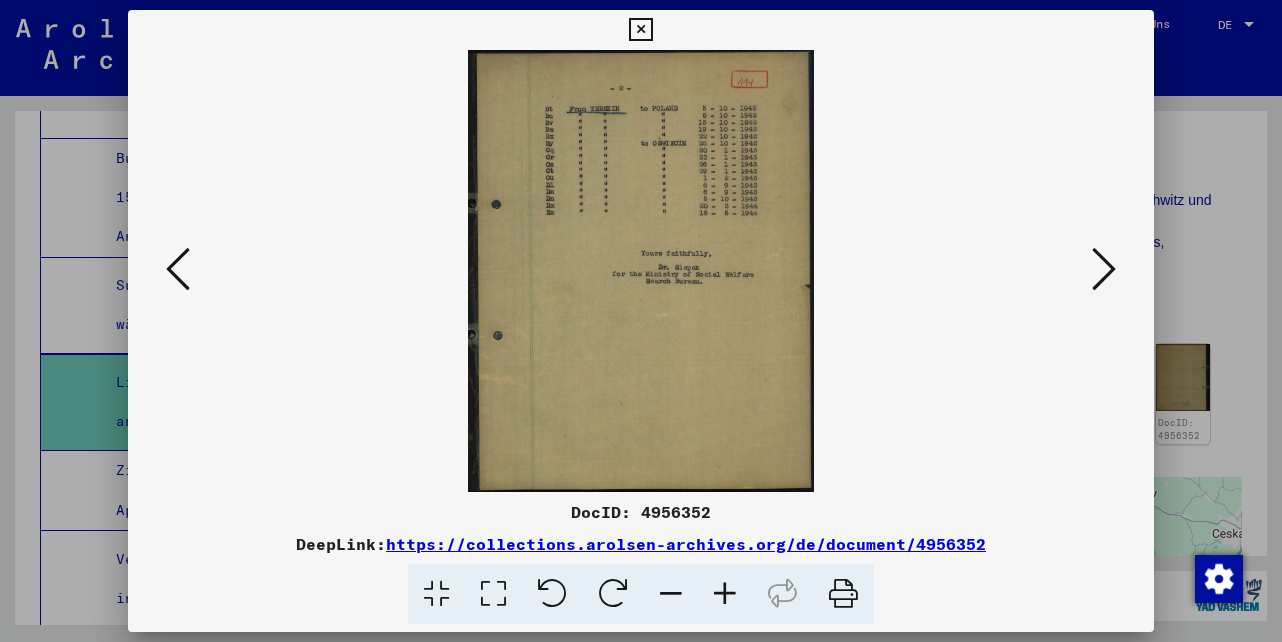 click at bounding box center (1104, 270) 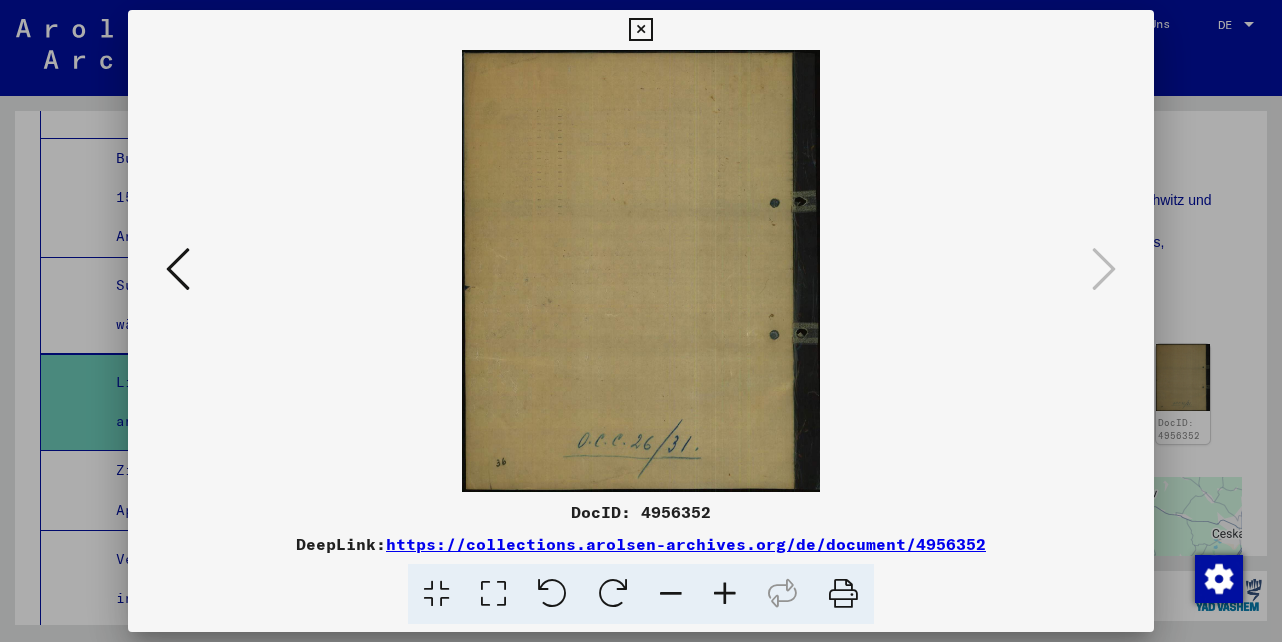 click at bounding box center (640, 30) 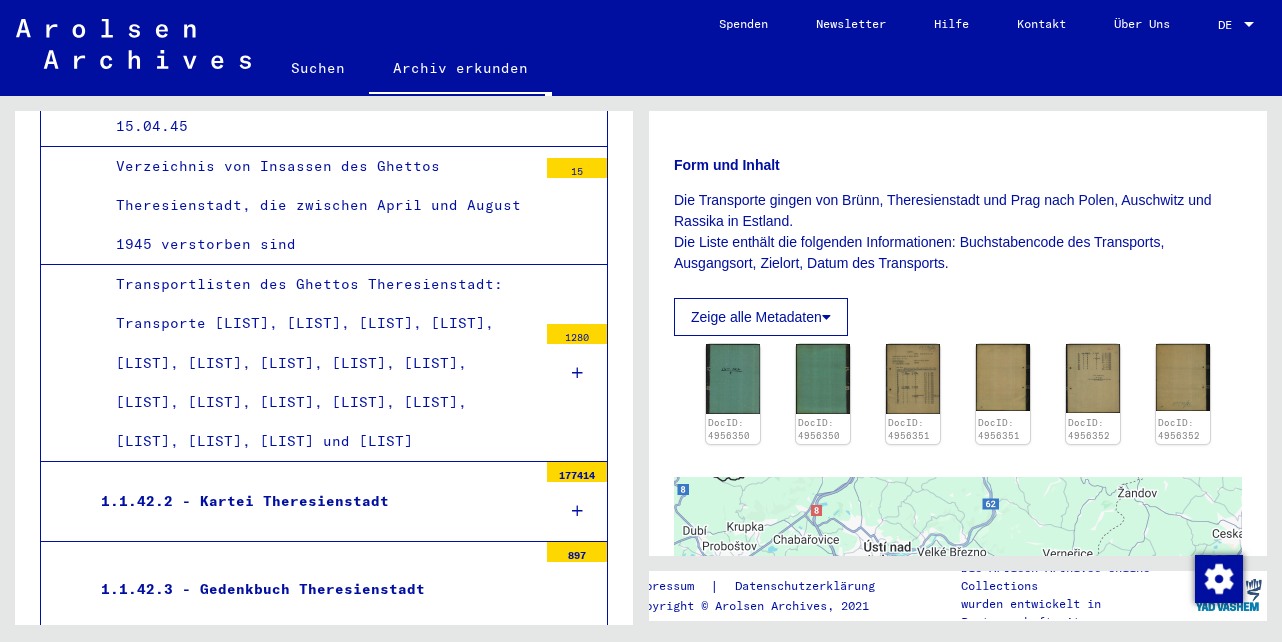 scroll, scrollTop: 10248, scrollLeft: 0, axis: vertical 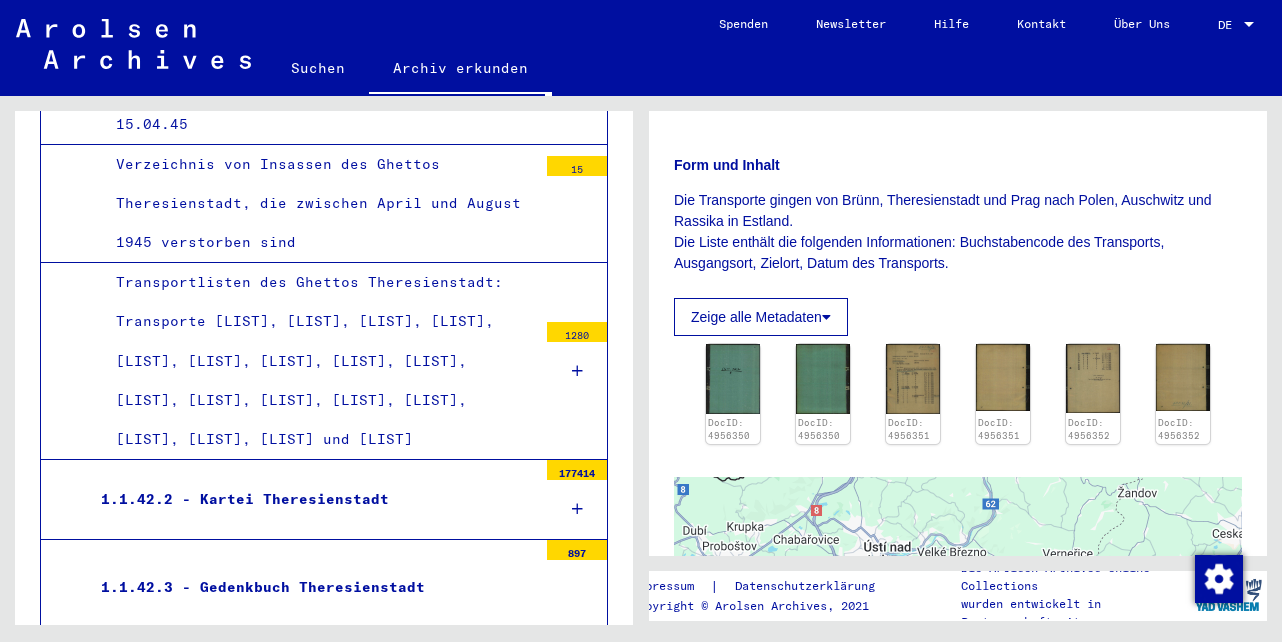 click at bounding box center (577, 509) 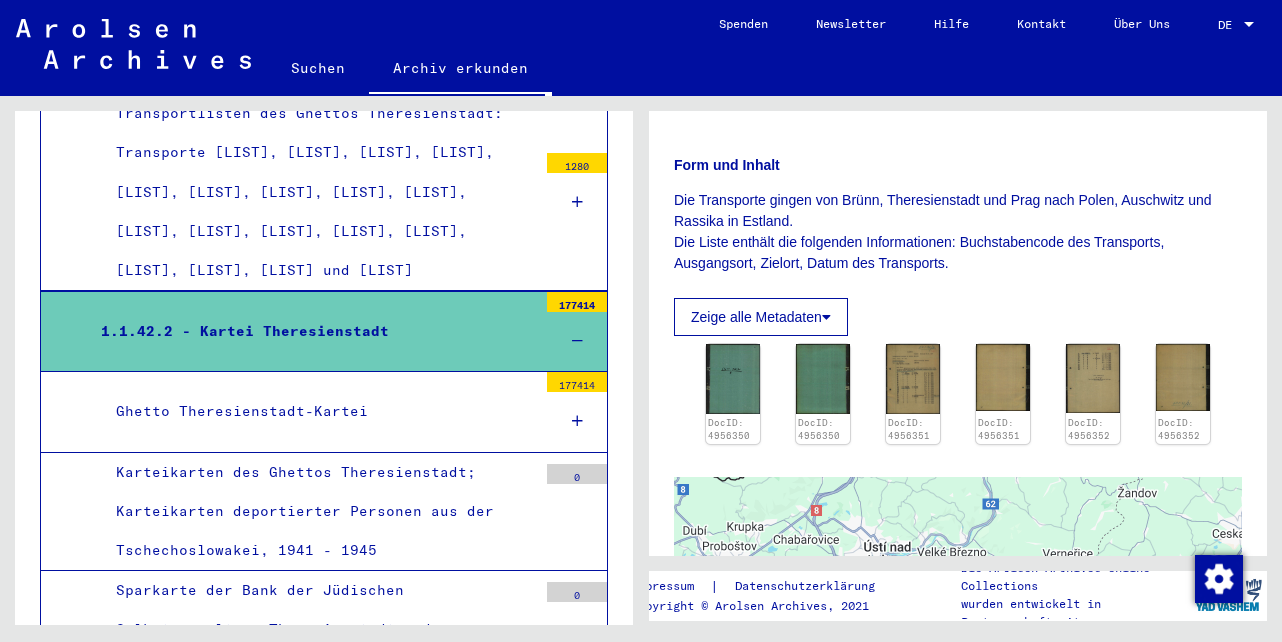 scroll, scrollTop: 10447, scrollLeft: 0, axis: vertical 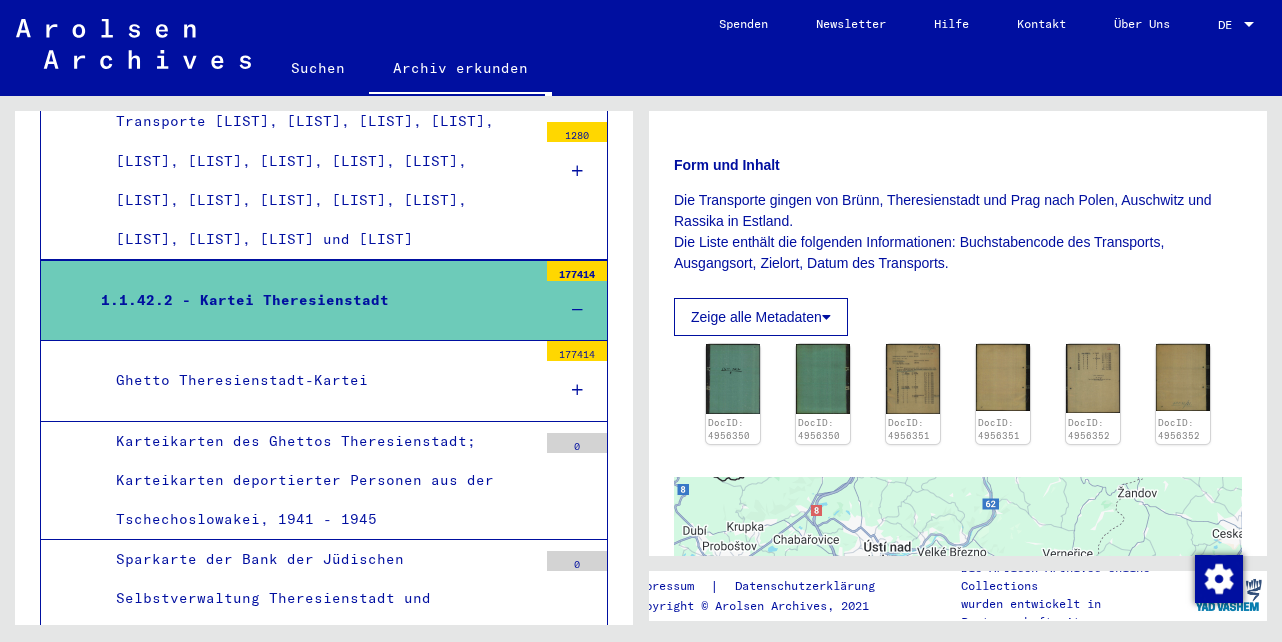 click at bounding box center (577, 390) 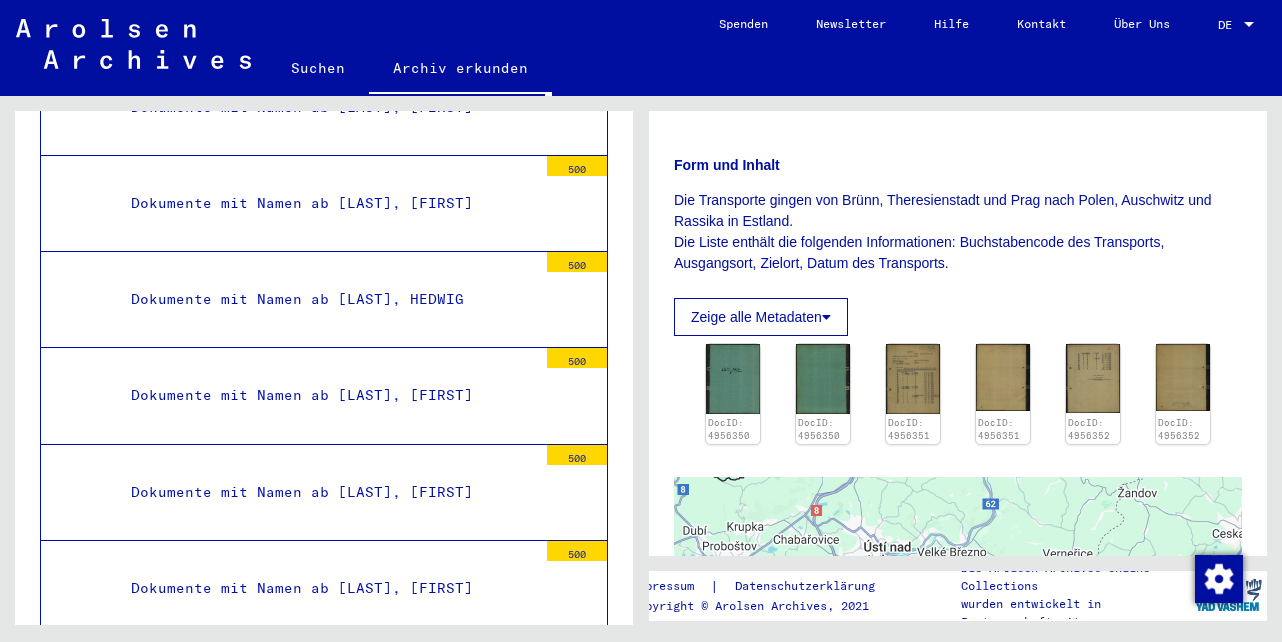 scroll, scrollTop: 24847, scrollLeft: 0, axis: vertical 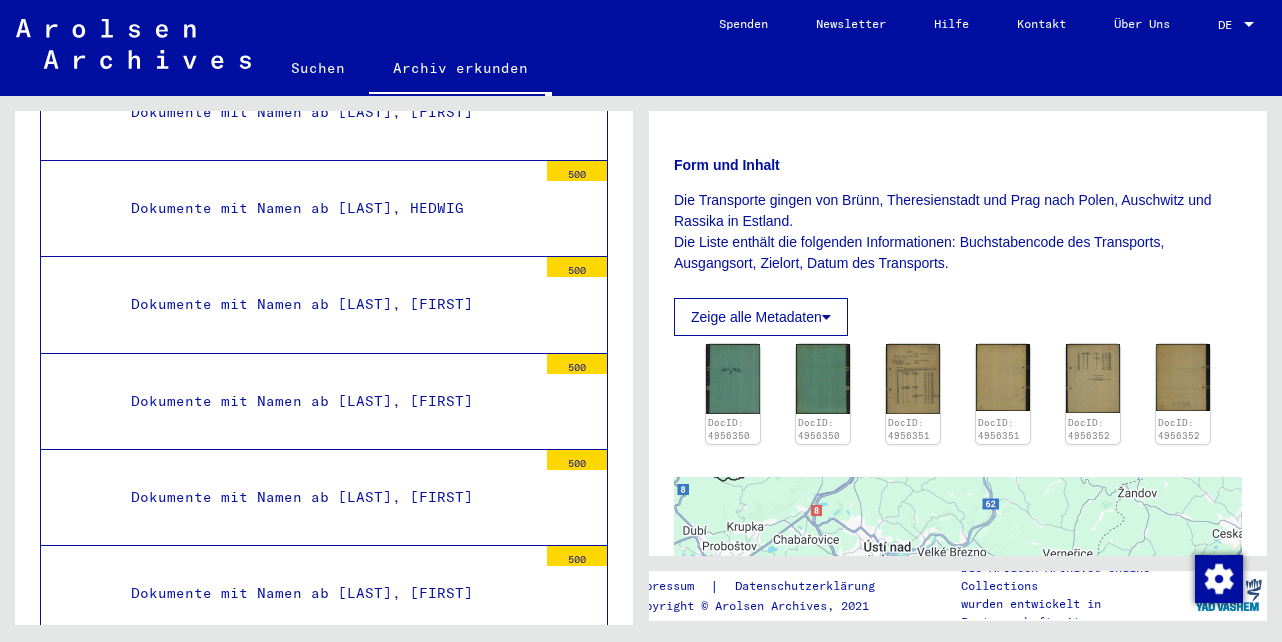 click on "Dokumente mit Namen ab [LAST], [FIRST]" at bounding box center [326, 593] 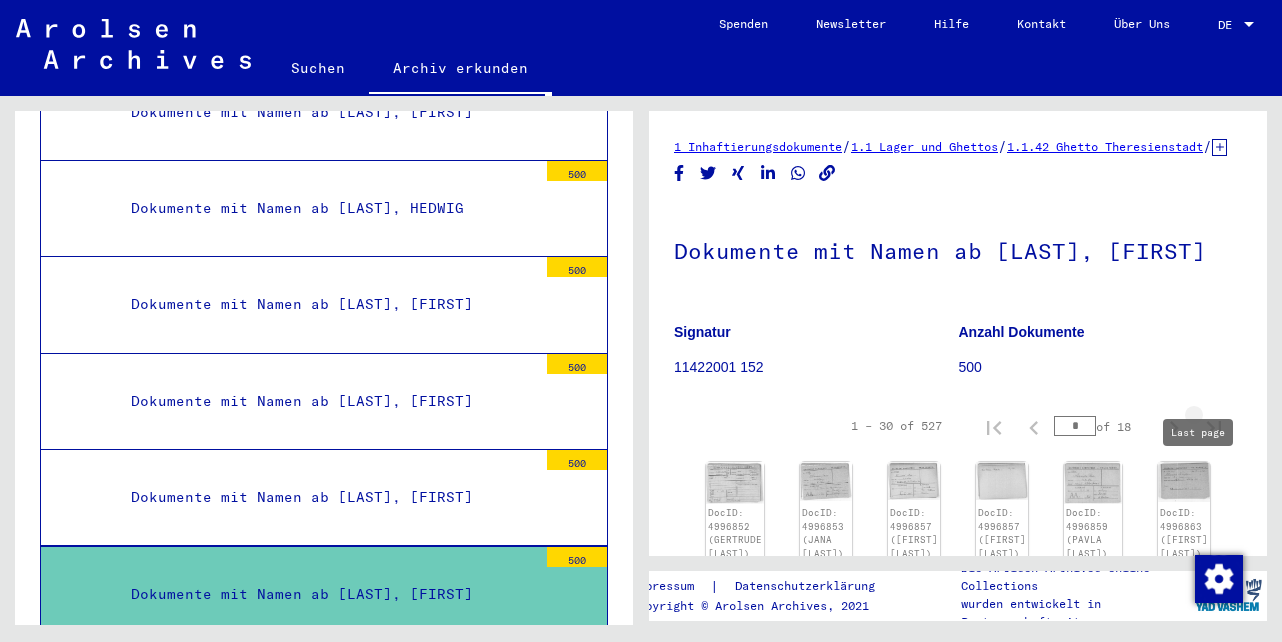 click 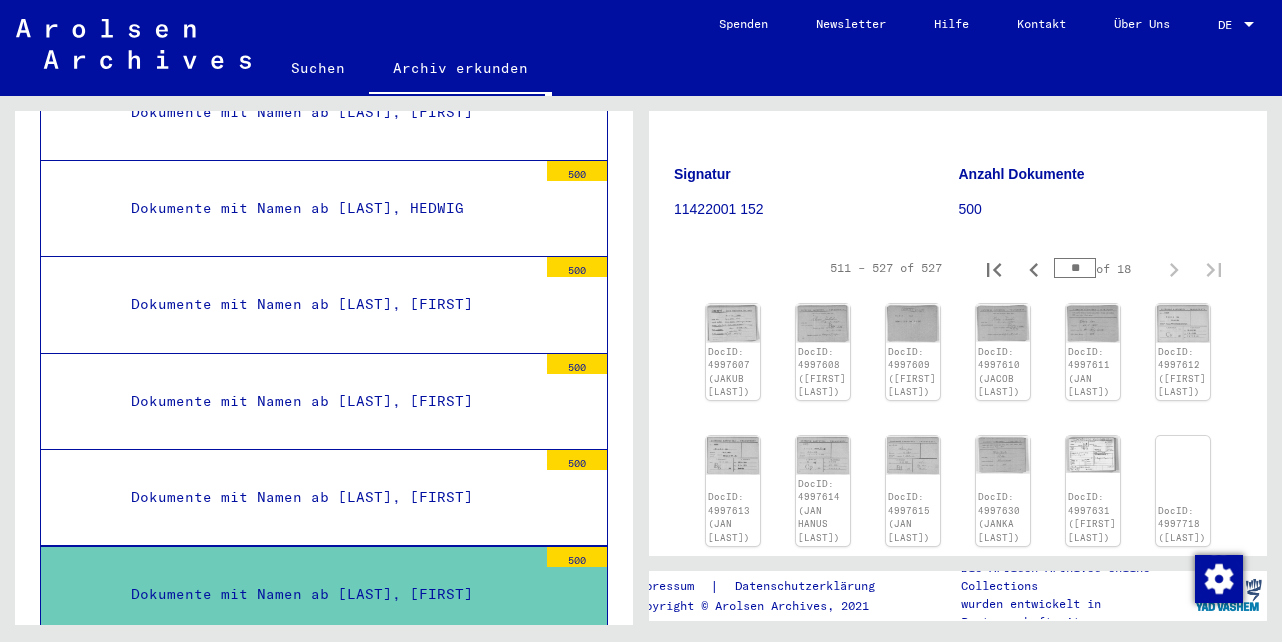 scroll, scrollTop: 200, scrollLeft: 0, axis: vertical 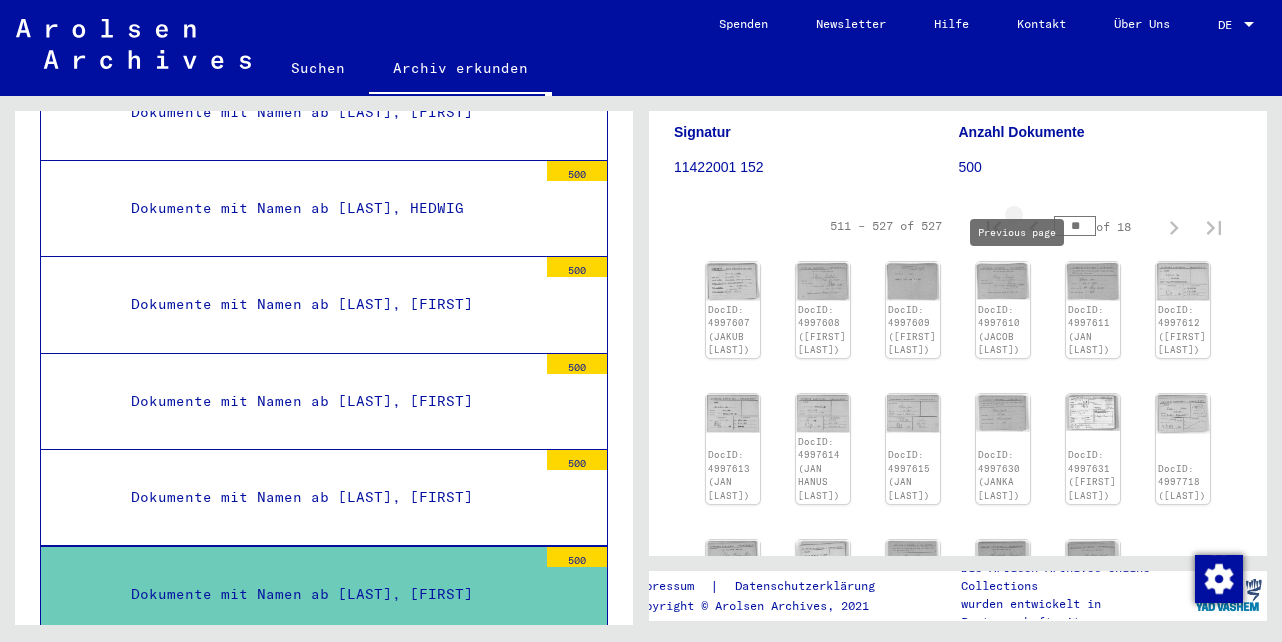 click 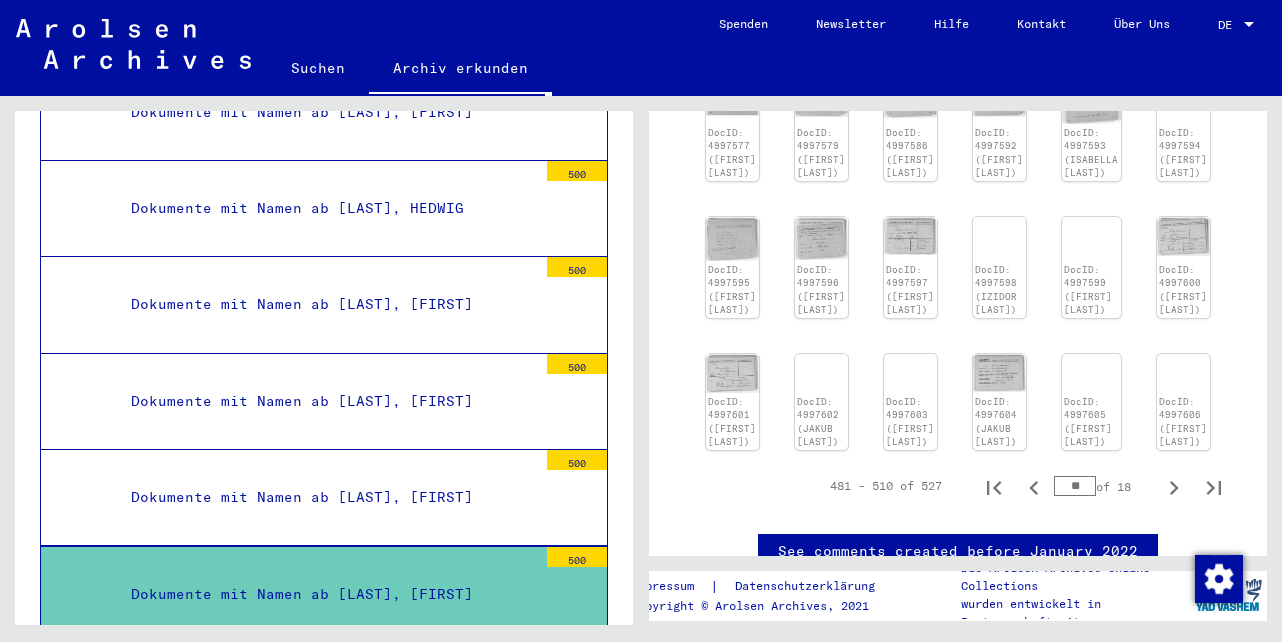 scroll, scrollTop: 700, scrollLeft: 0, axis: vertical 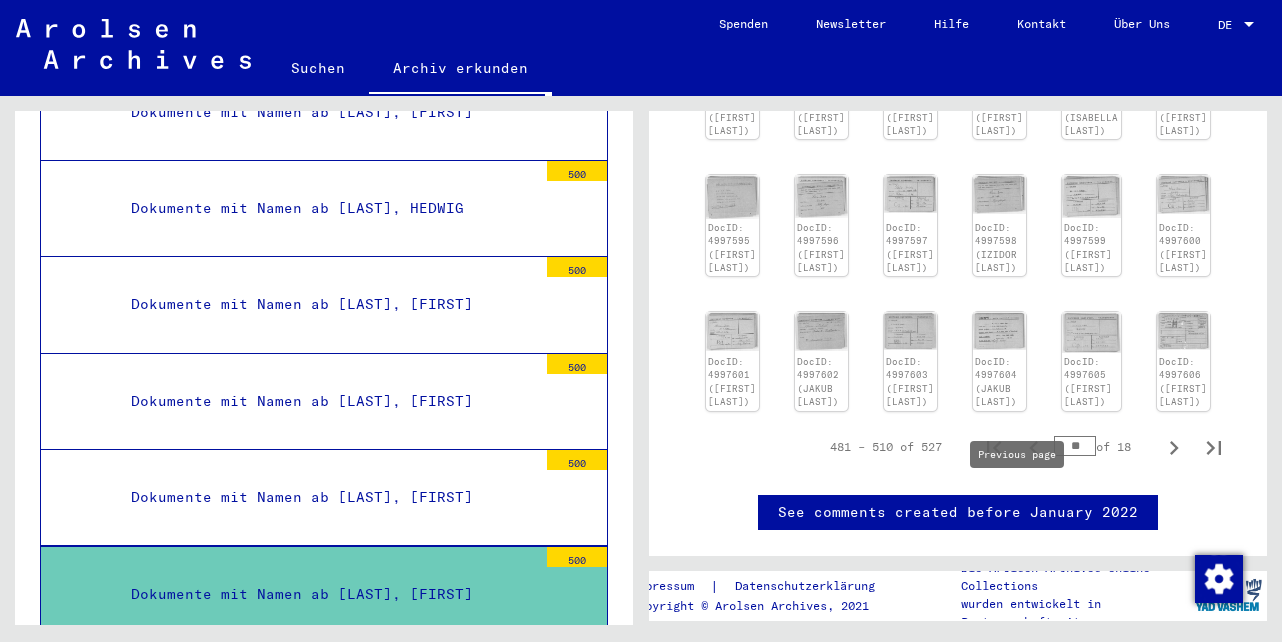 click 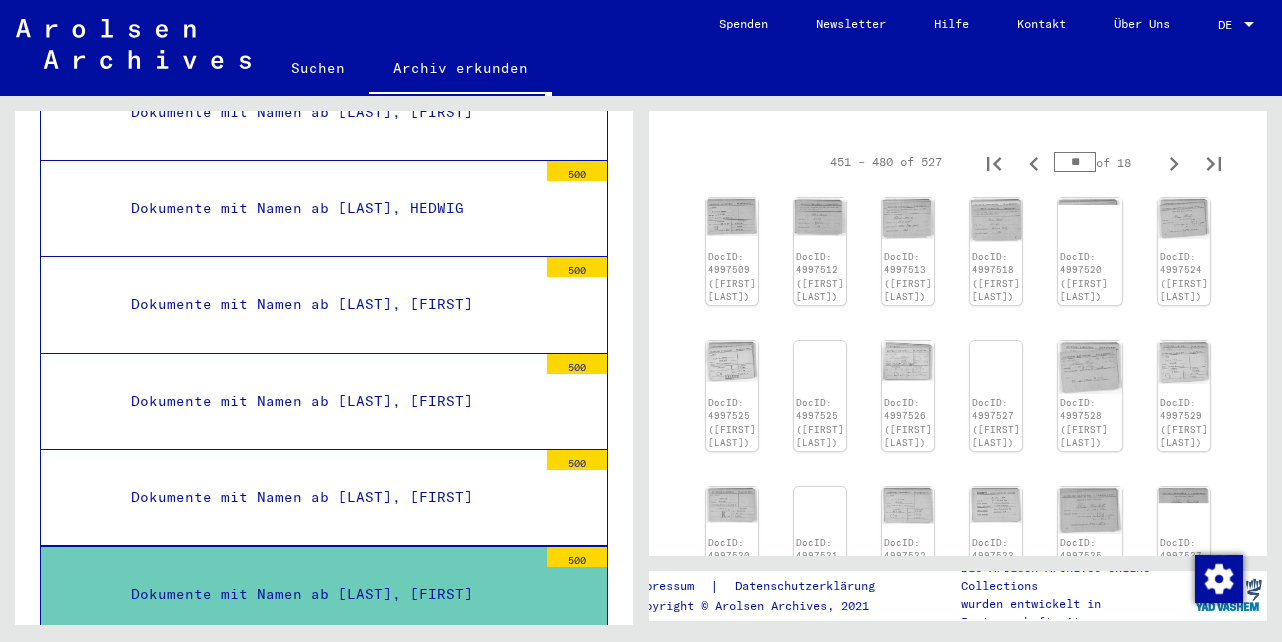 scroll, scrollTop: 250, scrollLeft: 0, axis: vertical 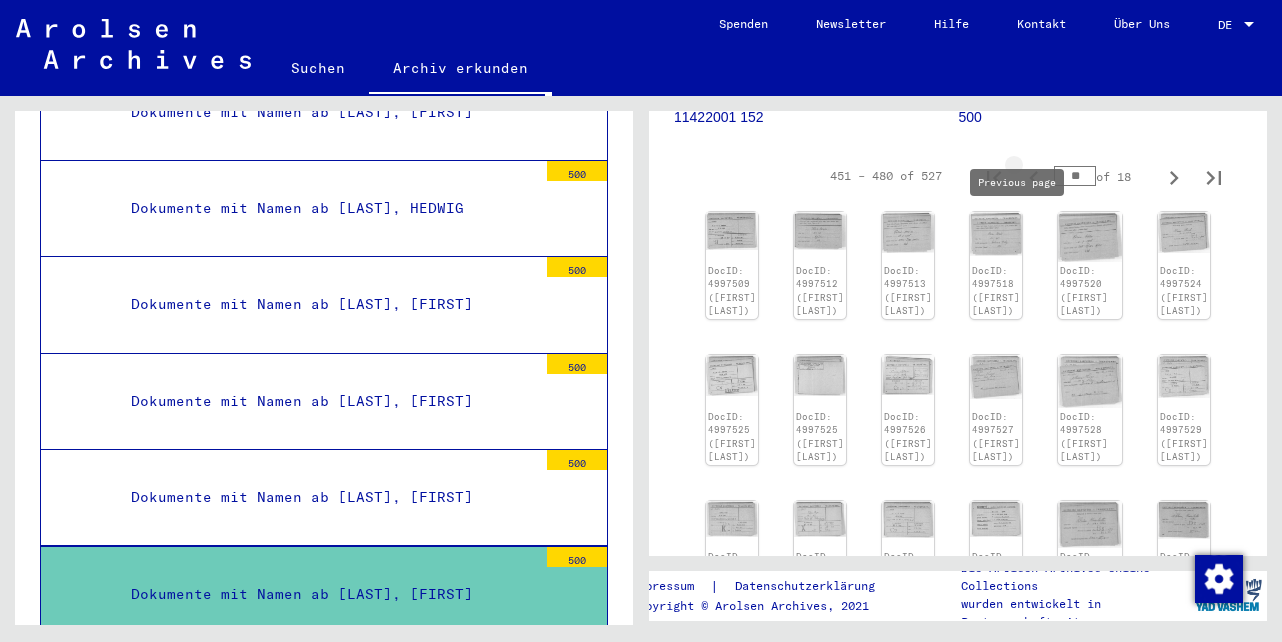 click 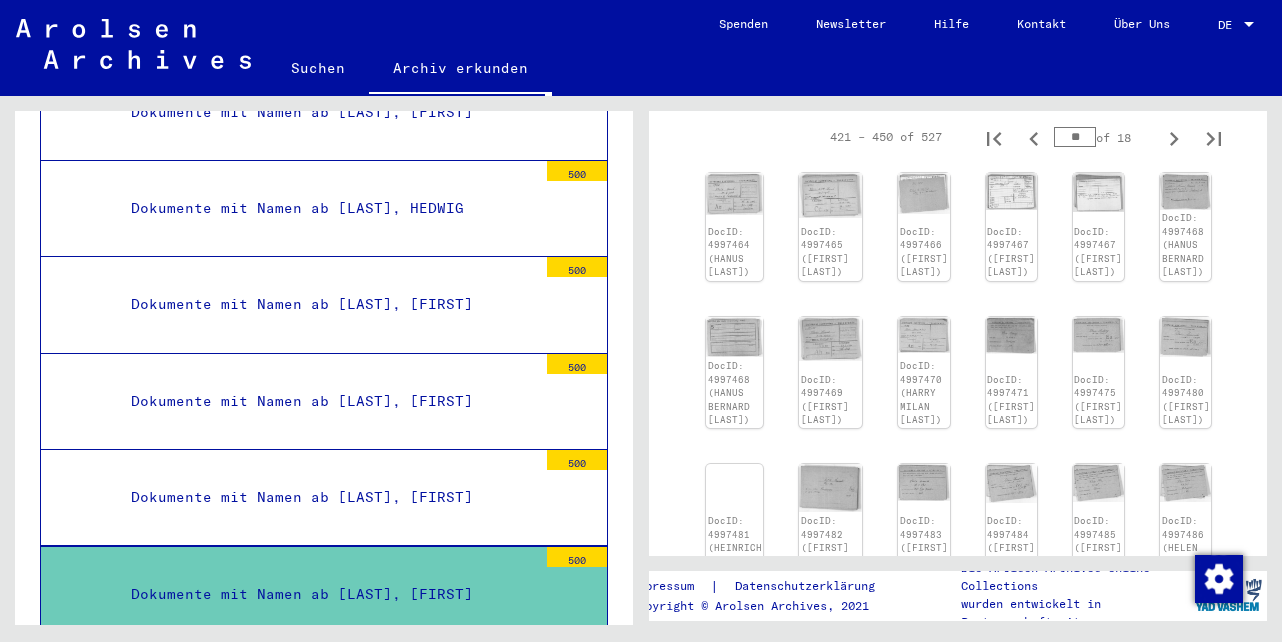 scroll, scrollTop: 250, scrollLeft: 0, axis: vertical 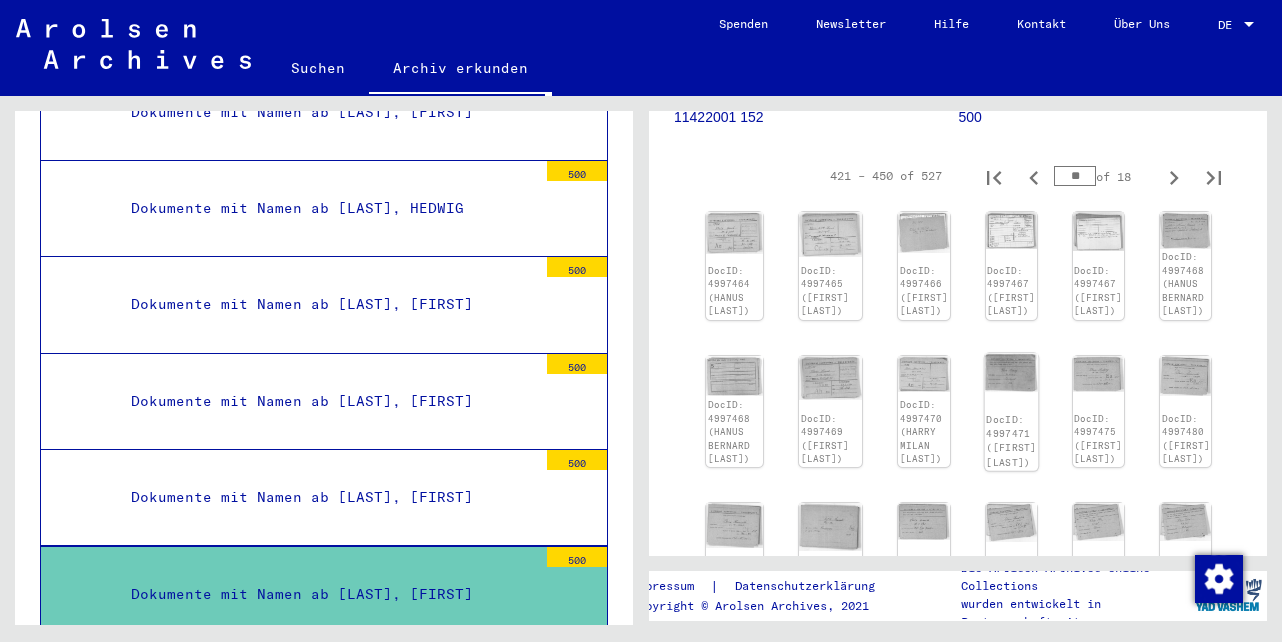 click 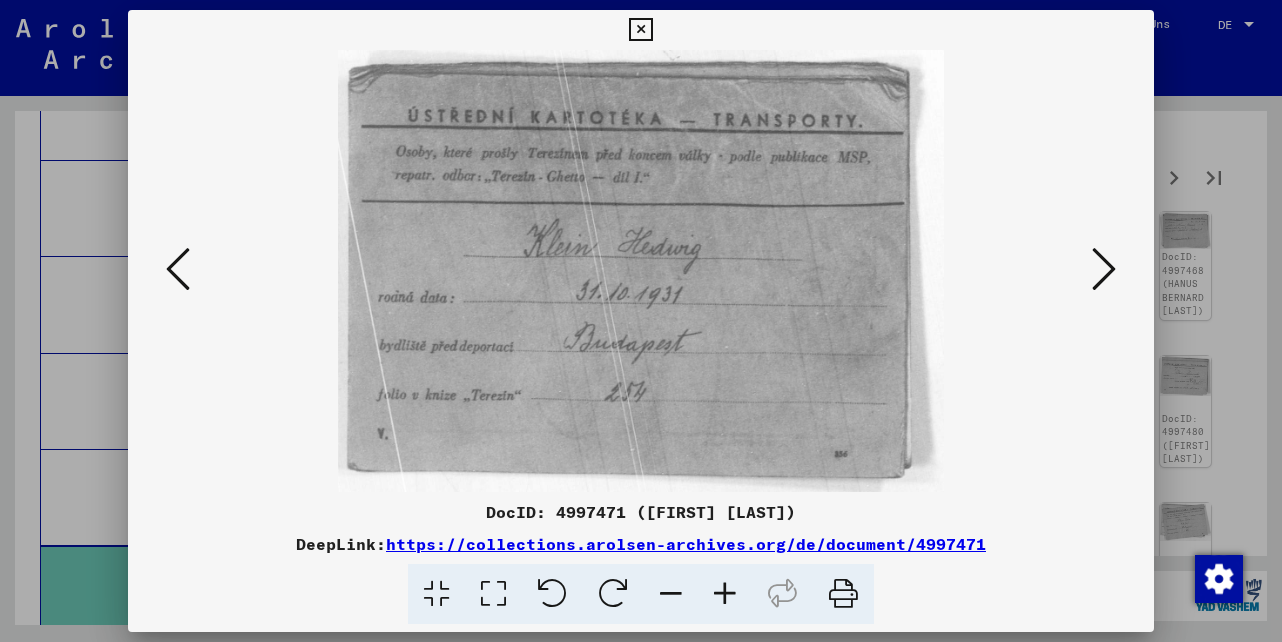 click at bounding box center [1104, 269] 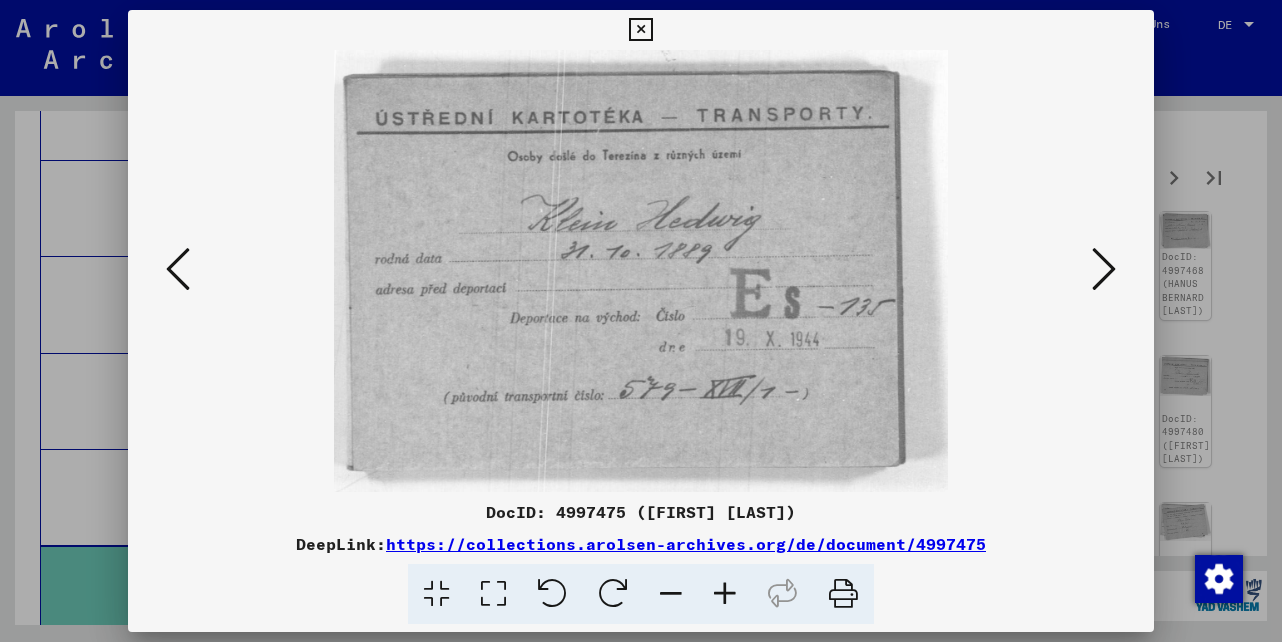 click at bounding box center (640, 30) 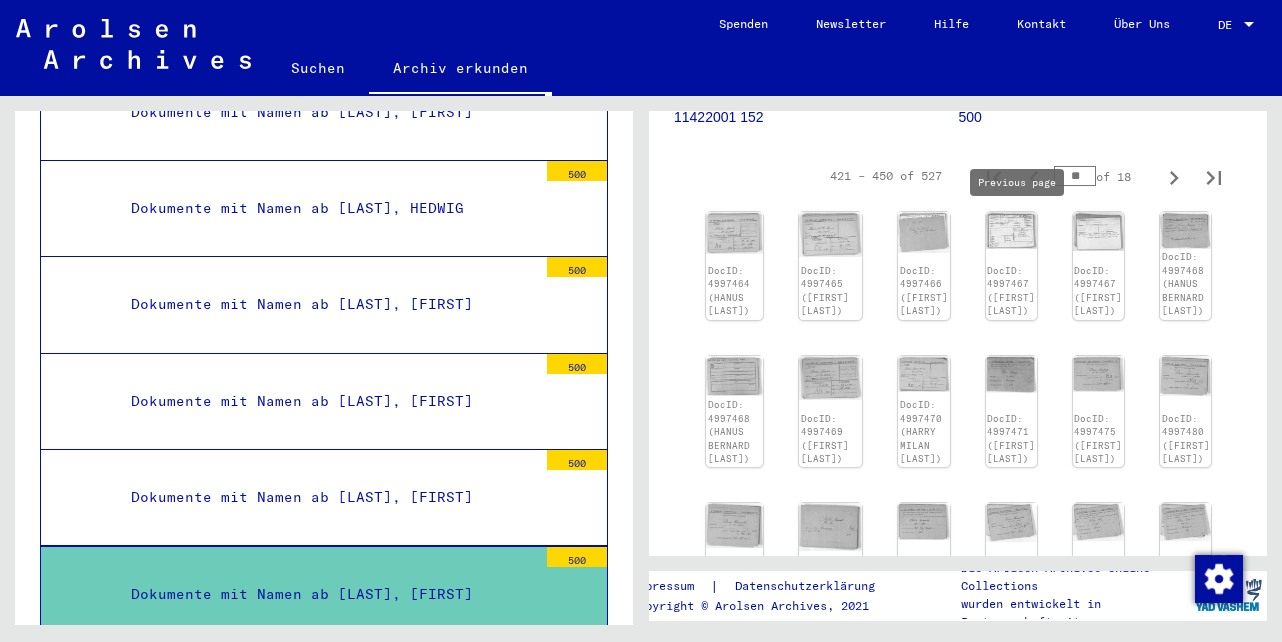 click 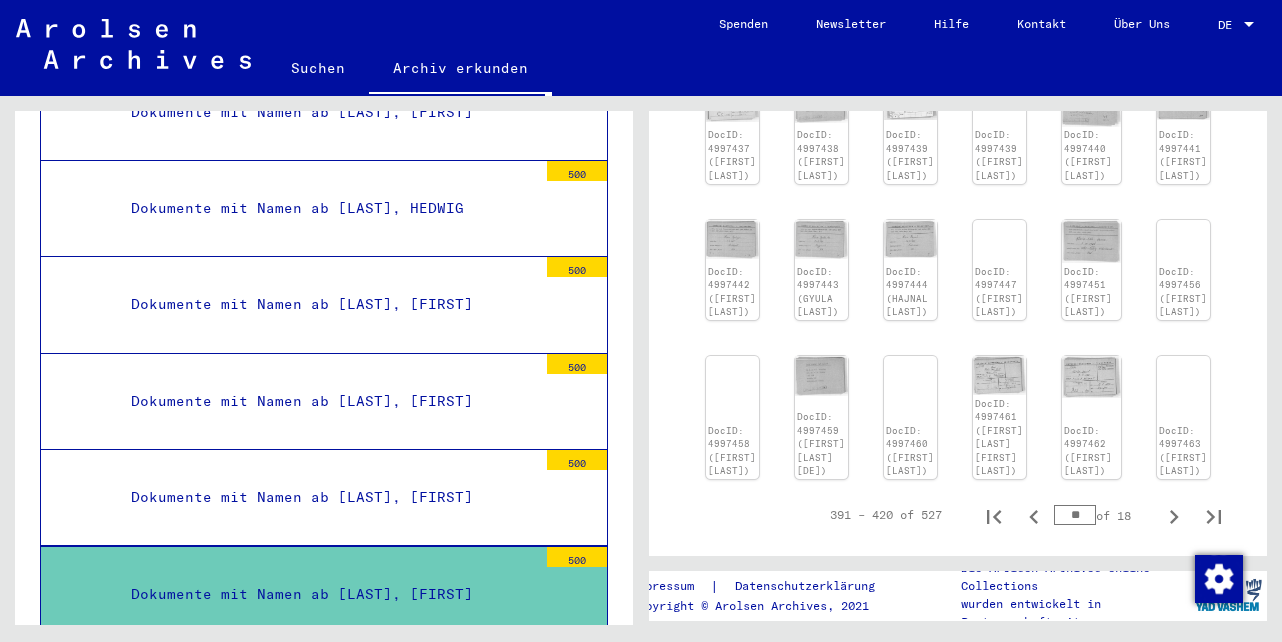 scroll, scrollTop: 750, scrollLeft: 0, axis: vertical 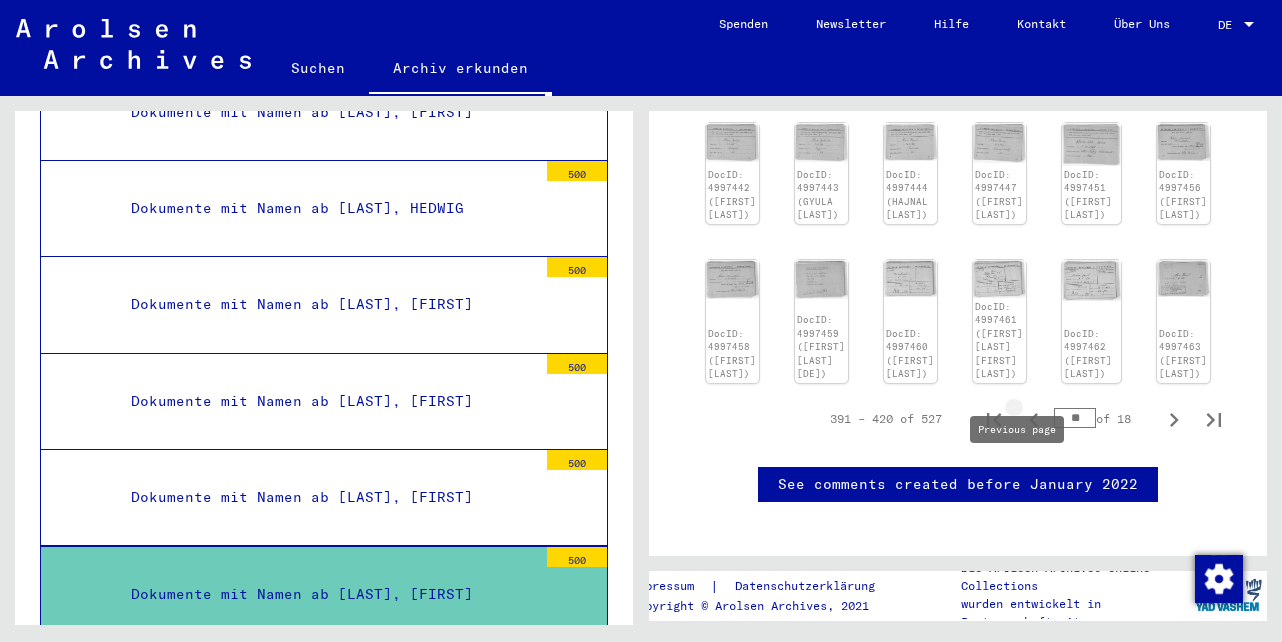 click 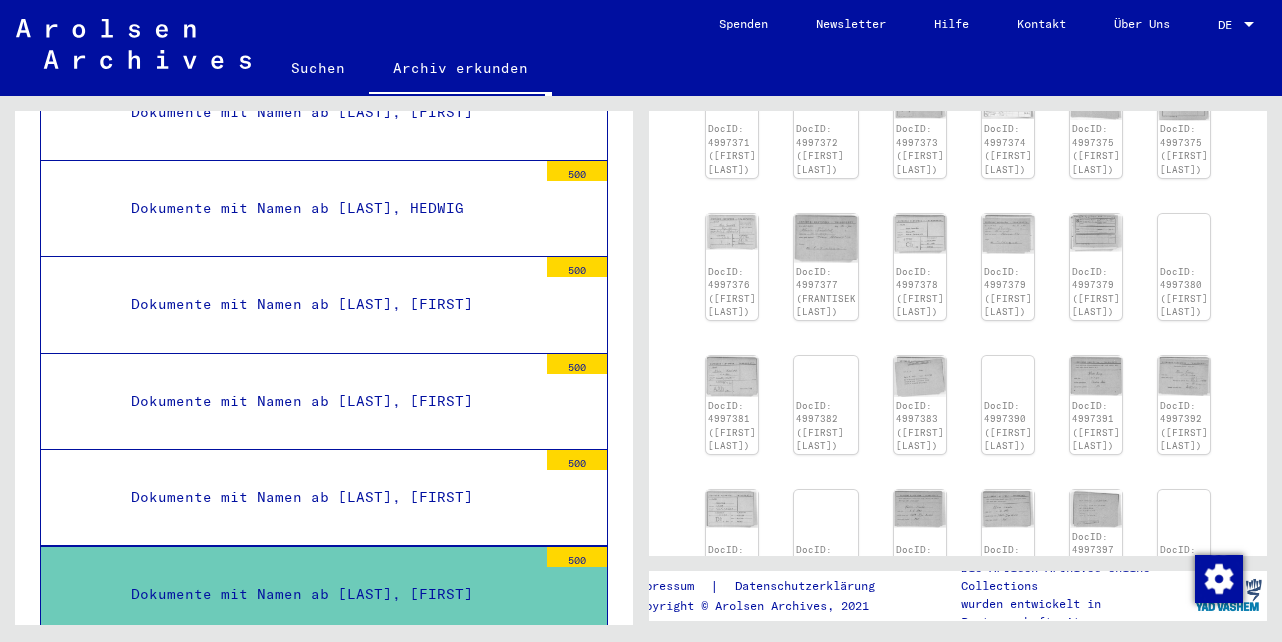 scroll, scrollTop: 350, scrollLeft: 0, axis: vertical 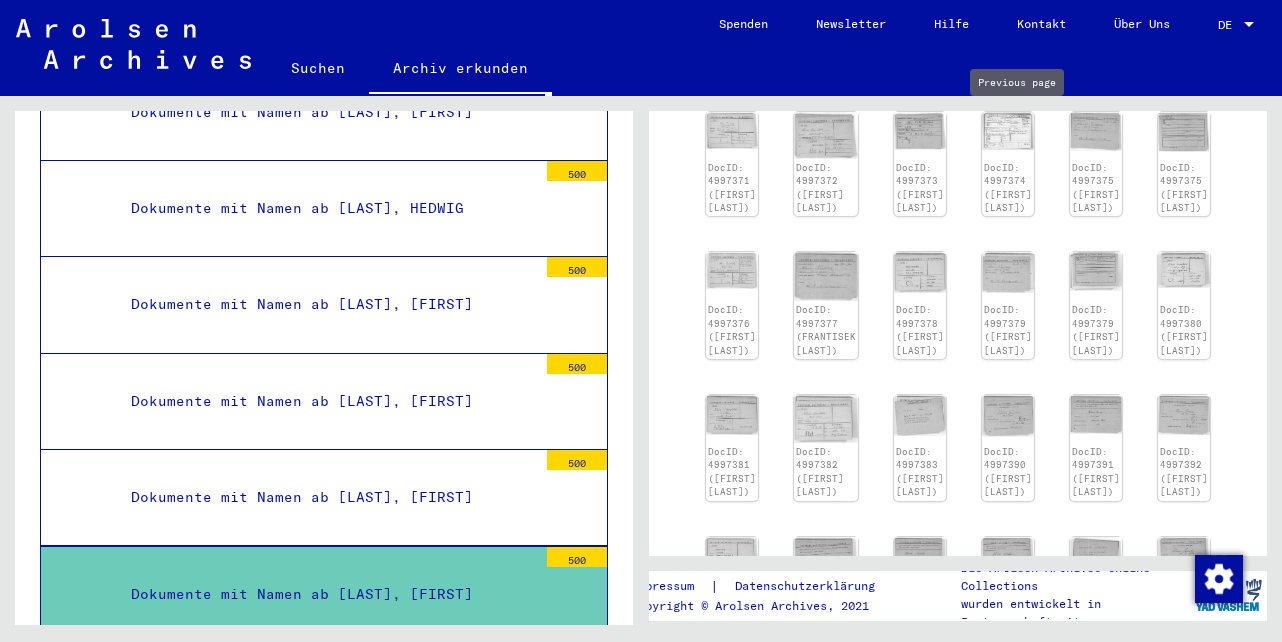 click 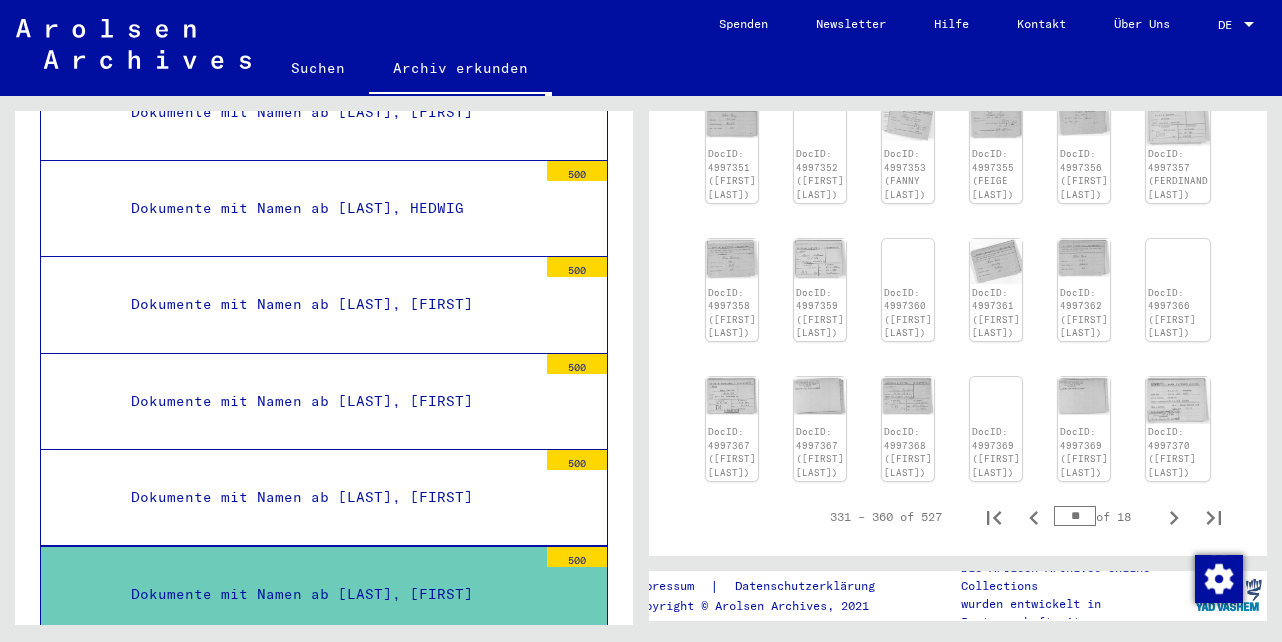 scroll, scrollTop: 750, scrollLeft: 0, axis: vertical 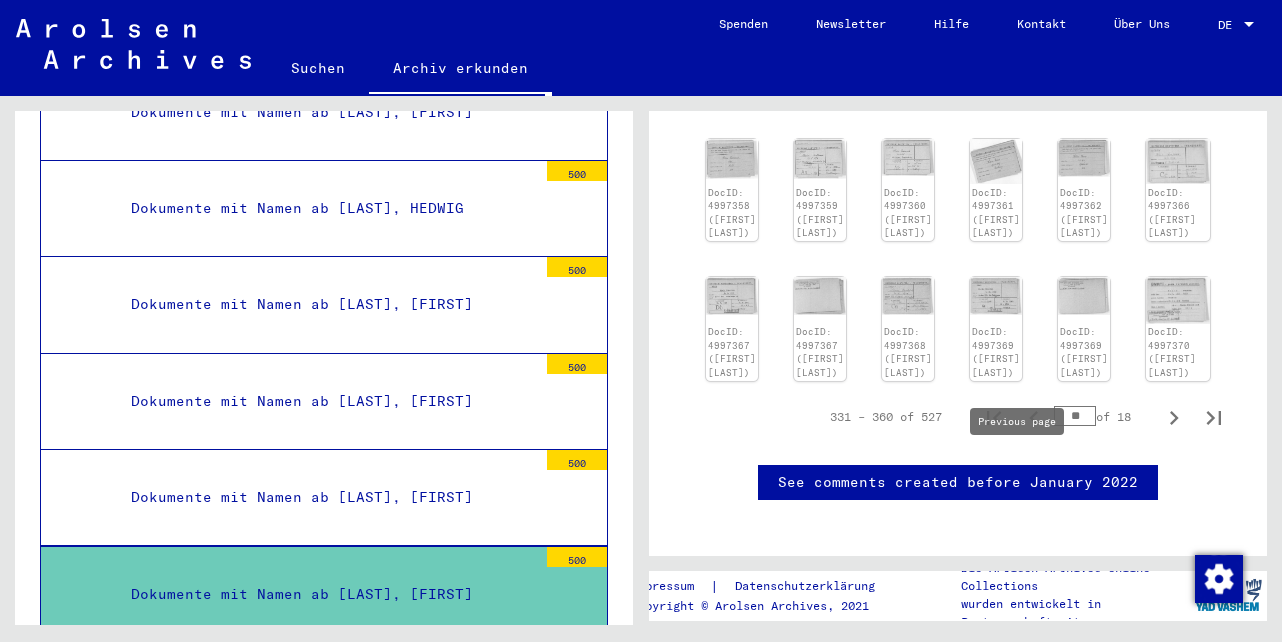 click 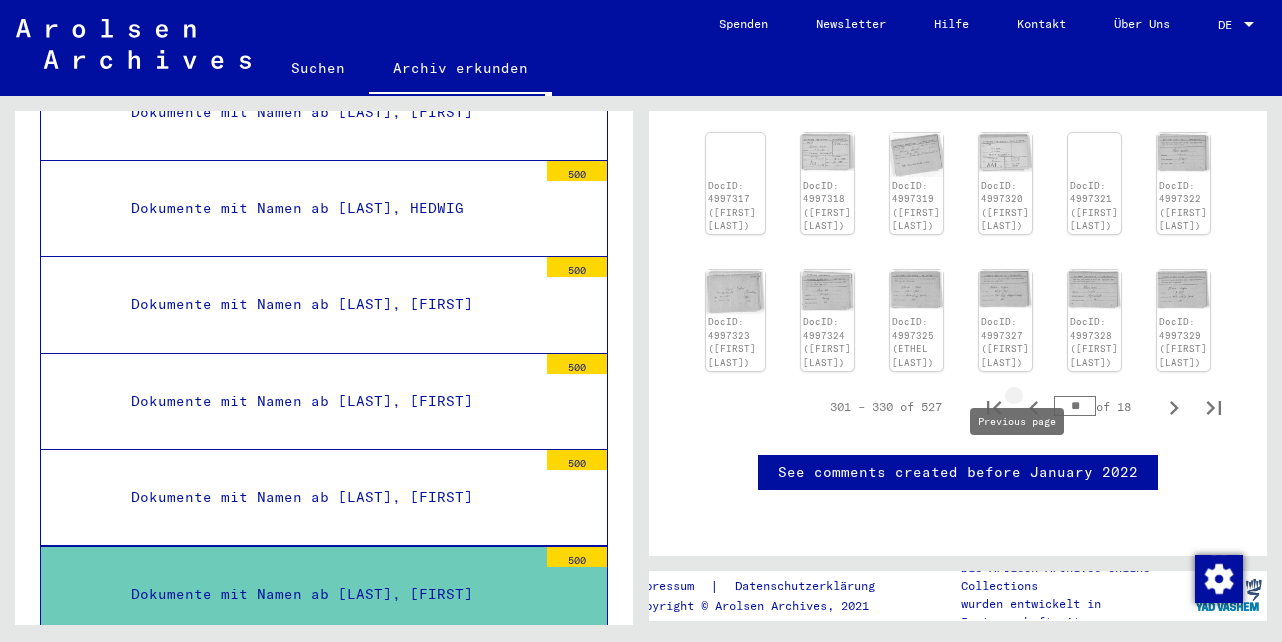 type on "**" 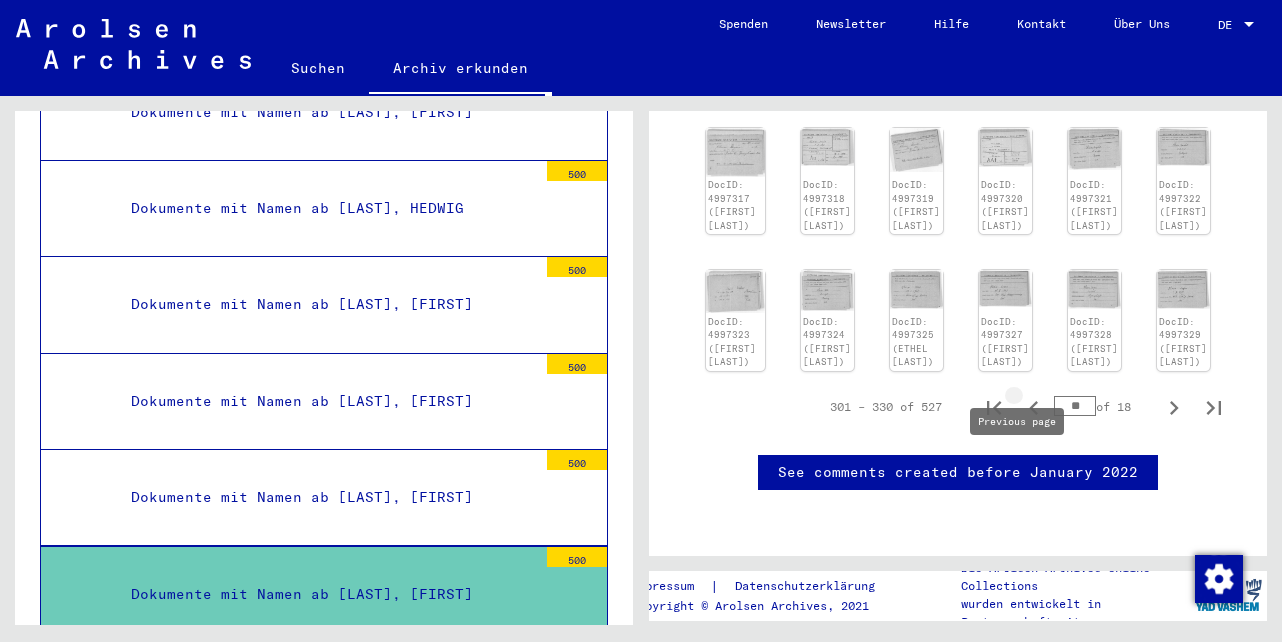 type on "**" 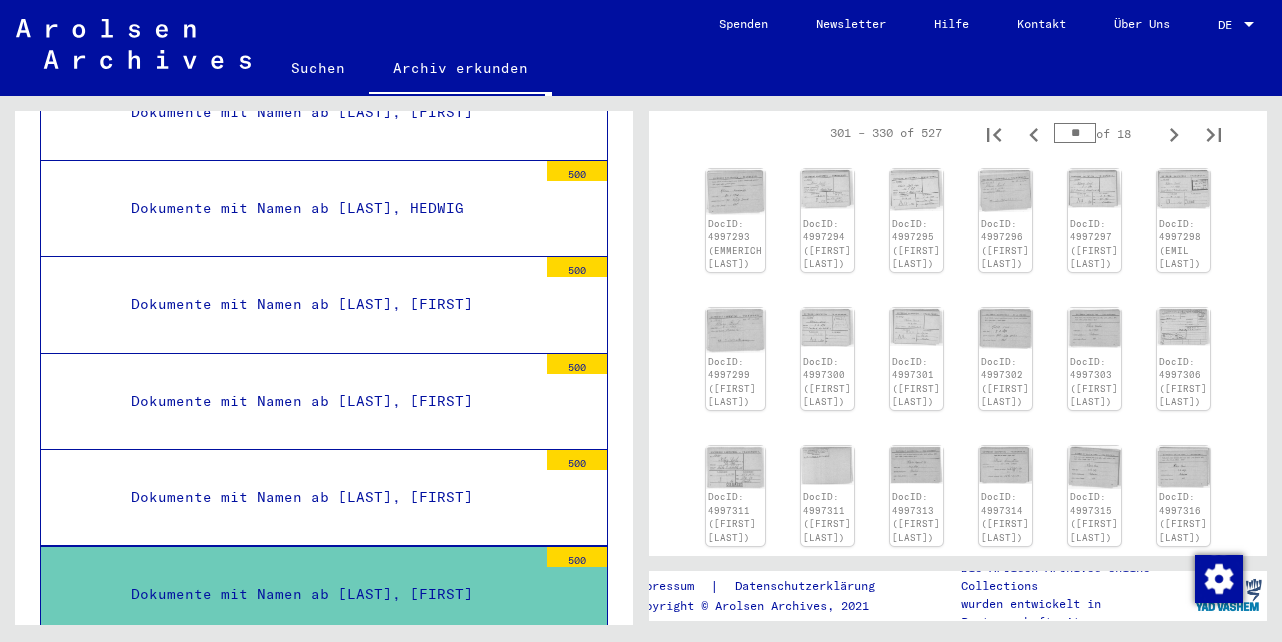 scroll, scrollTop: 255, scrollLeft: 0, axis: vertical 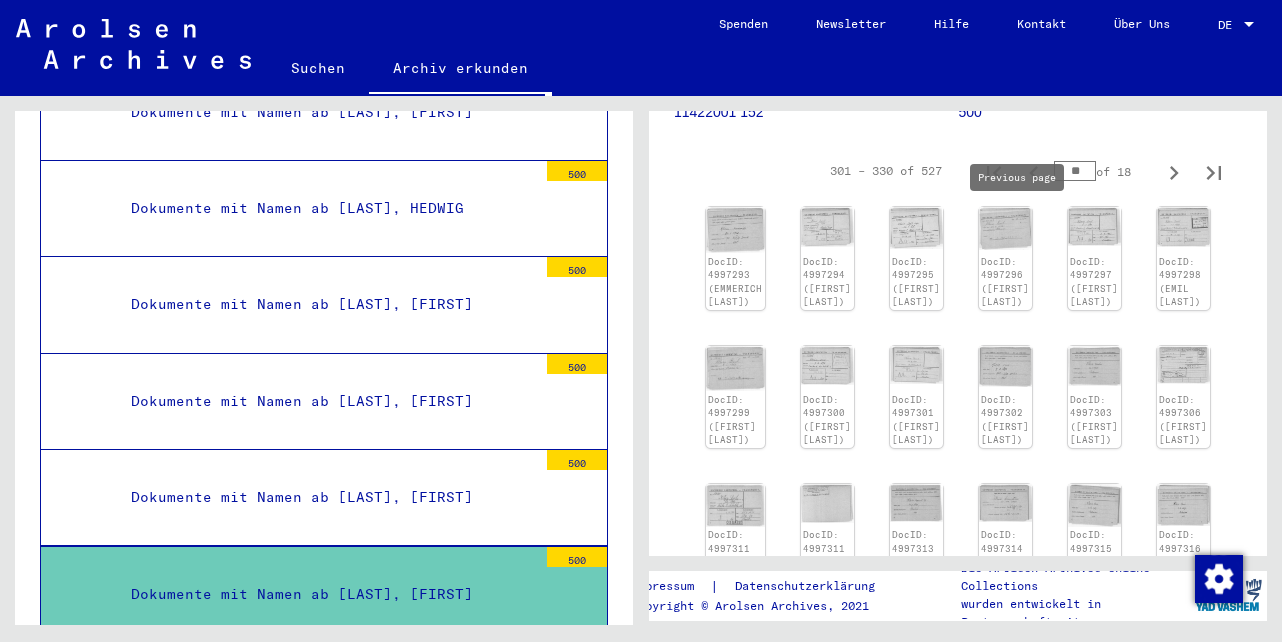 click 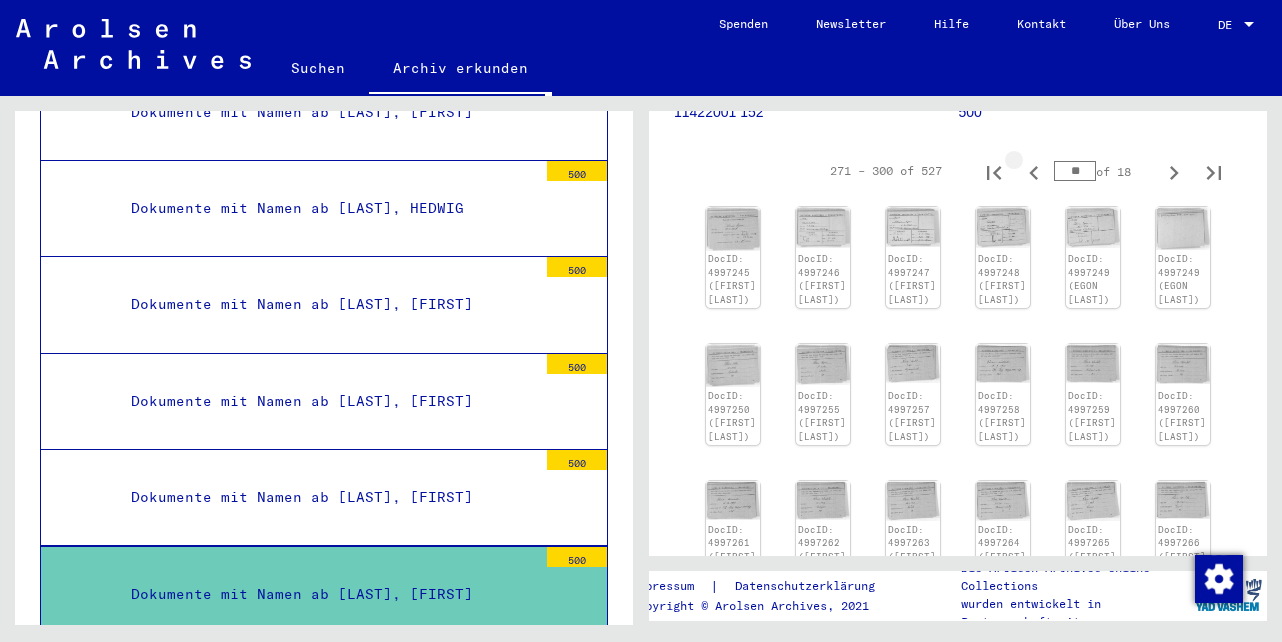 click 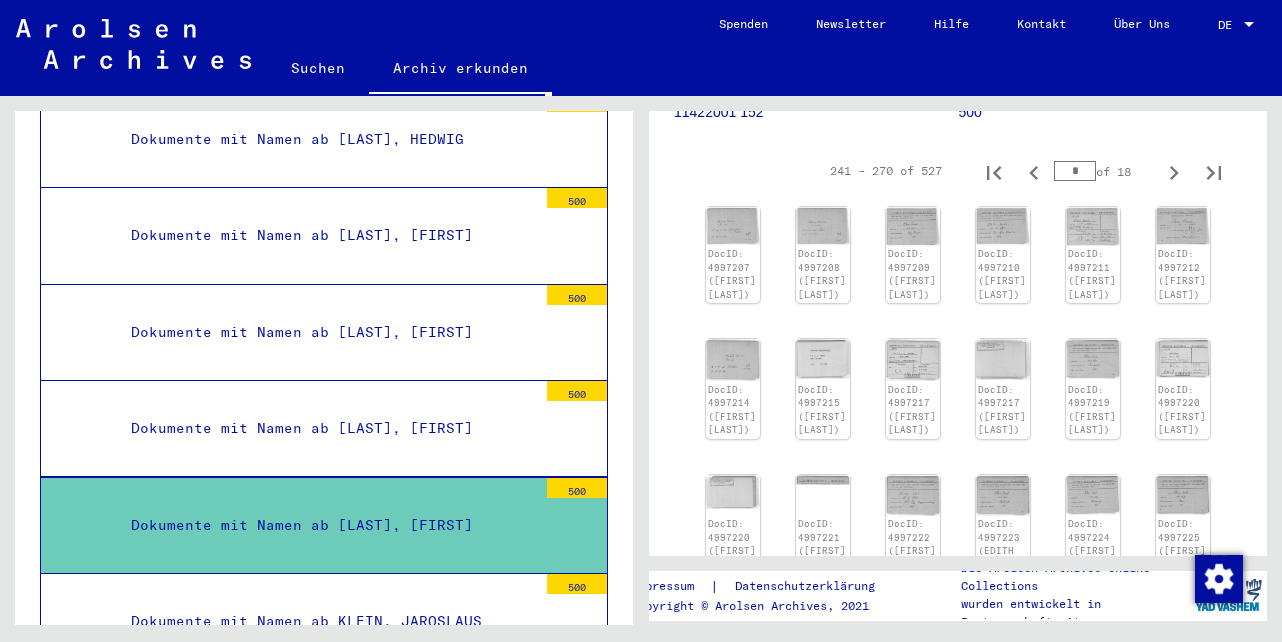 scroll, scrollTop: 24946, scrollLeft: 0, axis: vertical 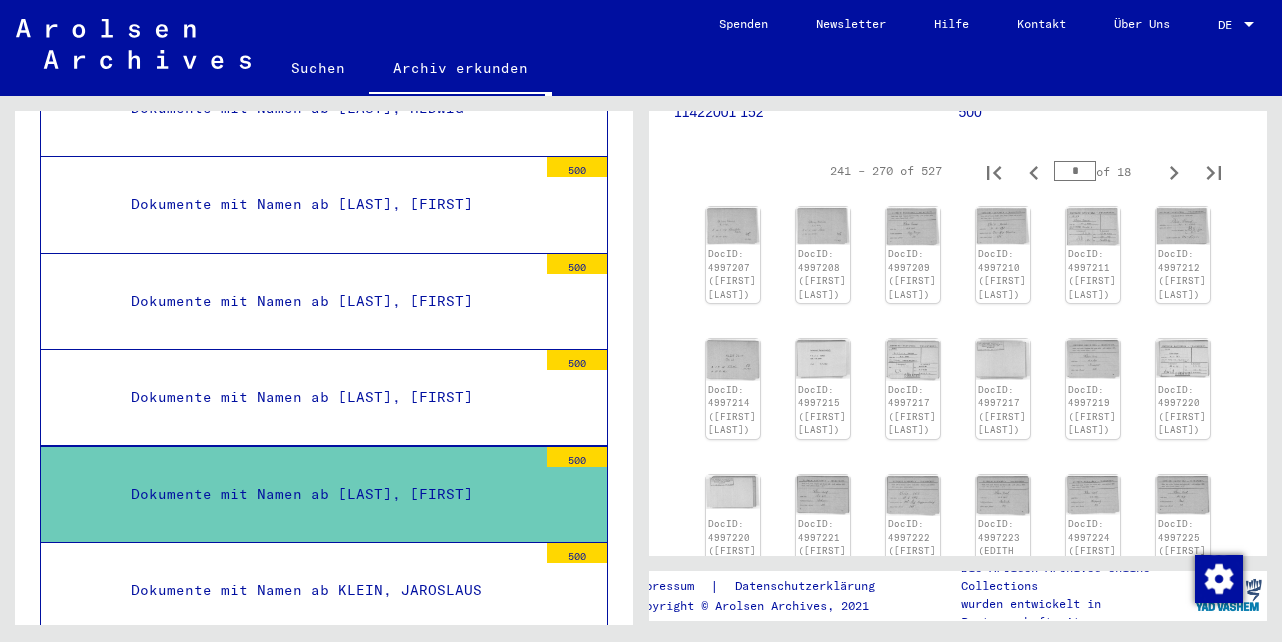 click on "Dokumente mit Namen ab KLEIN, JAROSLAUS" at bounding box center (326, 590) 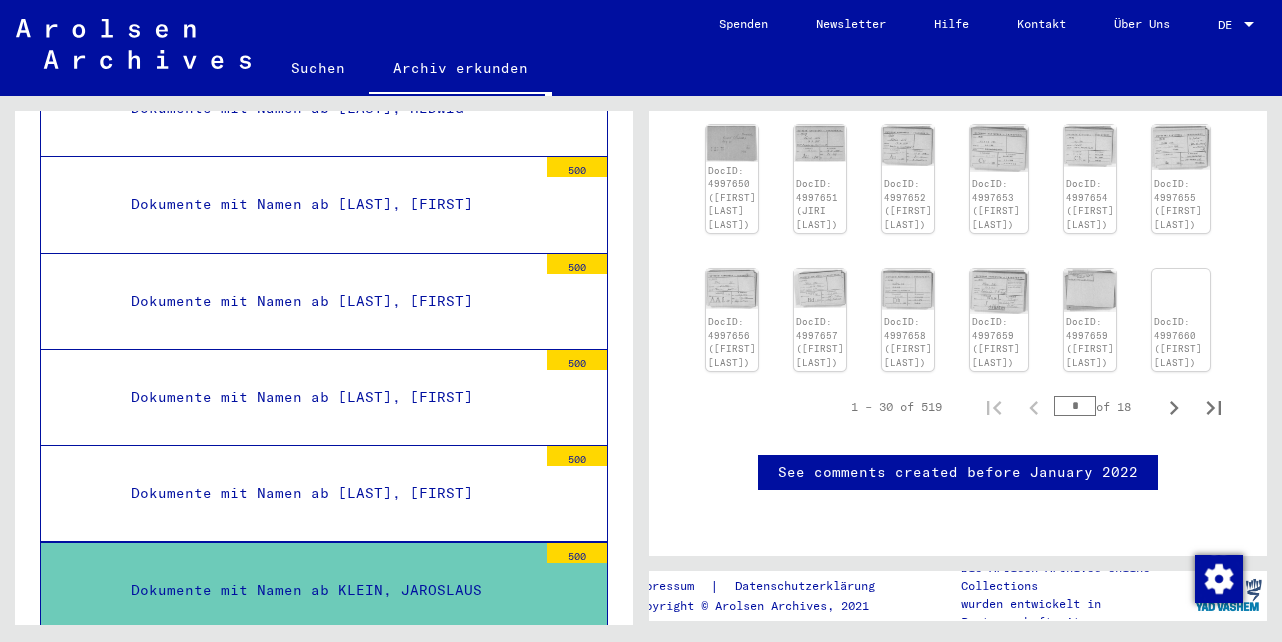 scroll, scrollTop: 900, scrollLeft: 0, axis: vertical 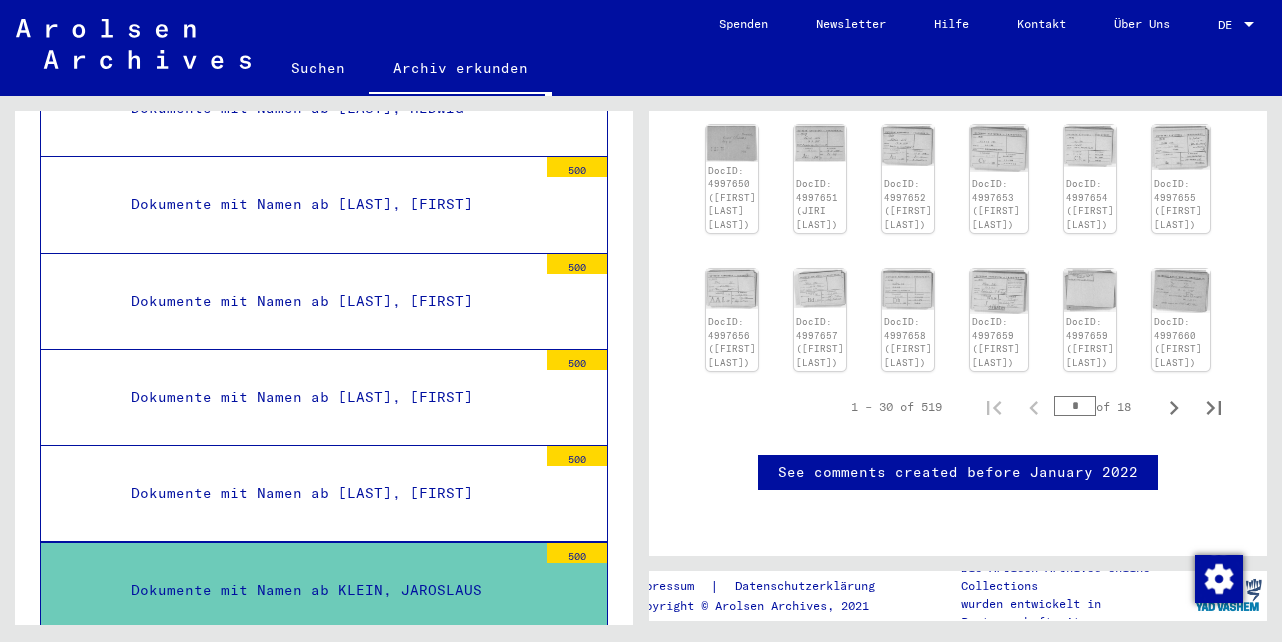 click on "*" at bounding box center [1075, 406] 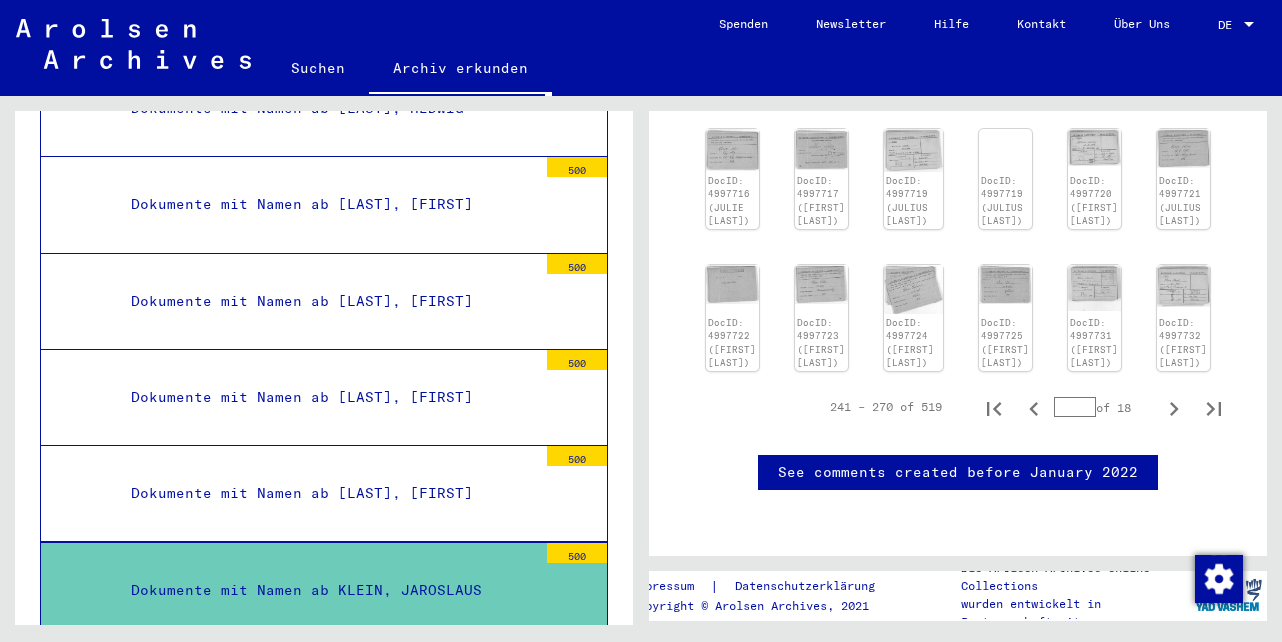 scroll, scrollTop: 878, scrollLeft: 0, axis: vertical 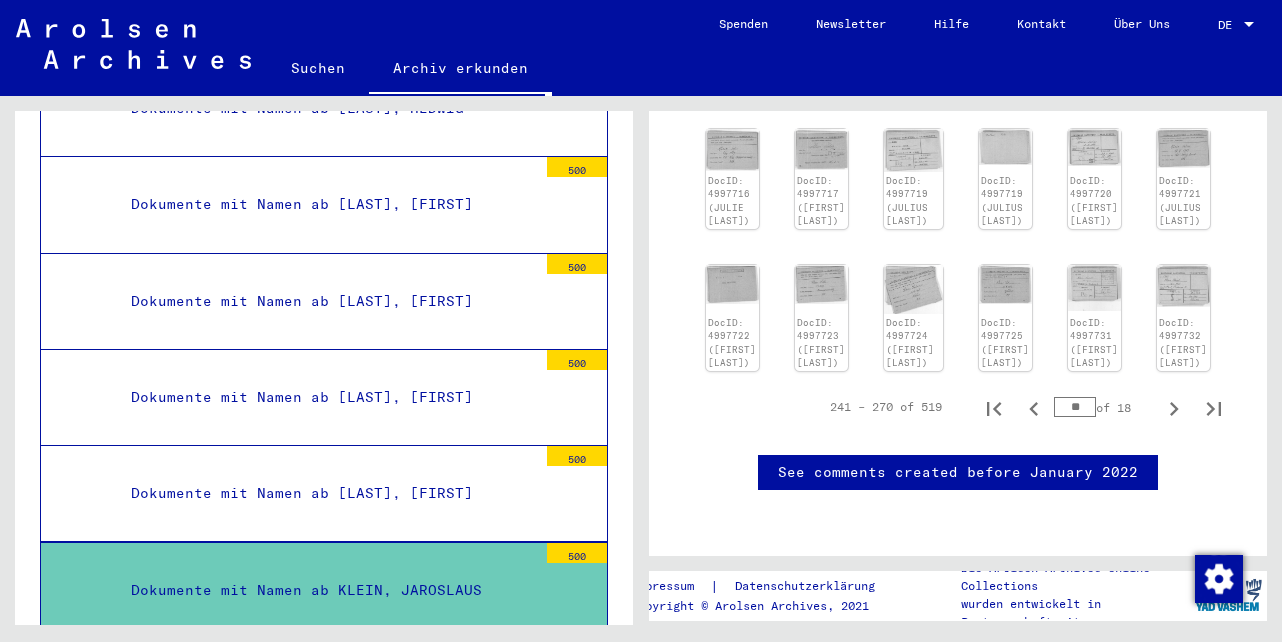 type on "**" 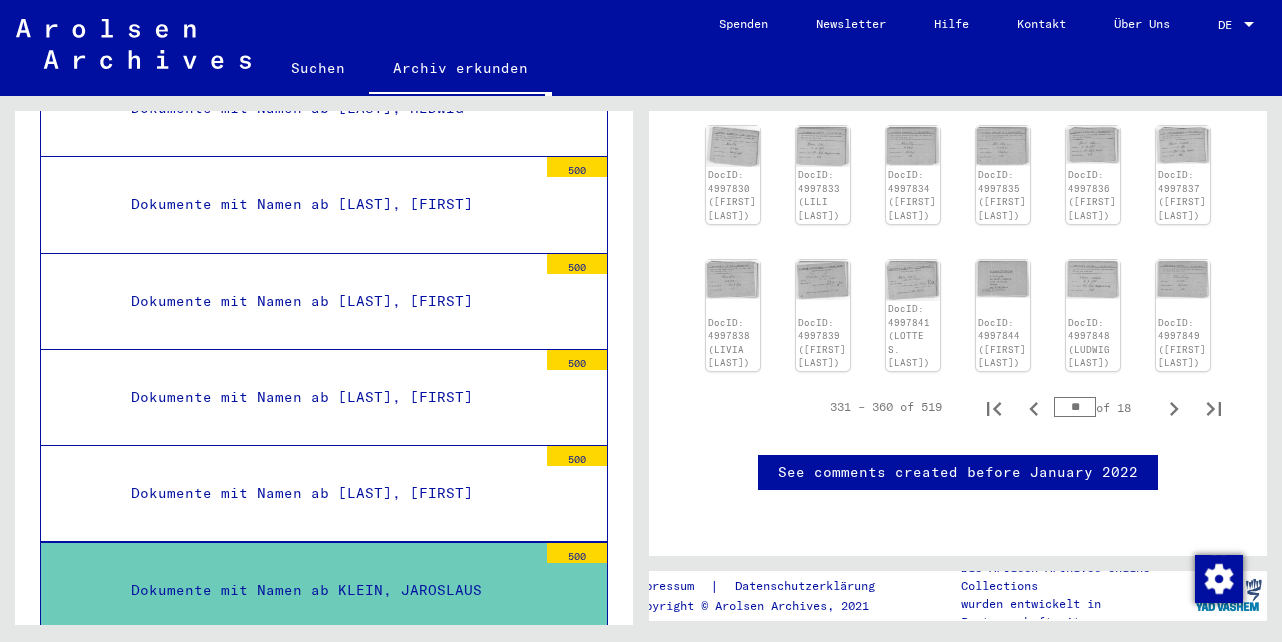 scroll, scrollTop: 854, scrollLeft: 0, axis: vertical 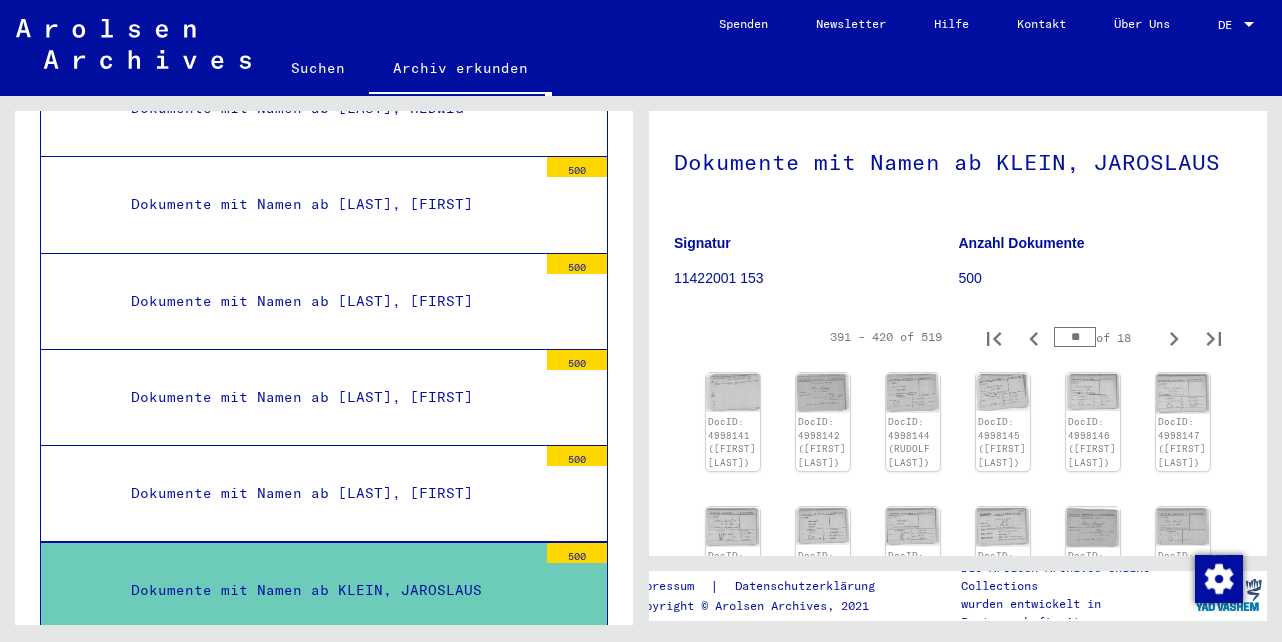 click on "**" at bounding box center [1075, 337] 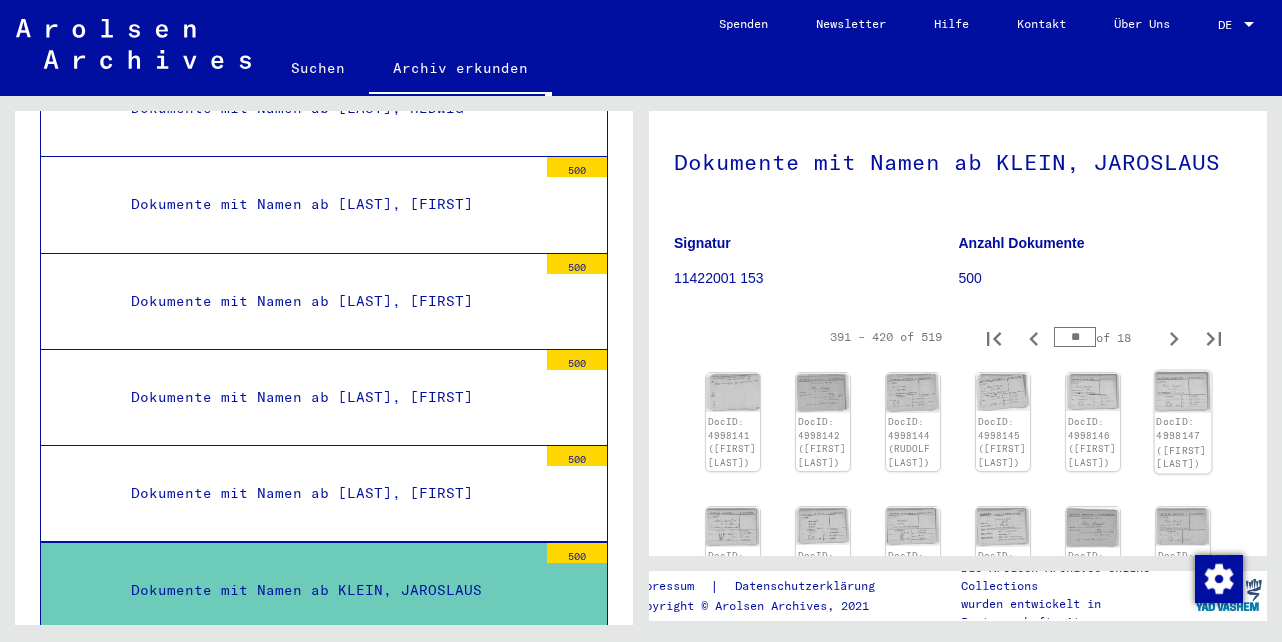type on "**" 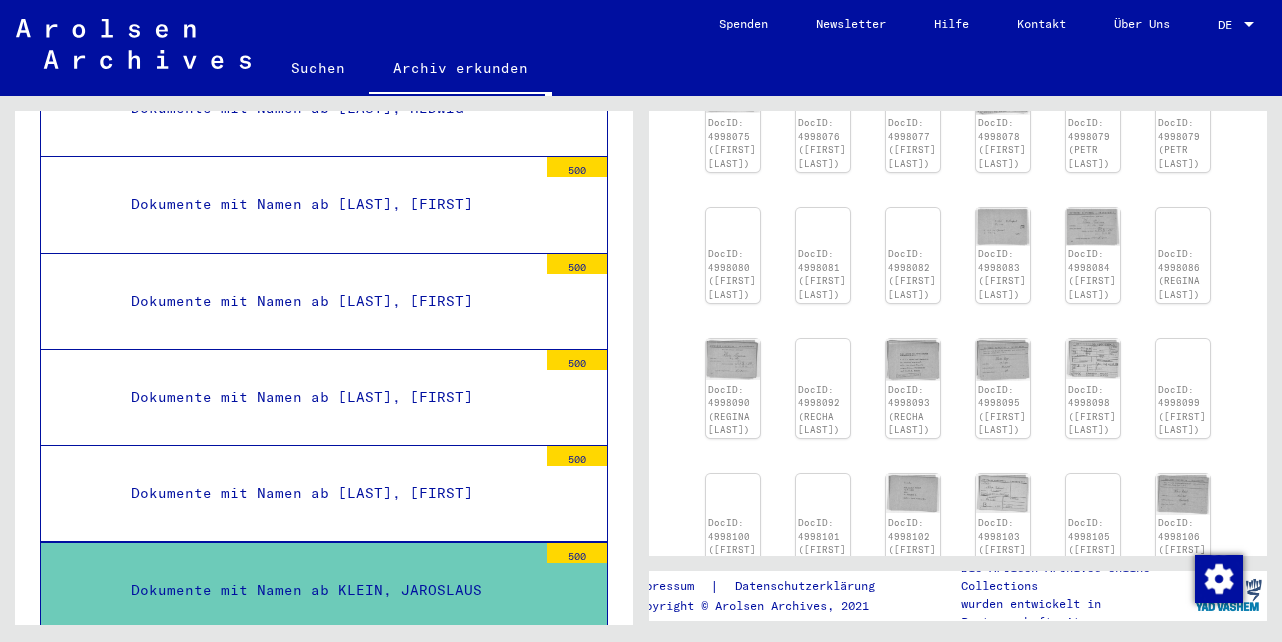 scroll, scrollTop: 489, scrollLeft: 0, axis: vertical 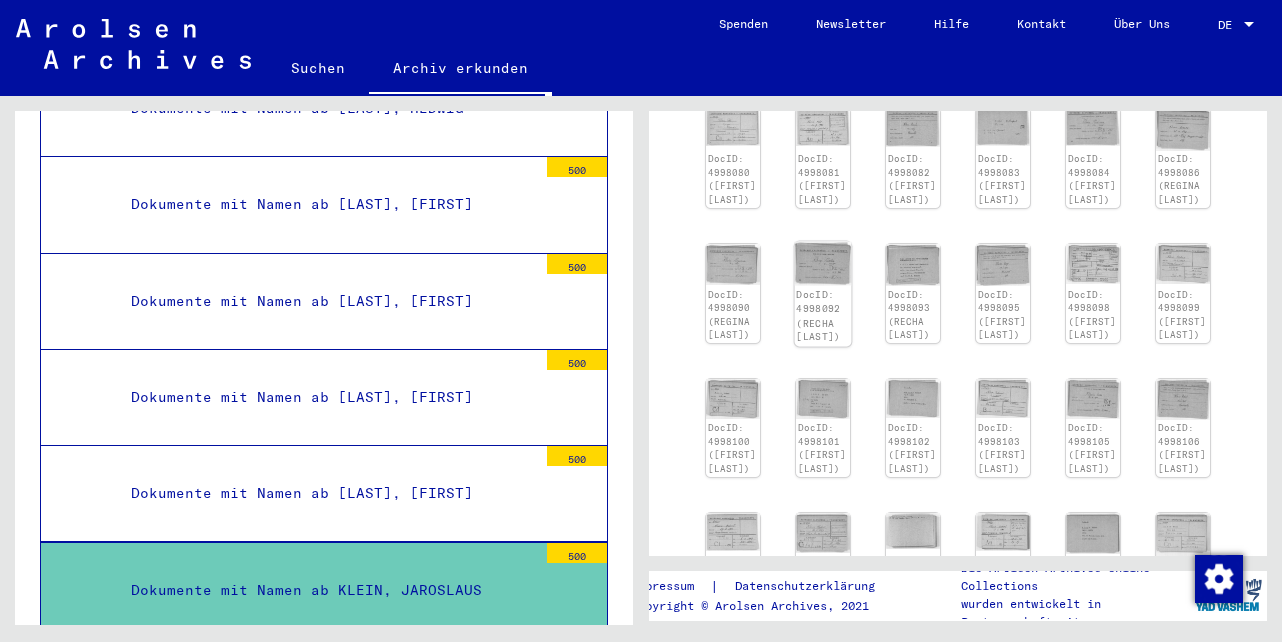 click 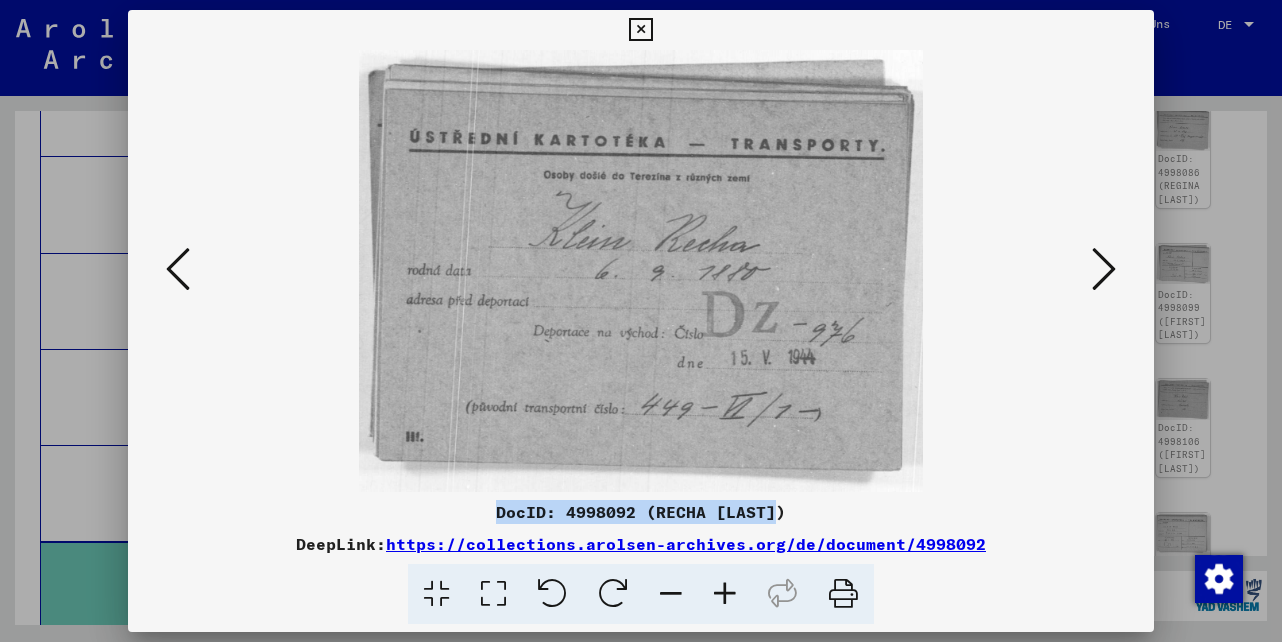 drag, startPoint x: 785, startPoint y: 511, endPoint x: 501, endPoint y: 504, distance: 284.08624 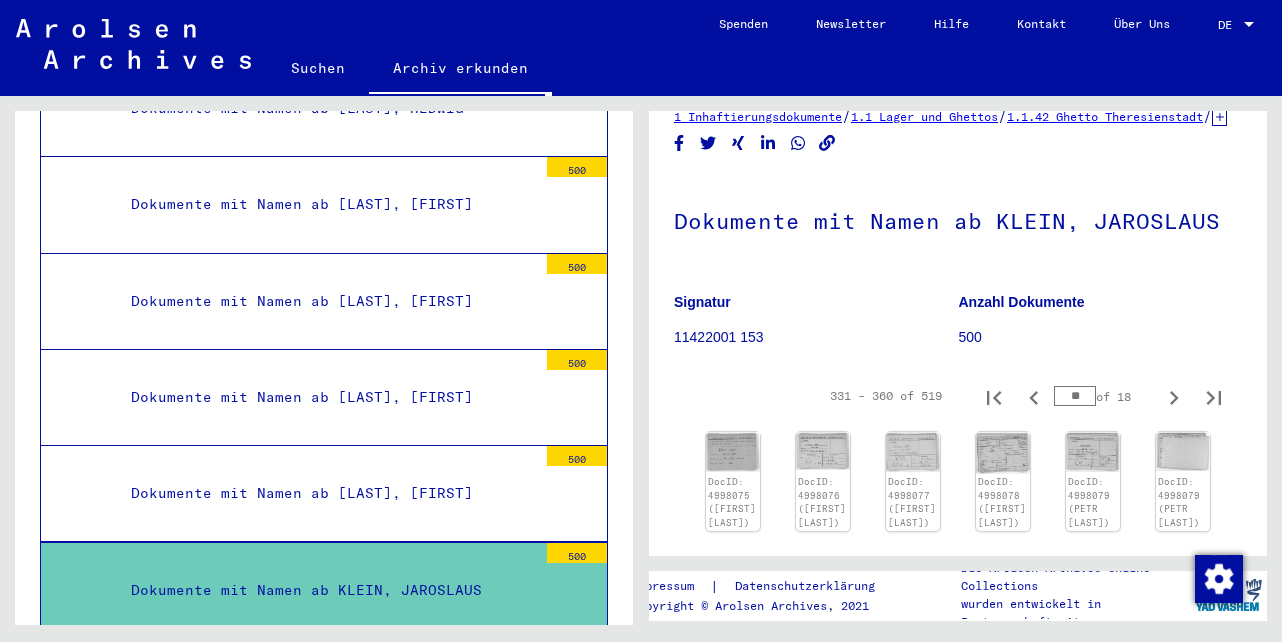 scroll, scrollTop: 0, scrollLeft: 0, axis: both 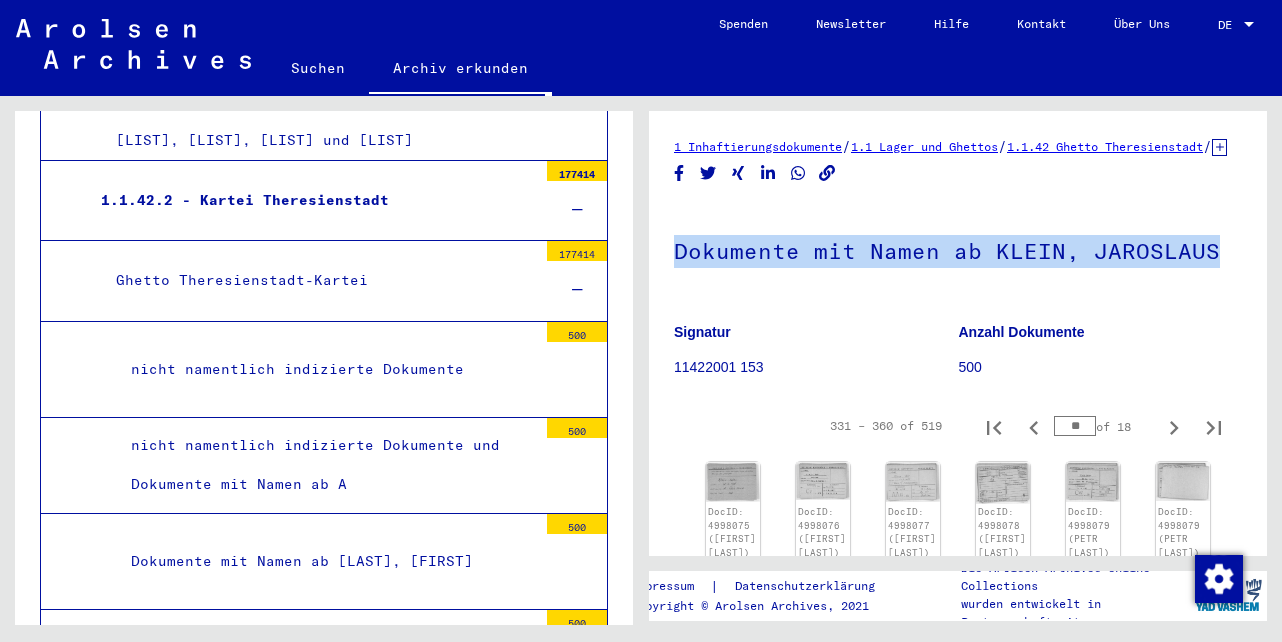 drag, startPoint x: 662, startPoint y: 280, endPoint x: 1209, endPoint y: 268, distance: 547.1316 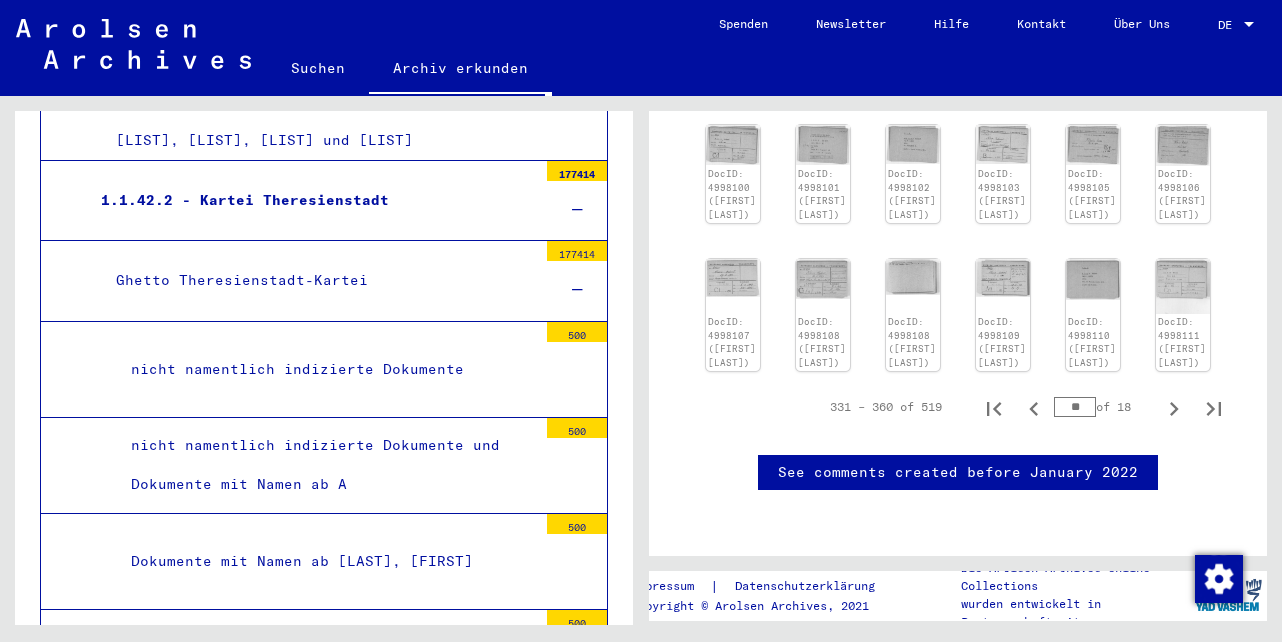 scroll, scrollTop: 900, scrollLeft: 0, axis: vertical 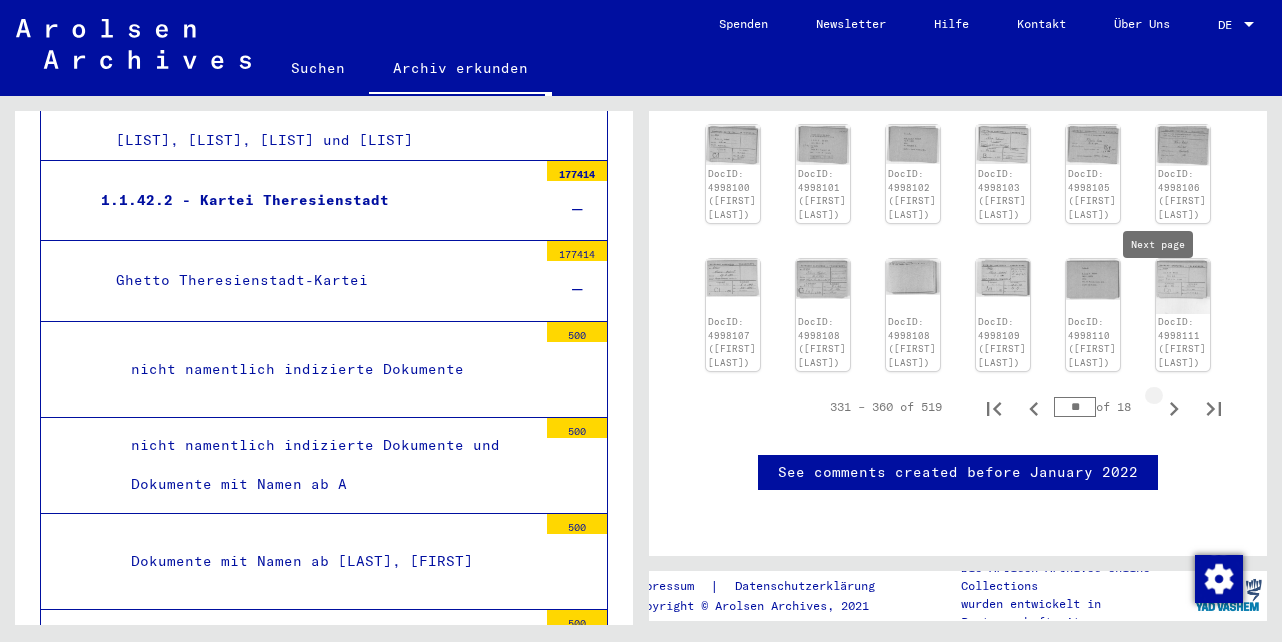 click 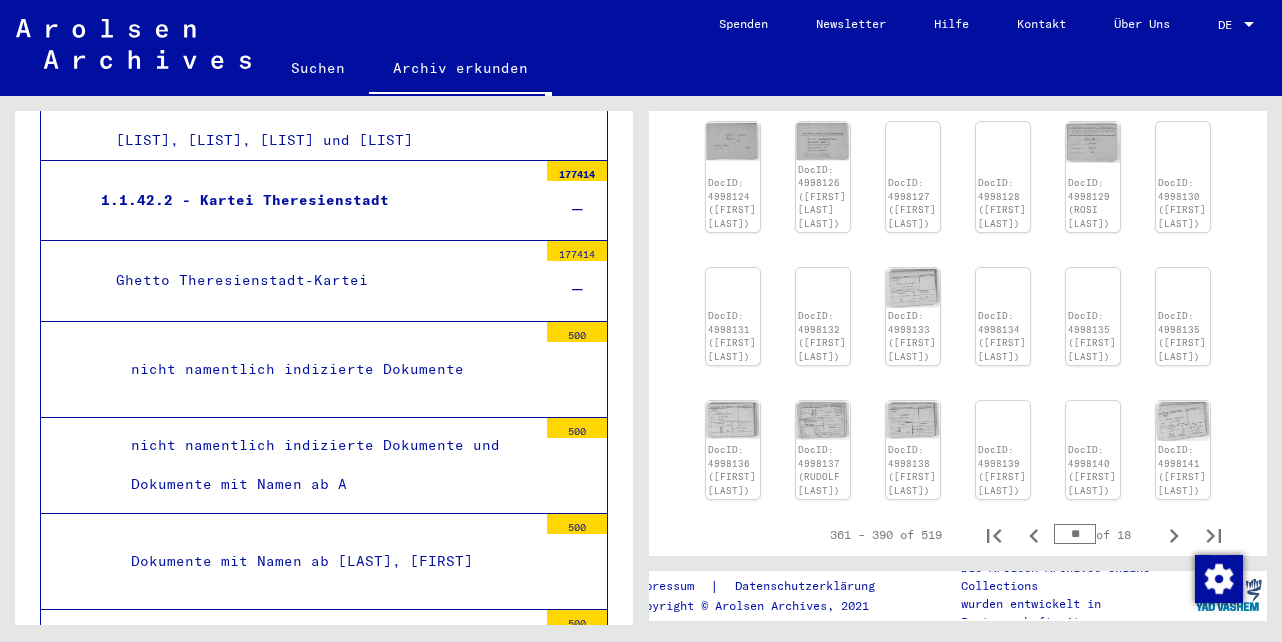 scroll, scrollTop: 677, scrollLeft: 0, axis: vertical 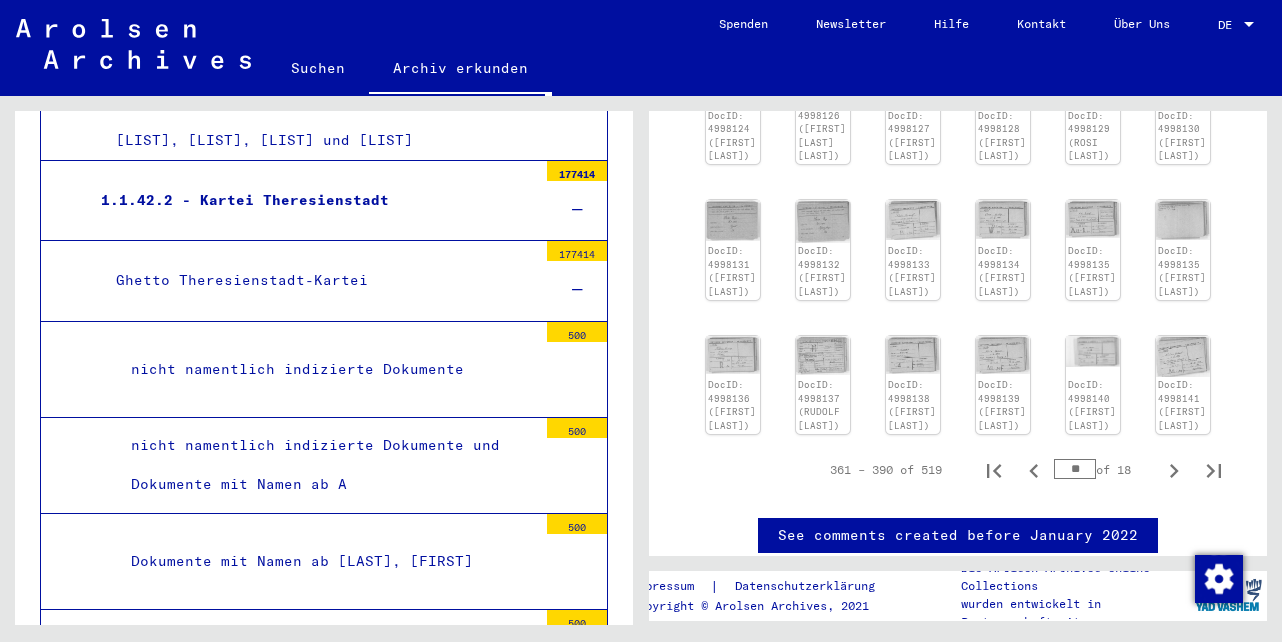 click on "**" at bounding box center (1075, 469) 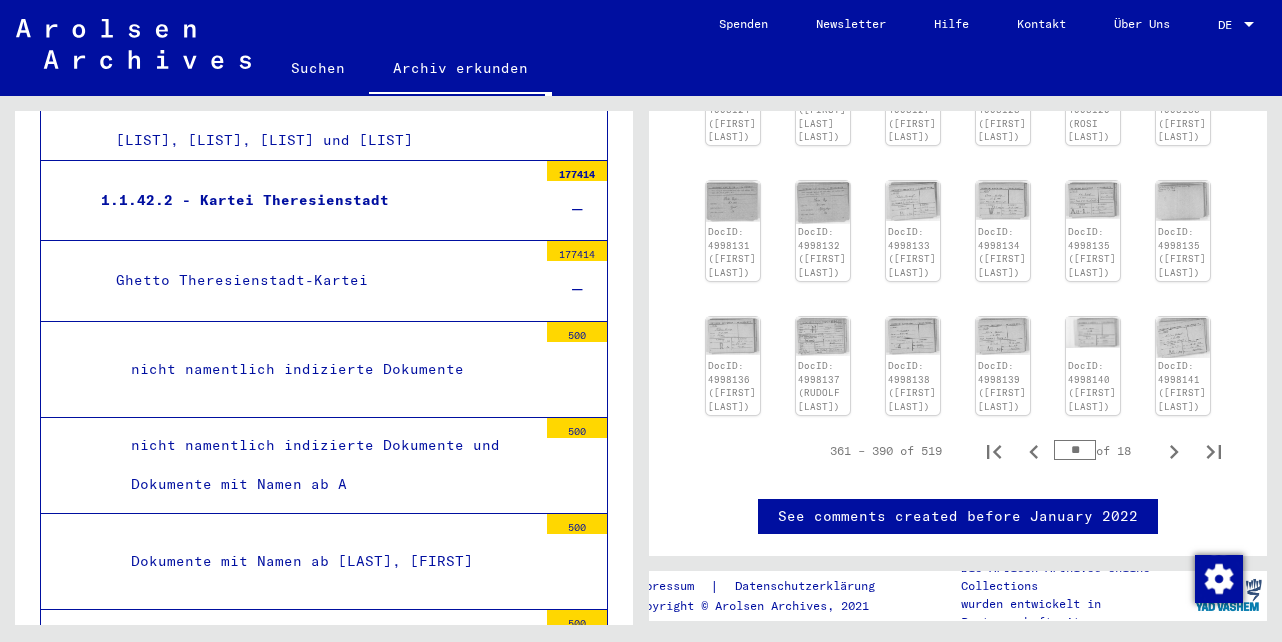 type on "**" 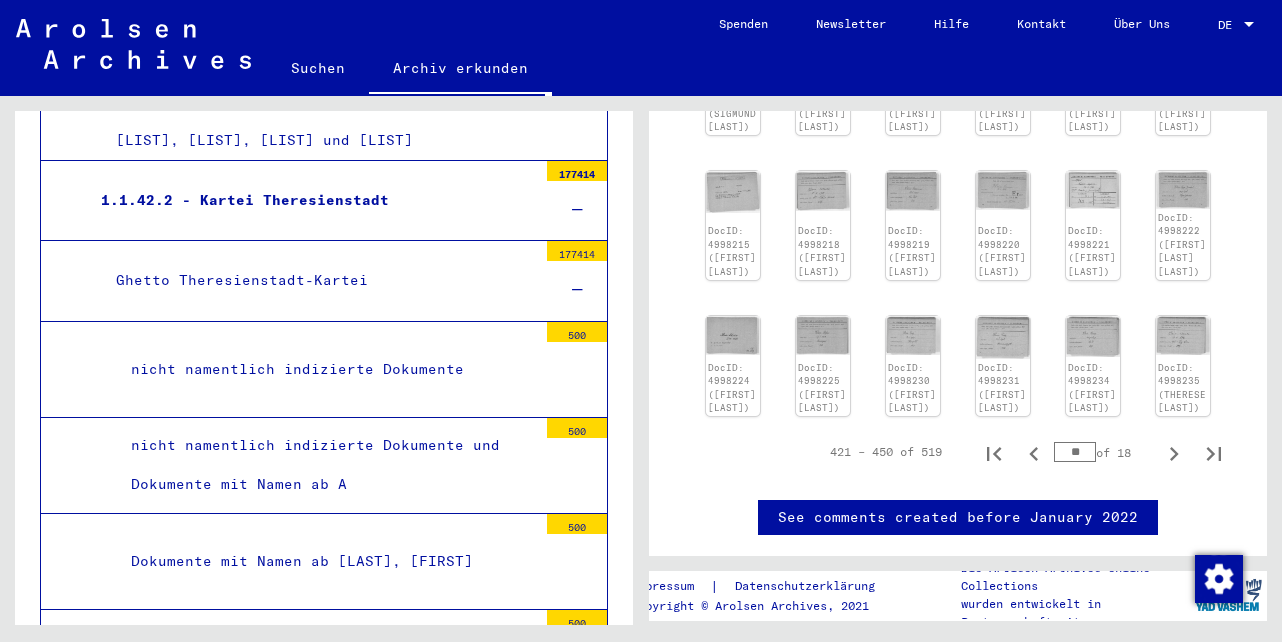click on "DocID: 4998191 ([FIRST] [LAST]) DocID: 4998192 ([FIRST] [LAST]) DocID: 4998193 ([FIRST] [LAST]) DocID: 4998194 ([FIRST] [LAST]) DocID: 4998195 ([FIRST] [LAST]) DocID: 4998196 ([FIRST] [LAST]) DocID: 4998198 ([FIRST] [LAST]) DocID: 4998202 ([FIRST] [LAST]) DocID: 4998203 ([FIRST] [LAST]) DocID: 4998205 ([FIRST] [LAST]) DocID: 4998206 ([FIRST] [LAST]) DocID: 4998208 ([FIRST] [LAST]) DocID: 4998209 ([FIRST] [LAST]) DocID: 4998210 ([FIRST] [LAST]) DocID: 4998211 ([FIRST] [LAST]) DocID: 4998212 ([FIRST] [LAST]) DocID: 4998213 ([FIRST] [LAST]) DocID: 4998214 ([FIRST] [LAST]) DocID: 4998215 ([FIRST] [LAST]) DocID: 4998218 ([FIRST] [LAST]) DocID: 4998219 ([FIRST] [LAST]) DocID: 4998220 ([FIRST] [LAST]) DocID: 4998221 ([FIRST] [LAST]) DocID: 4998222 ([FIRST] [LAST]) DocID: 4998224 ([FIRST] [LAST]) DocID: 4998225 ([FIRST] [LAST]) DocID: 4998230 ([FIRST] [LAST]) DocID: 4998231 ([FIRST] [LAST]) DocID: 4998234 ([FIRST] [LAST]) DocID: 4998235 ([FIRST] [LAST])" 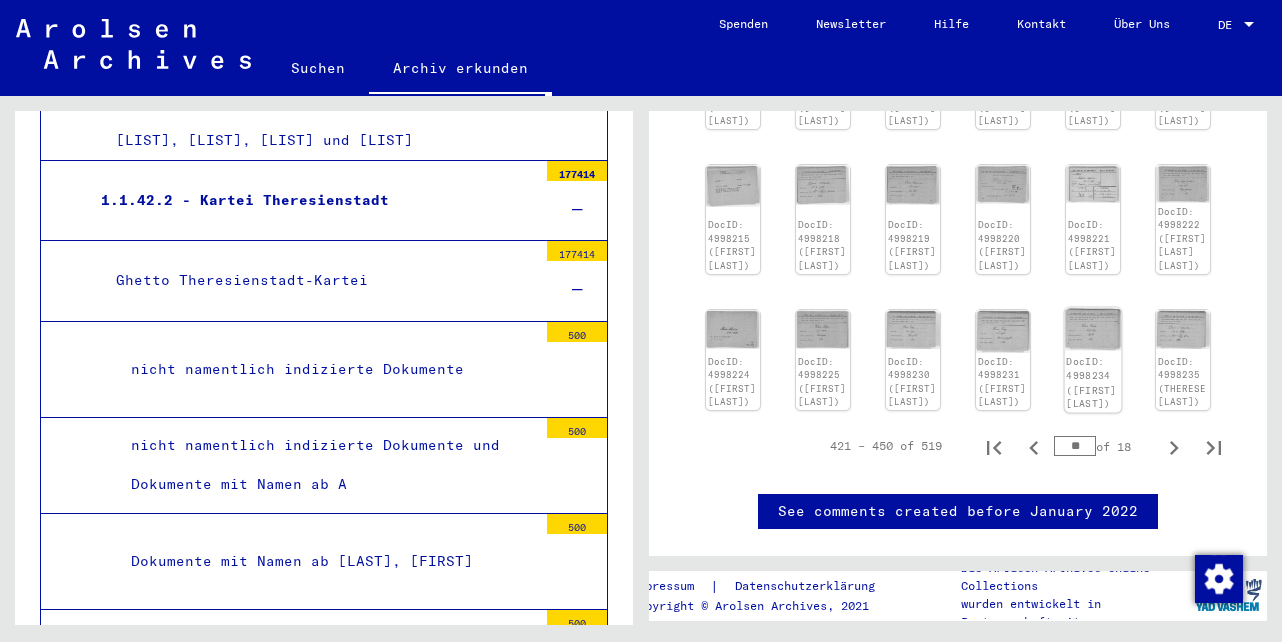 click 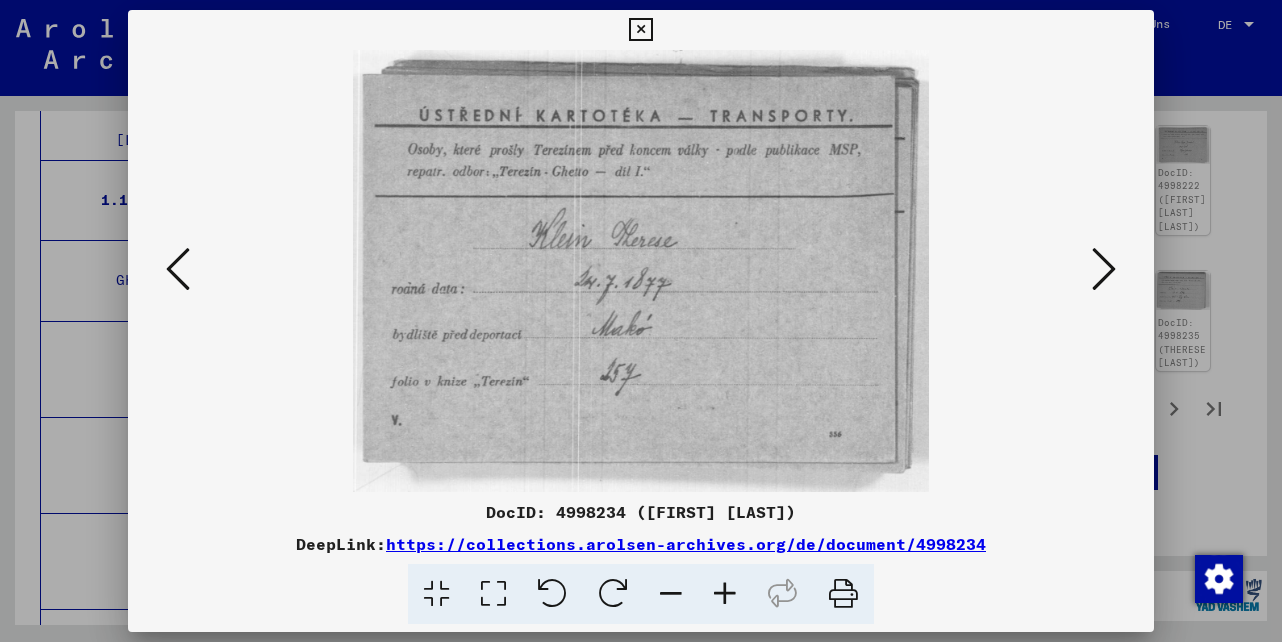 scroll, scrollTop: 748, scrollLeft: 0, axis: vertical 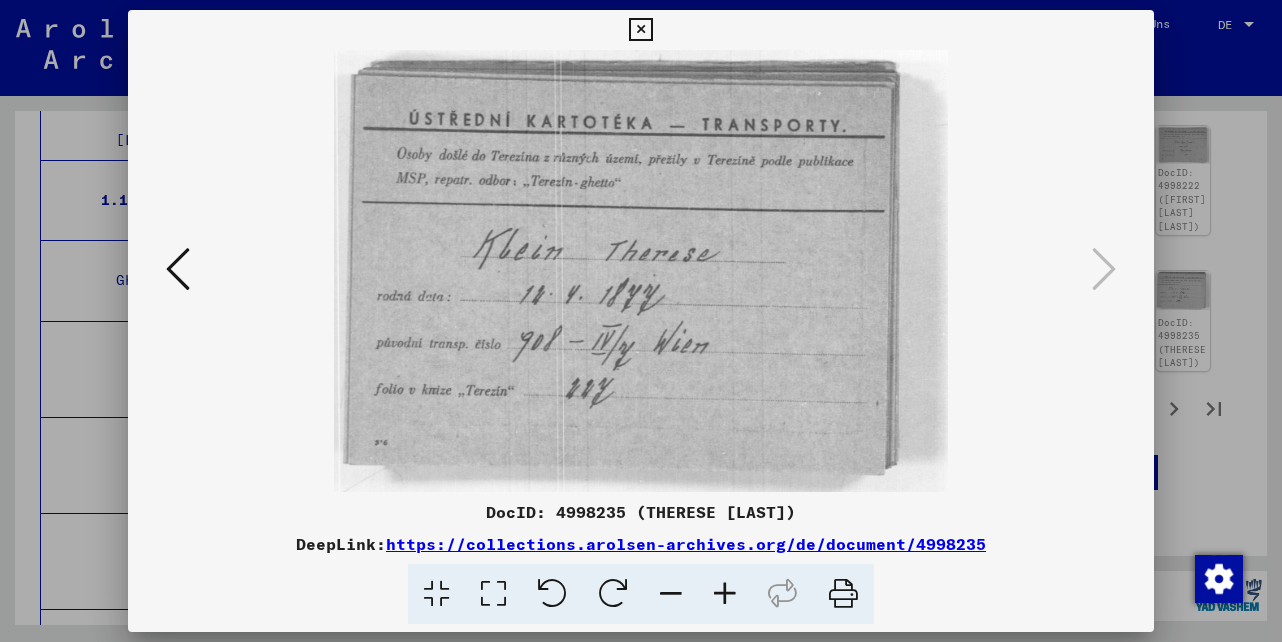 click at bounding box center [640, 30] 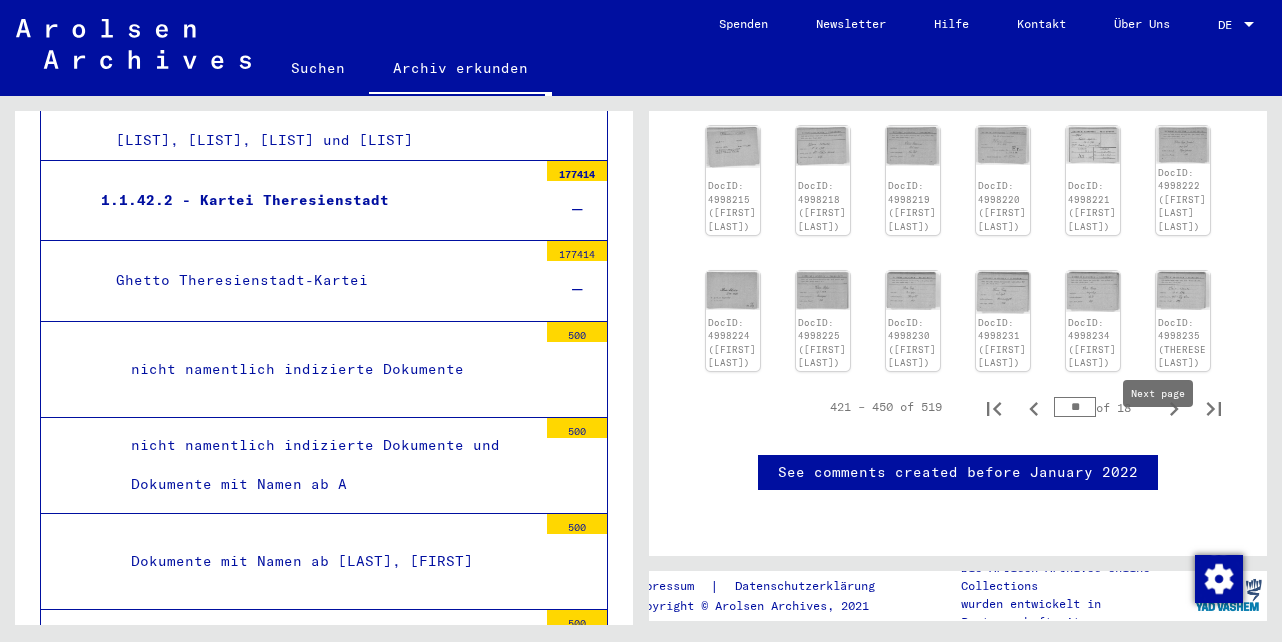 click 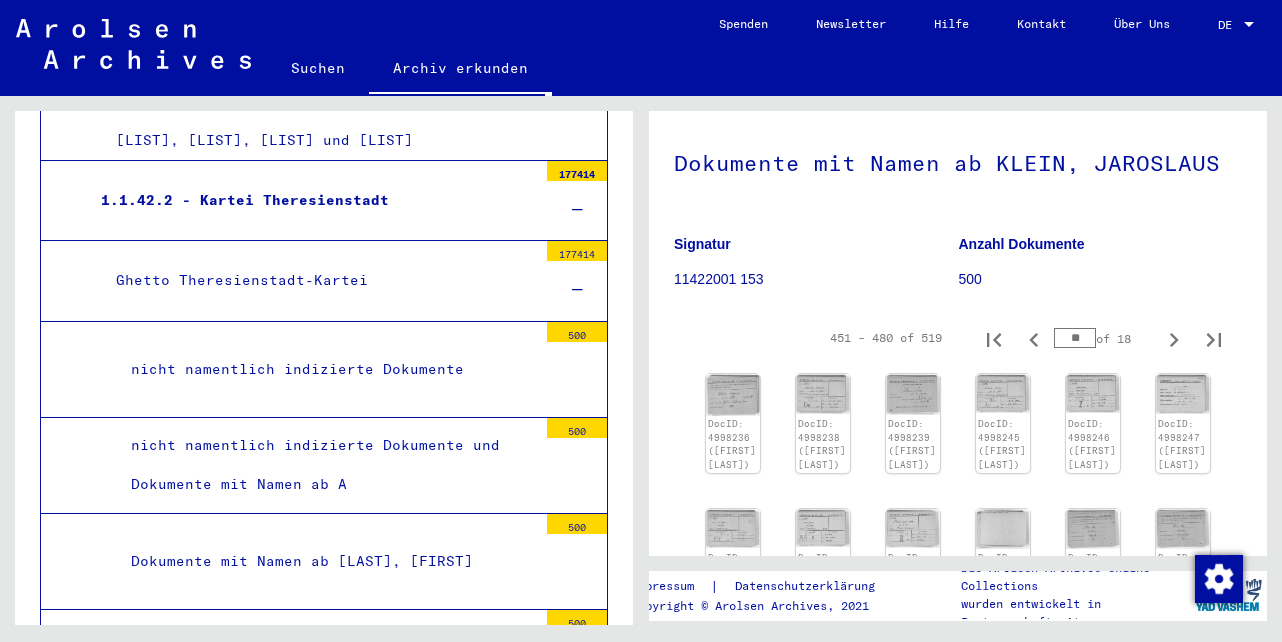 scroll, scrollTop: 300, scrollLeft: 0, axis: vertical 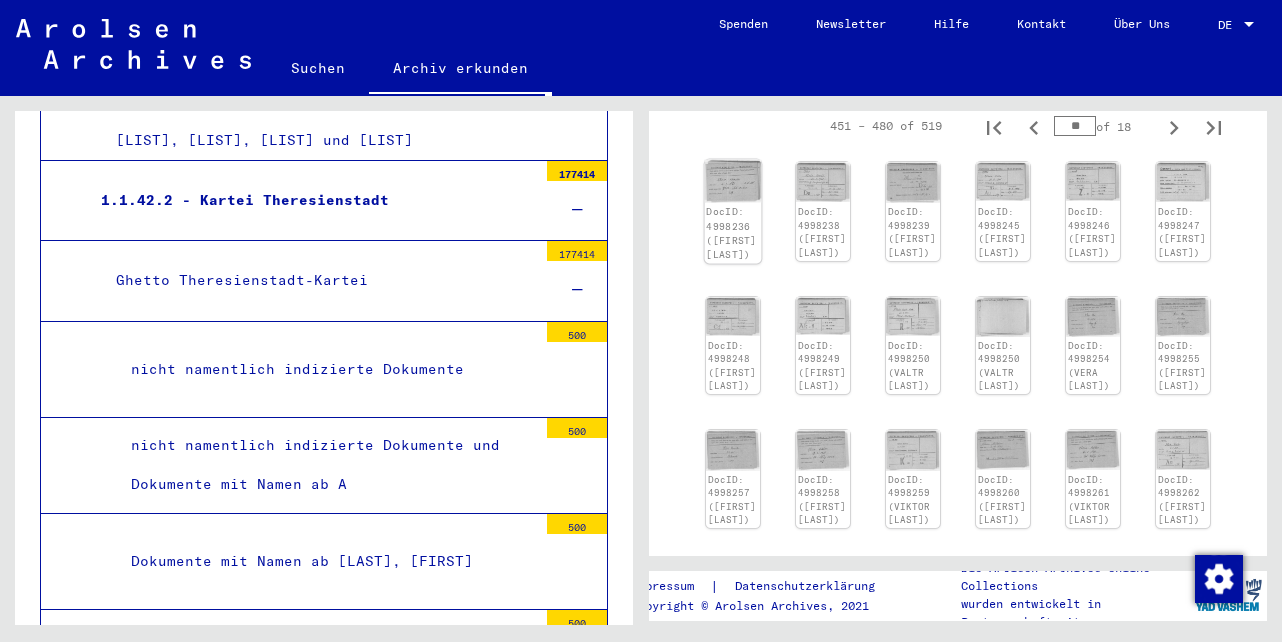 click on "DocID: 4998236 ([FIRST] [LAST])" 